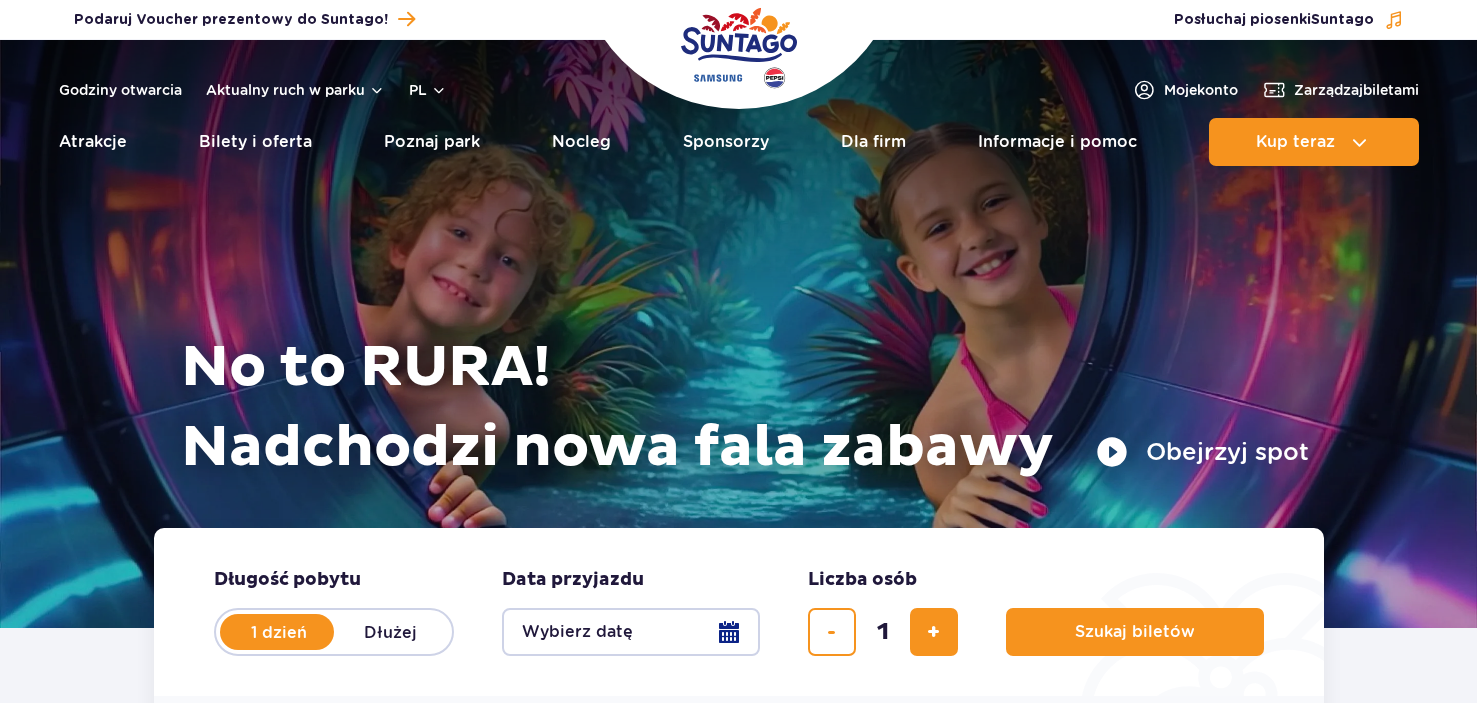 scroll, scrollTop: 0, scrollLeft: 0, axis: both 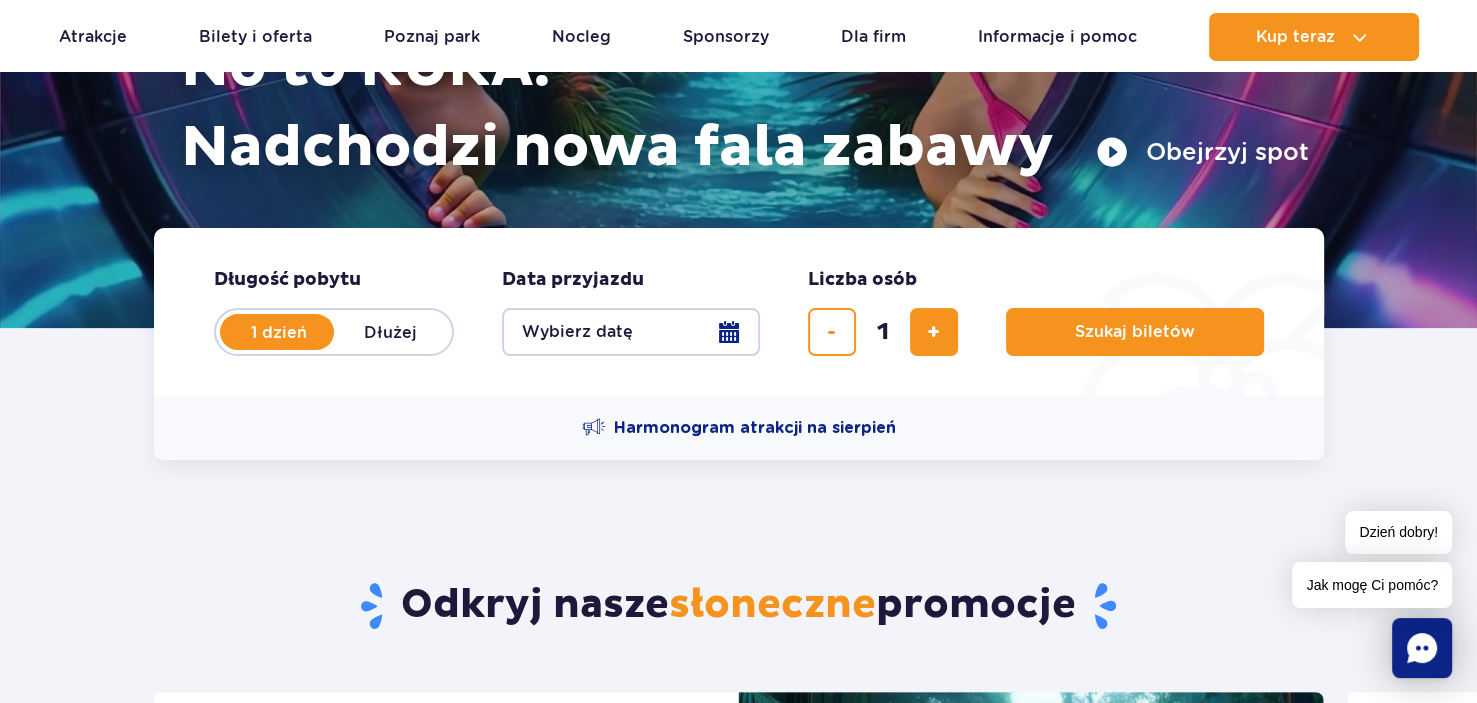 click on "Wybierz datę" at bounding box center [631, 332] 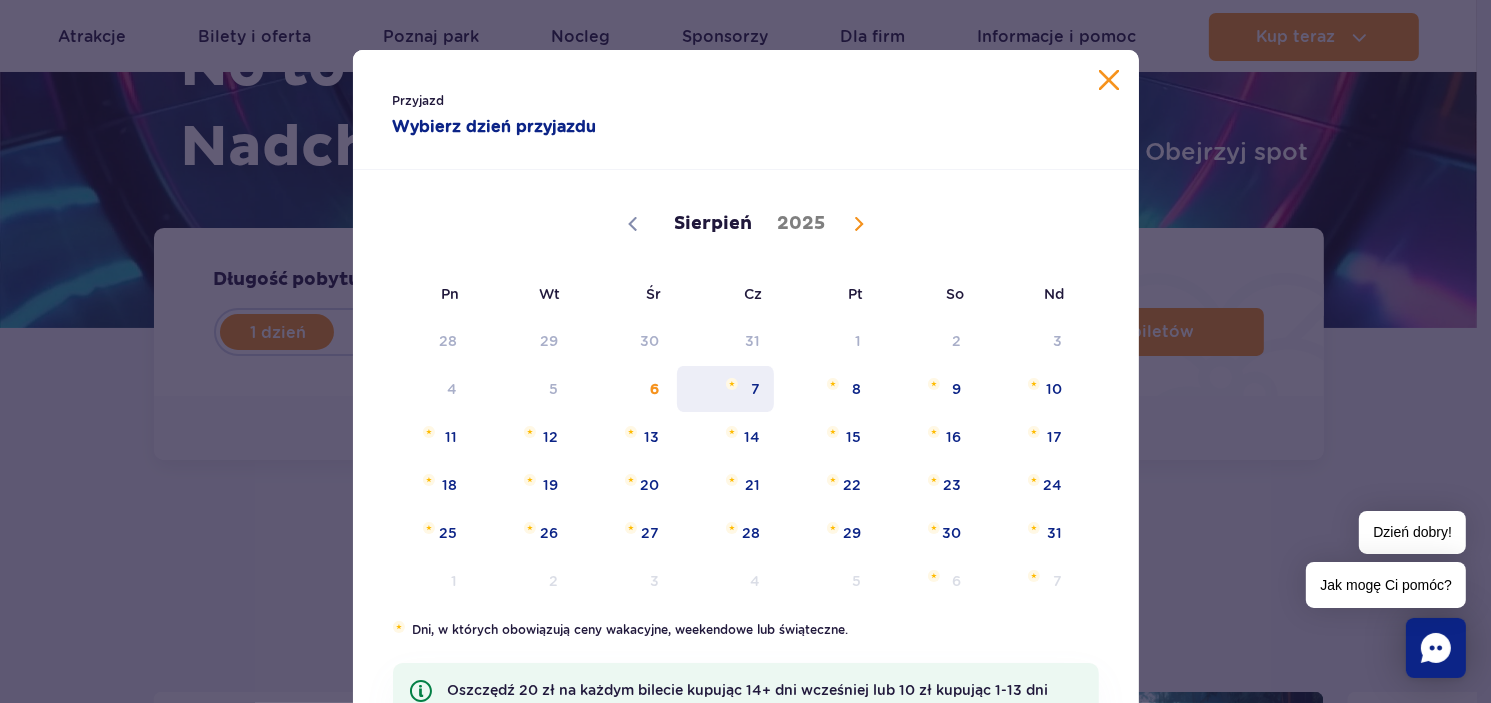 click on "7" at bounding box center (725, 389) 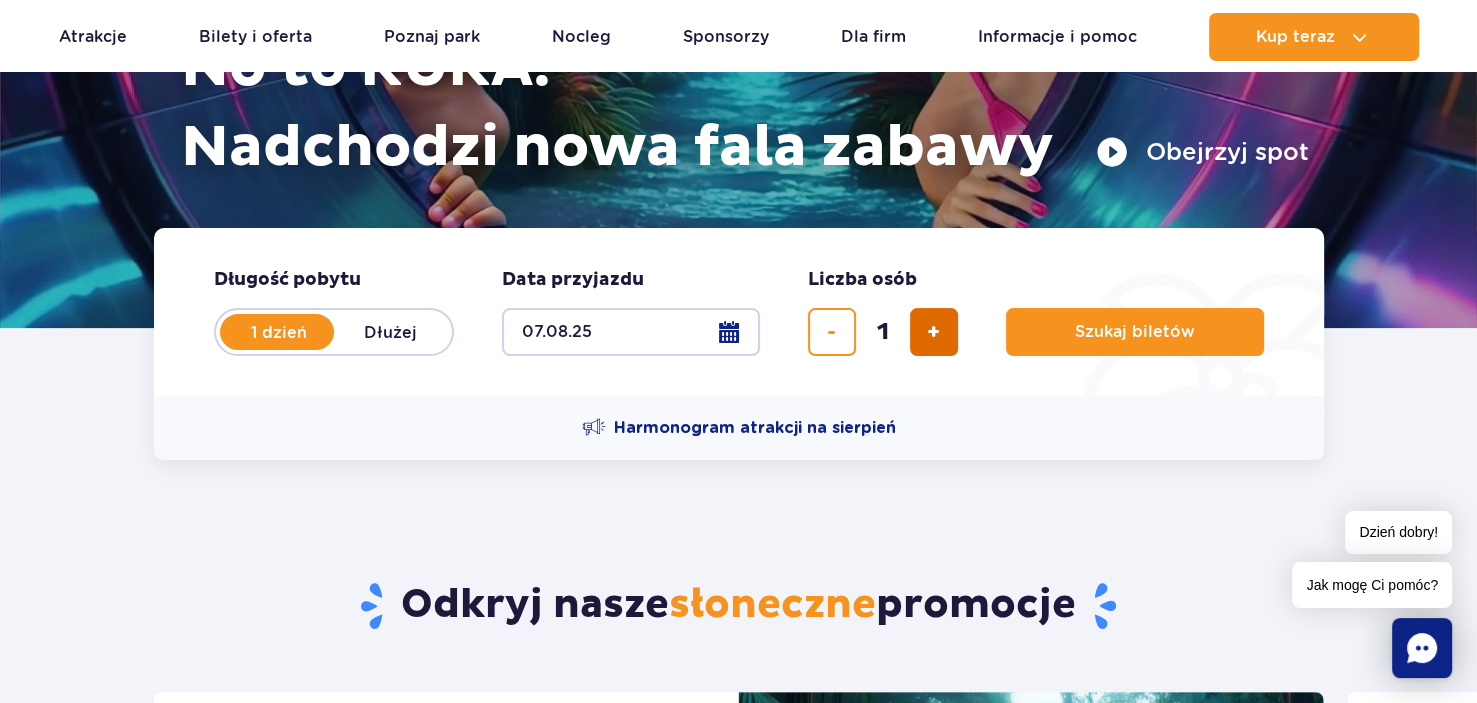drag, startPoint x: 902, startPoint y: 326, endPoint x: 914, endPoint y: 327, distance: 12.0415945 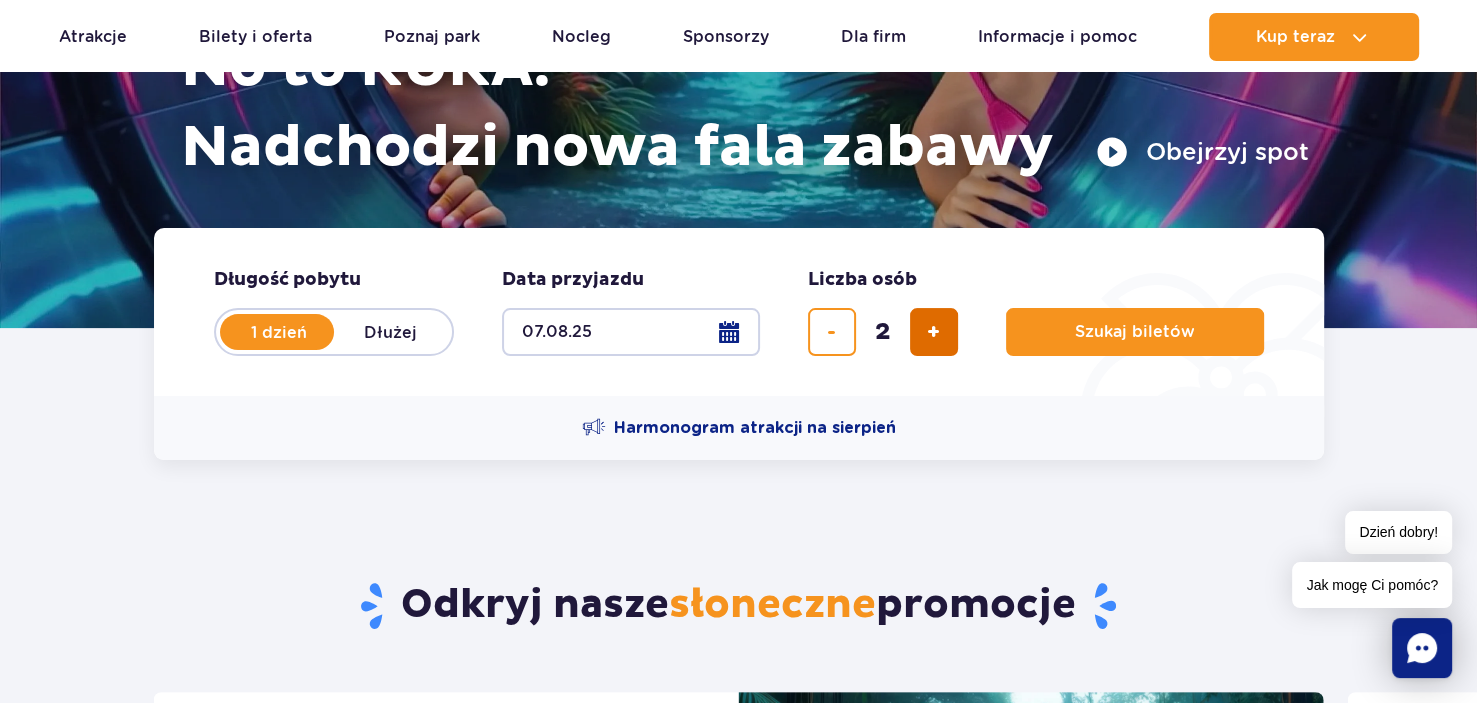 click at bounding box center [934, 332] 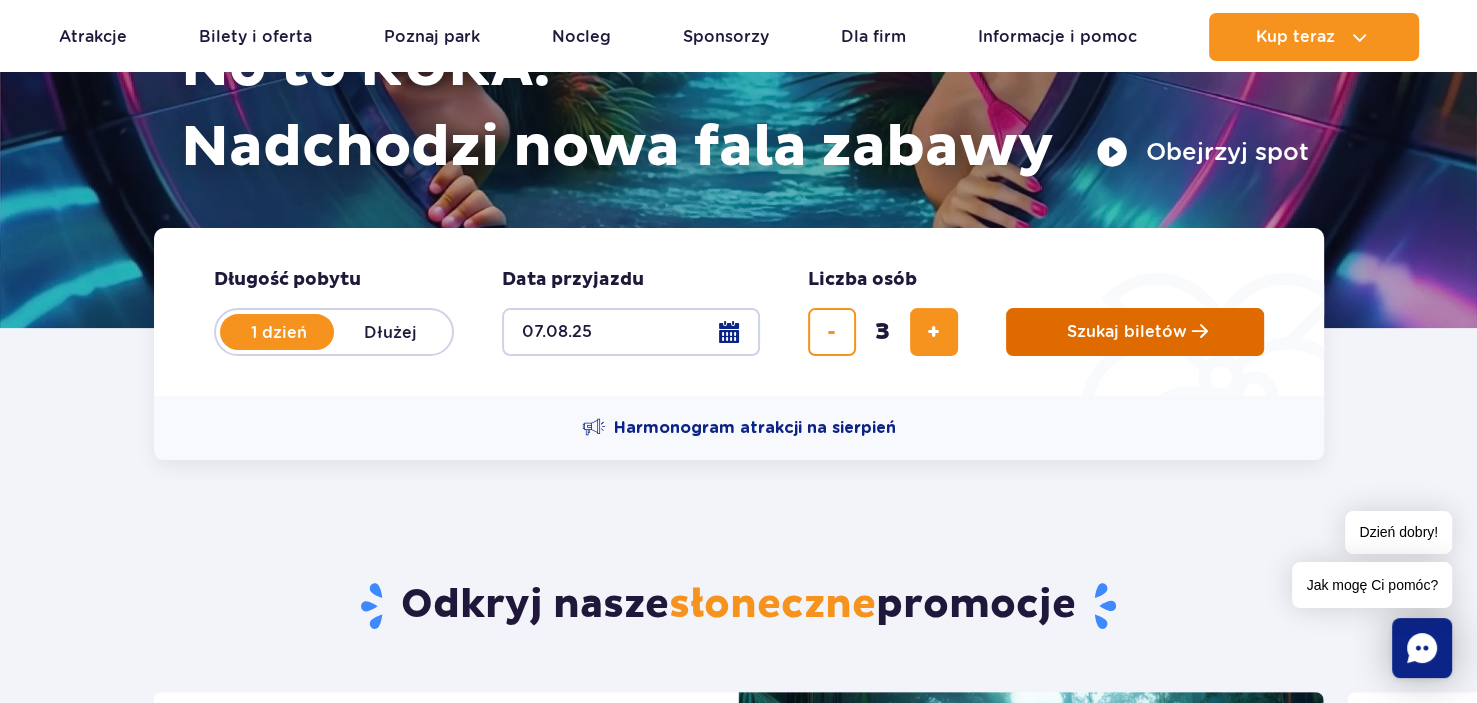 click on "Szukaj biletów" at bounding box center (1127, 332) 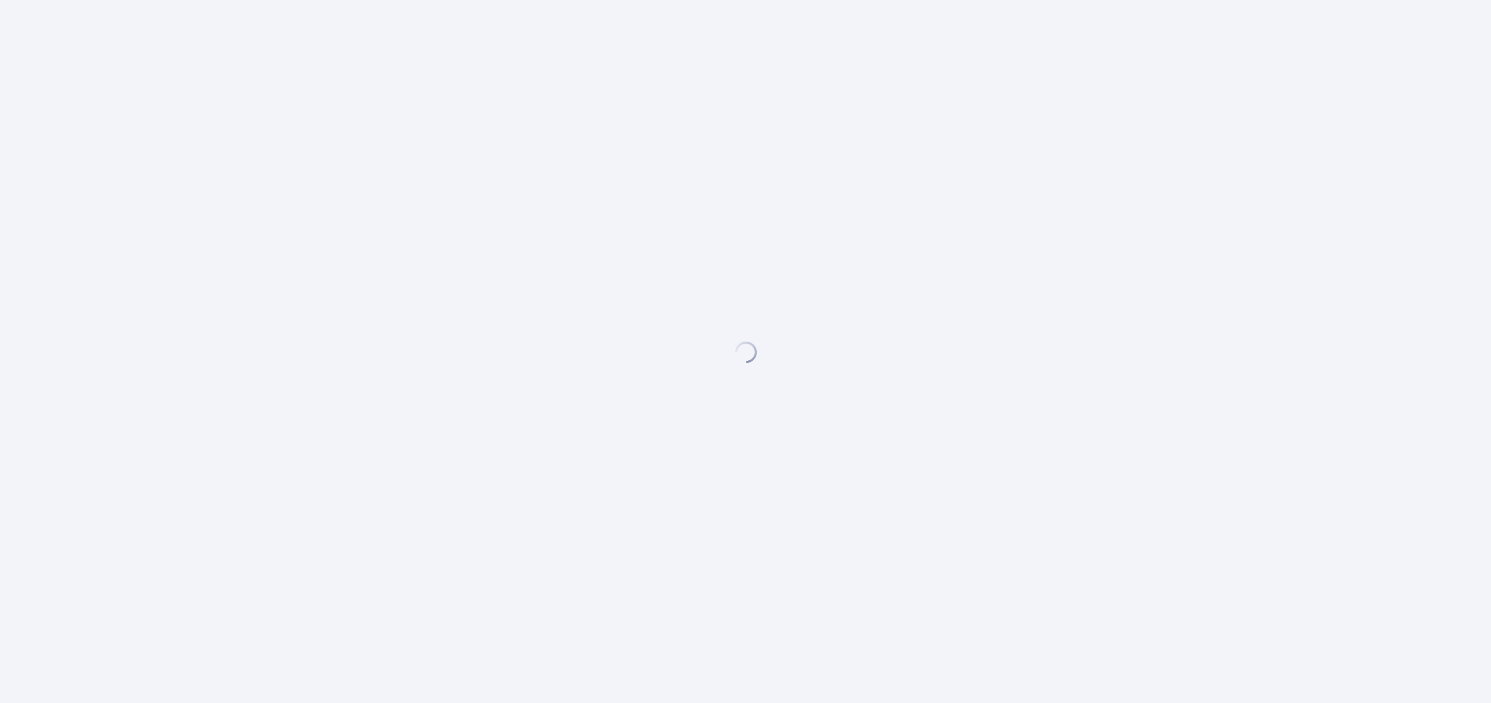 scroll, scrollTop: 0, scrollLeft: 0, axis: both 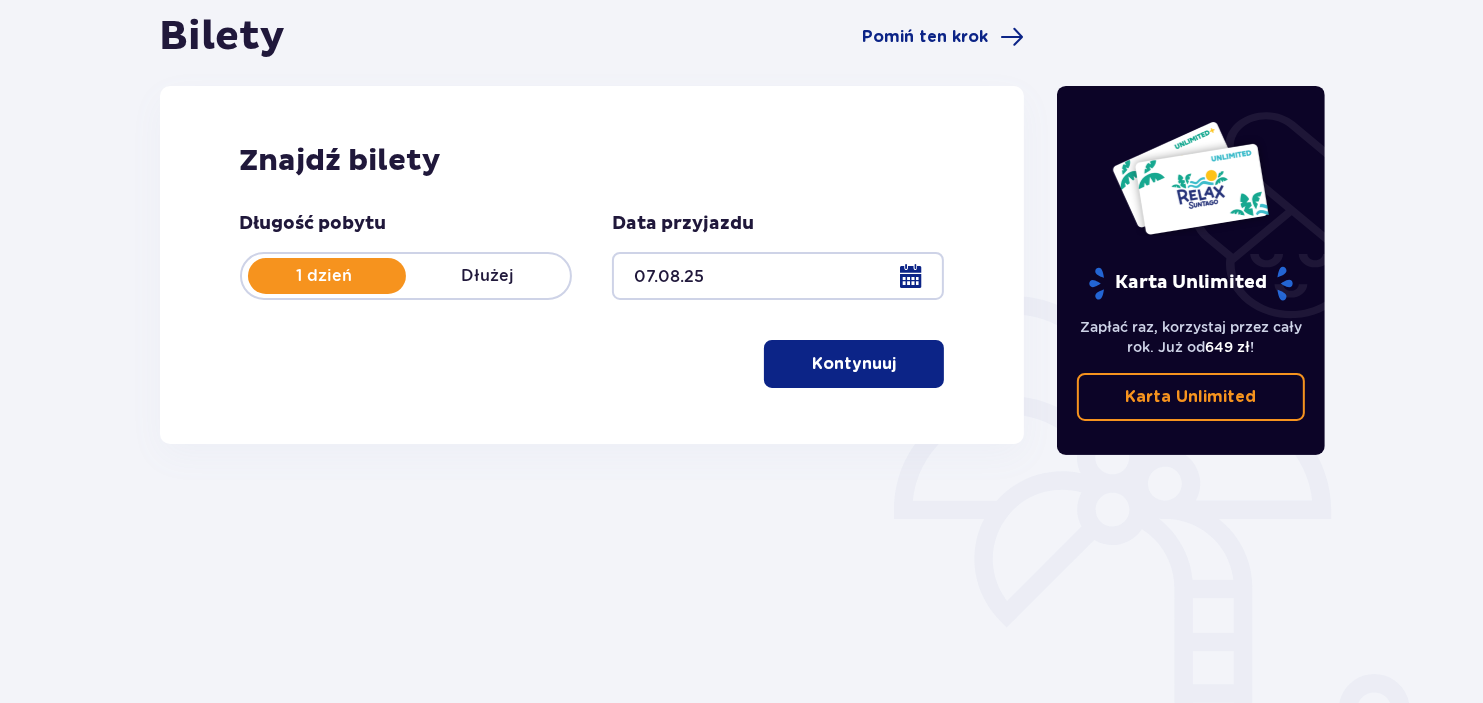 click on "Kontynuuj" at bounding box center (854, 364) 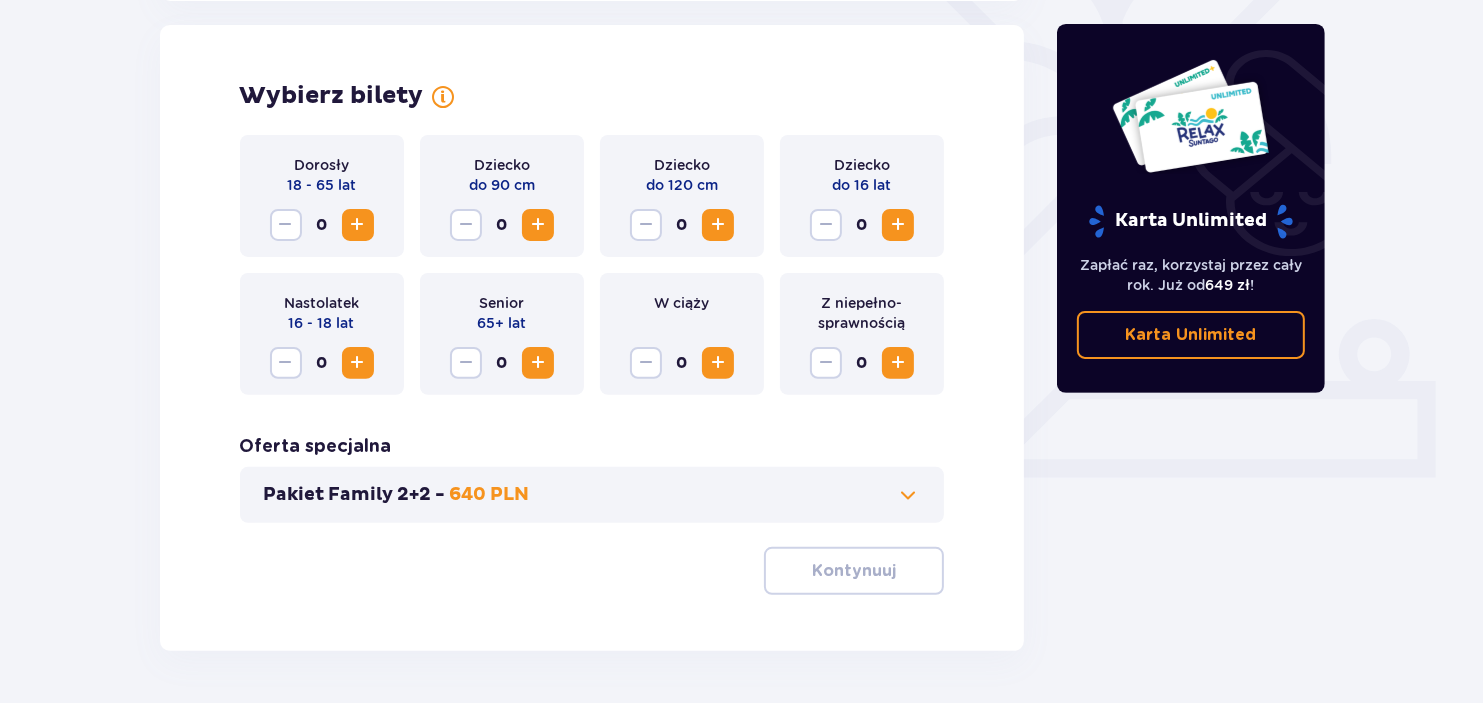 scroll, scrollTop: 556, scrollLeft: 0, axis: vertical 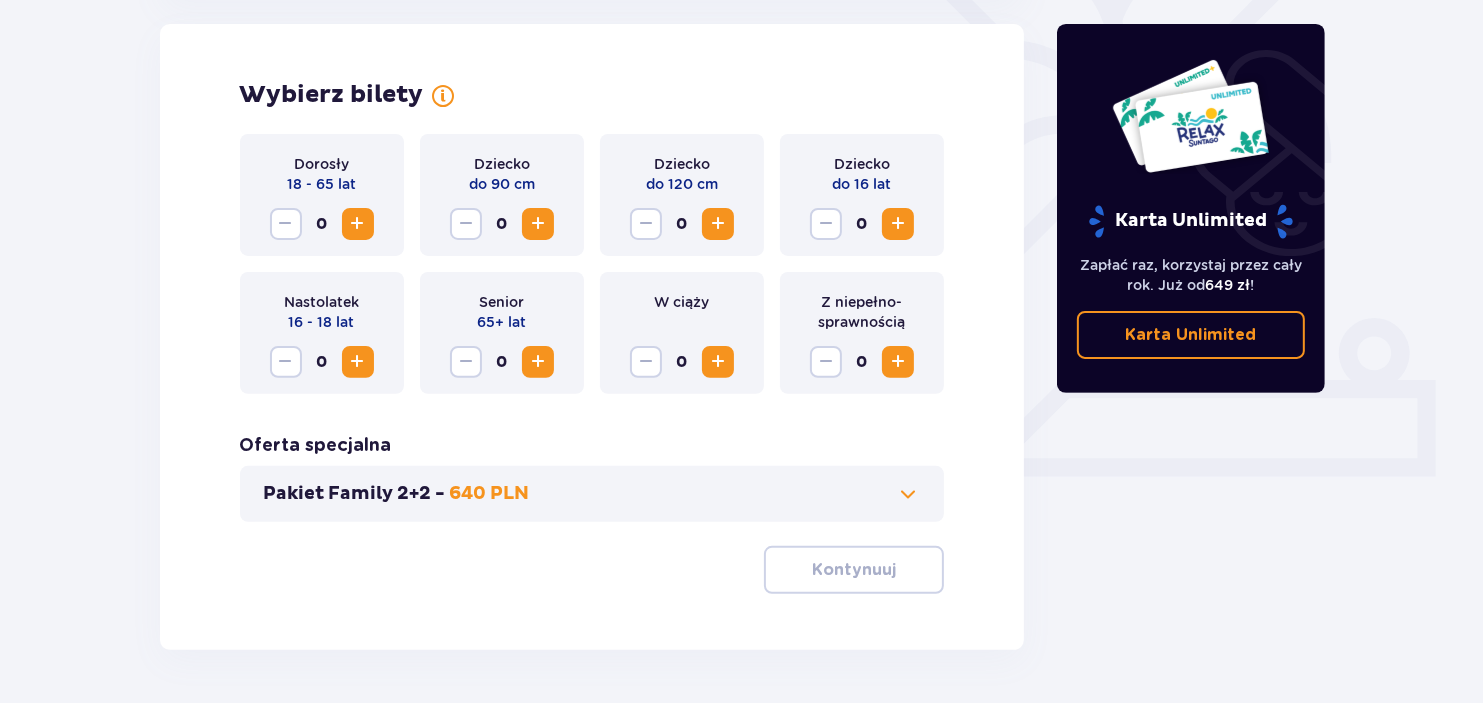 click on "Karta Unlimited" at bounding box center (1191, 335) 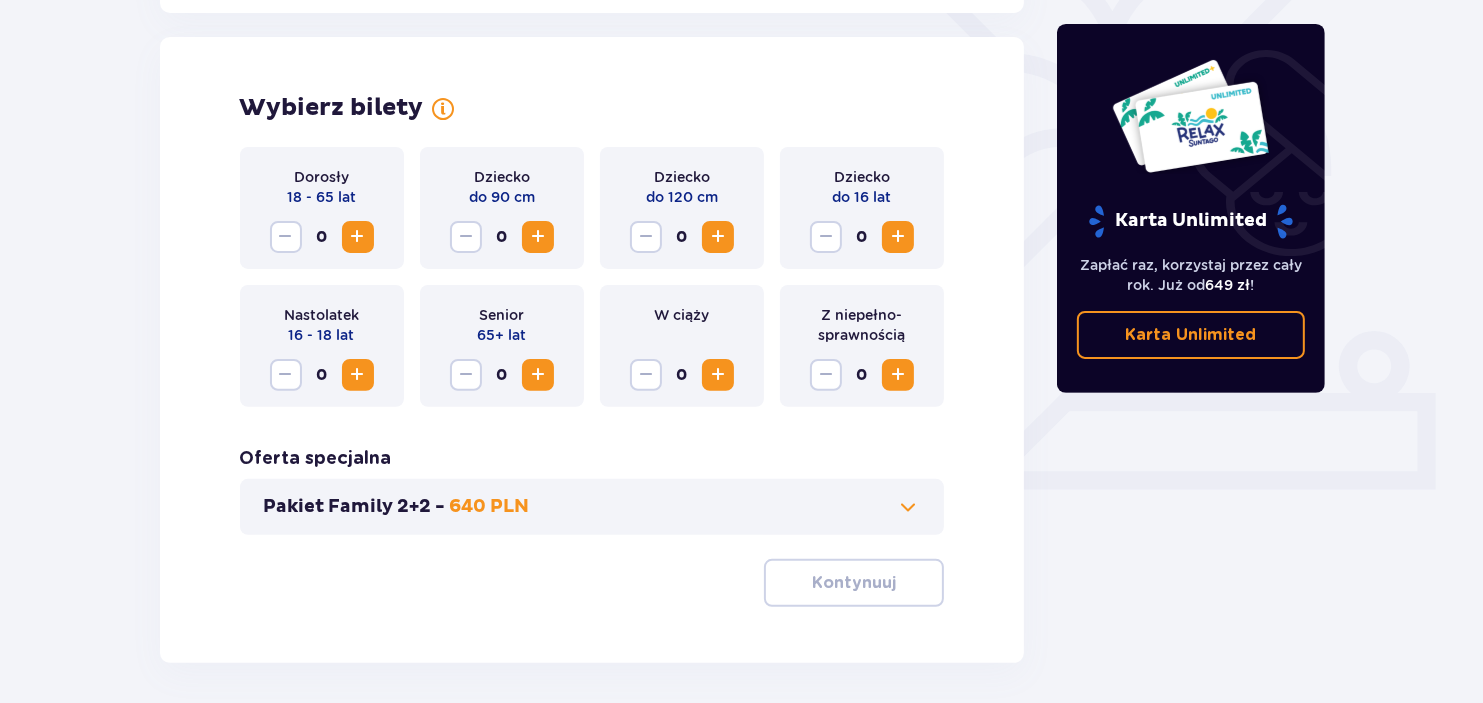 scroll, scrollTop: 423, scrollLeft: 0, axis: vertical 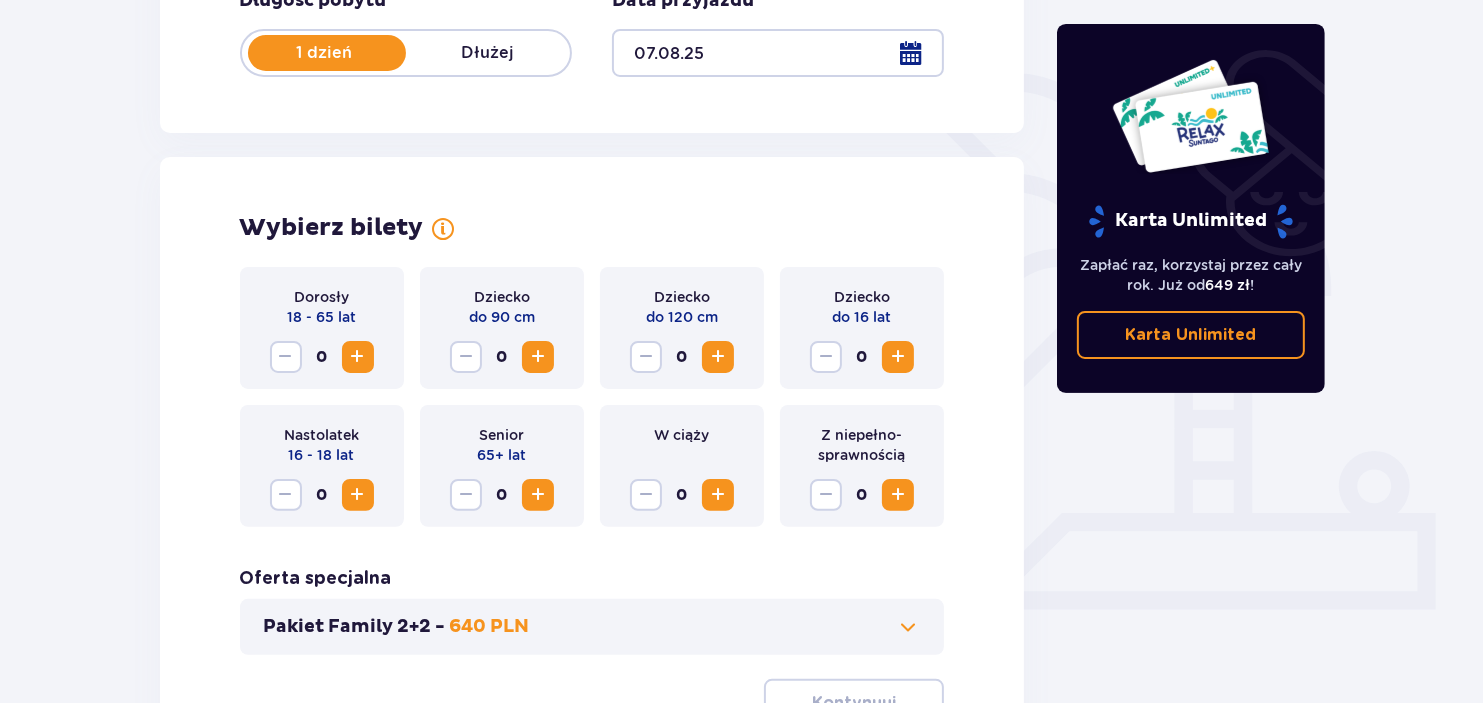 click at bounding box center [358, 357] 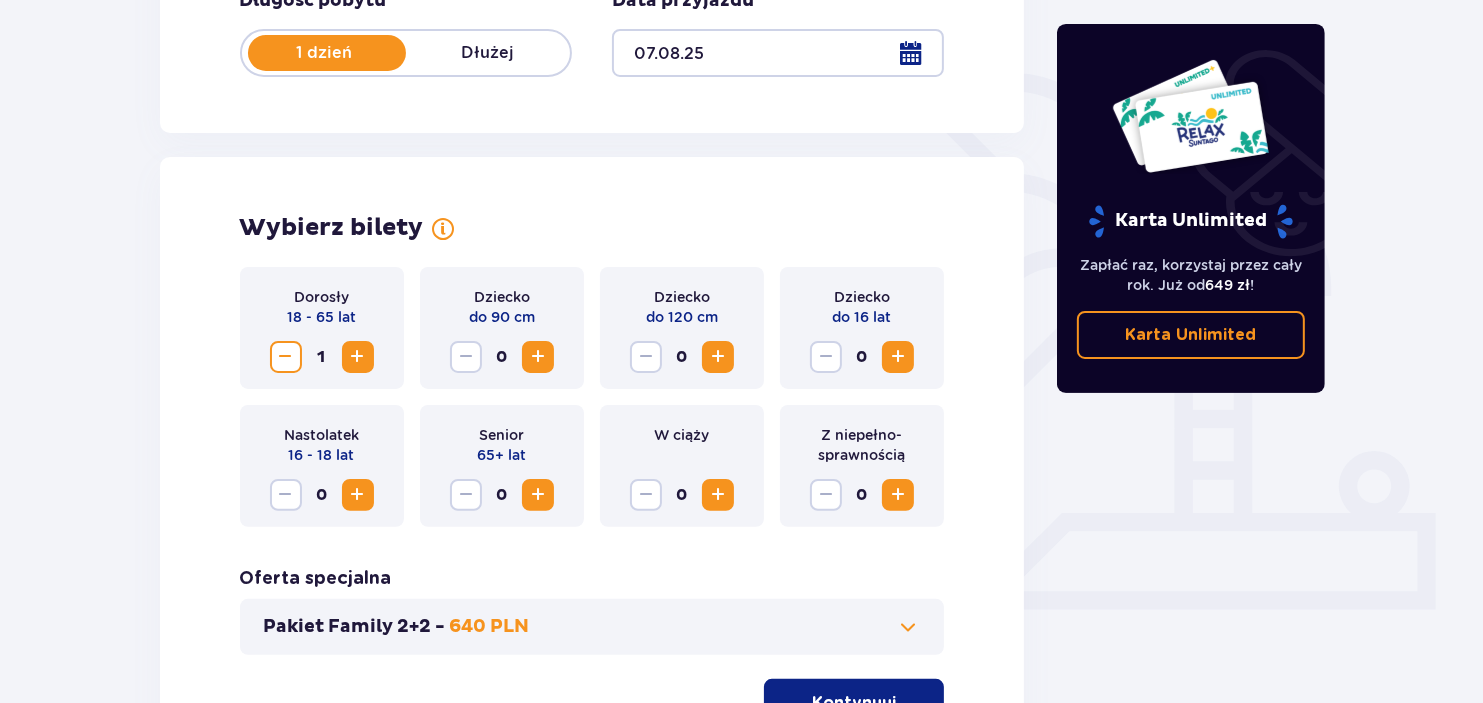 click at bounding box center (358, 357) 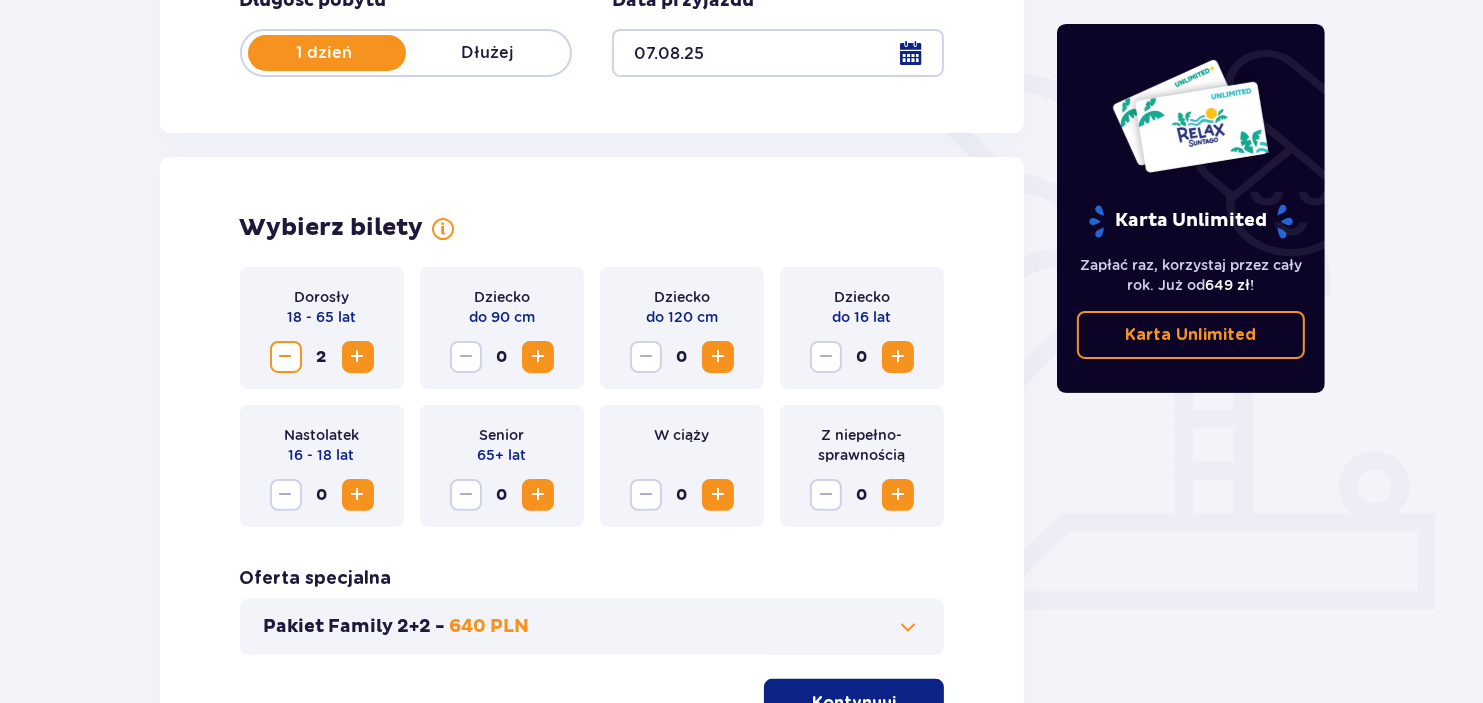 click at bounding box center [358, 495] 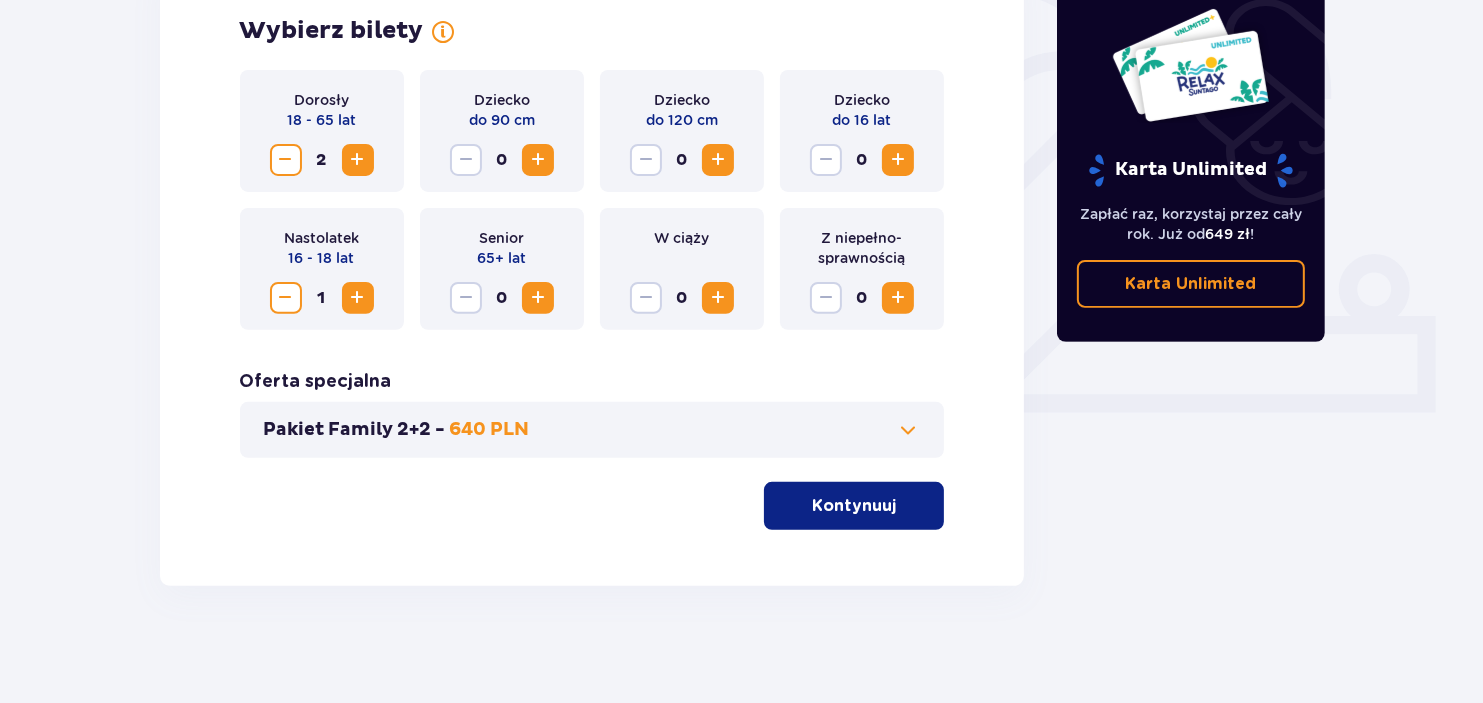 scroll, scrollTop: 623, scrollLeft: 0, axis: vertical 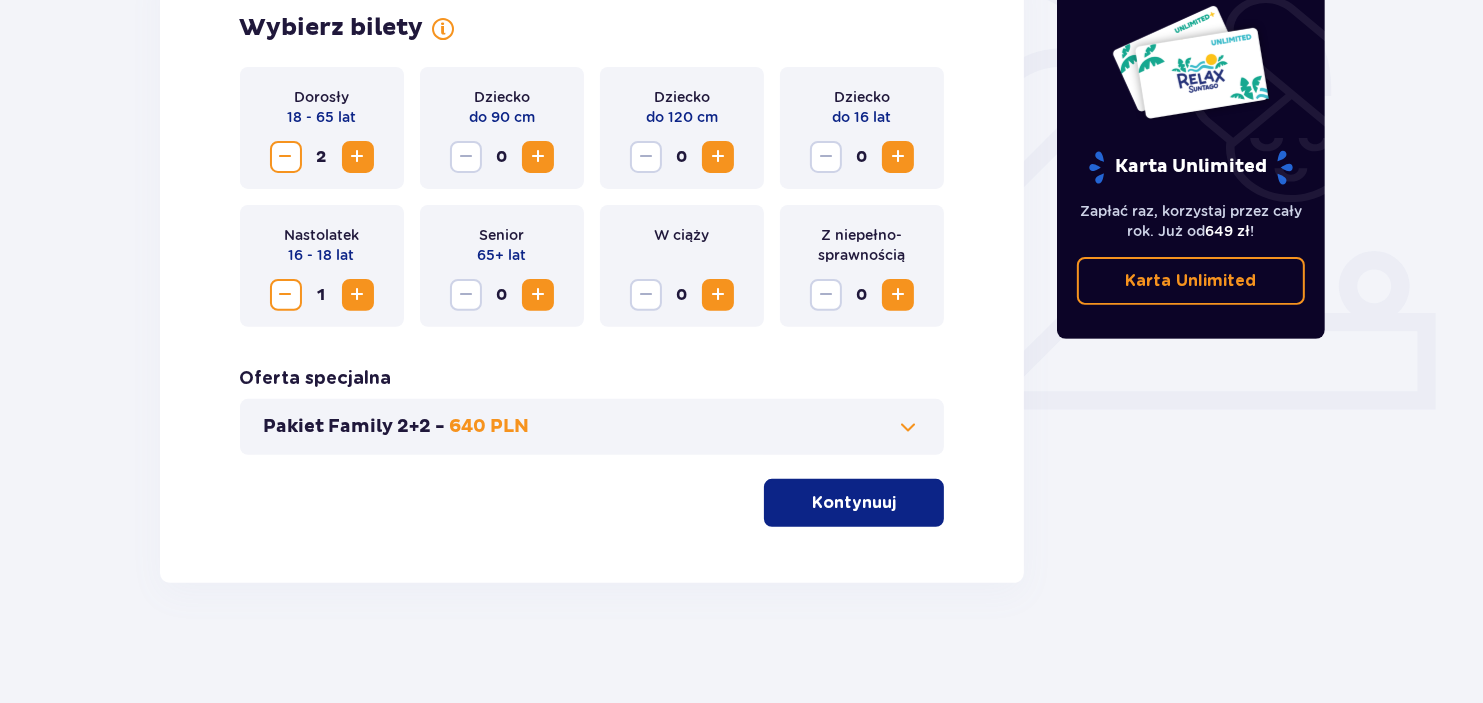 click on "Kontynuuj" at bounding box center (854, 503) 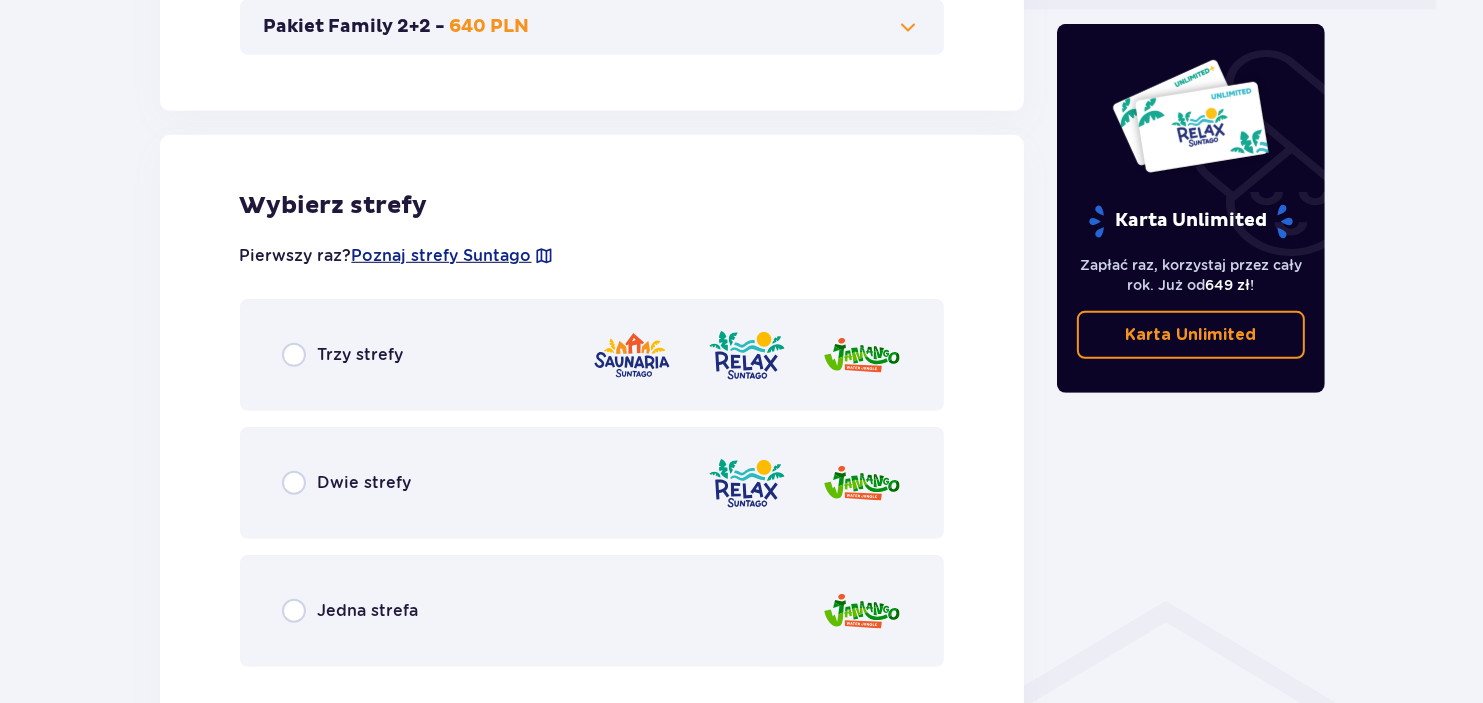 scroll, scrollTop: 1019, scrollLeft: 0, axis: vertical 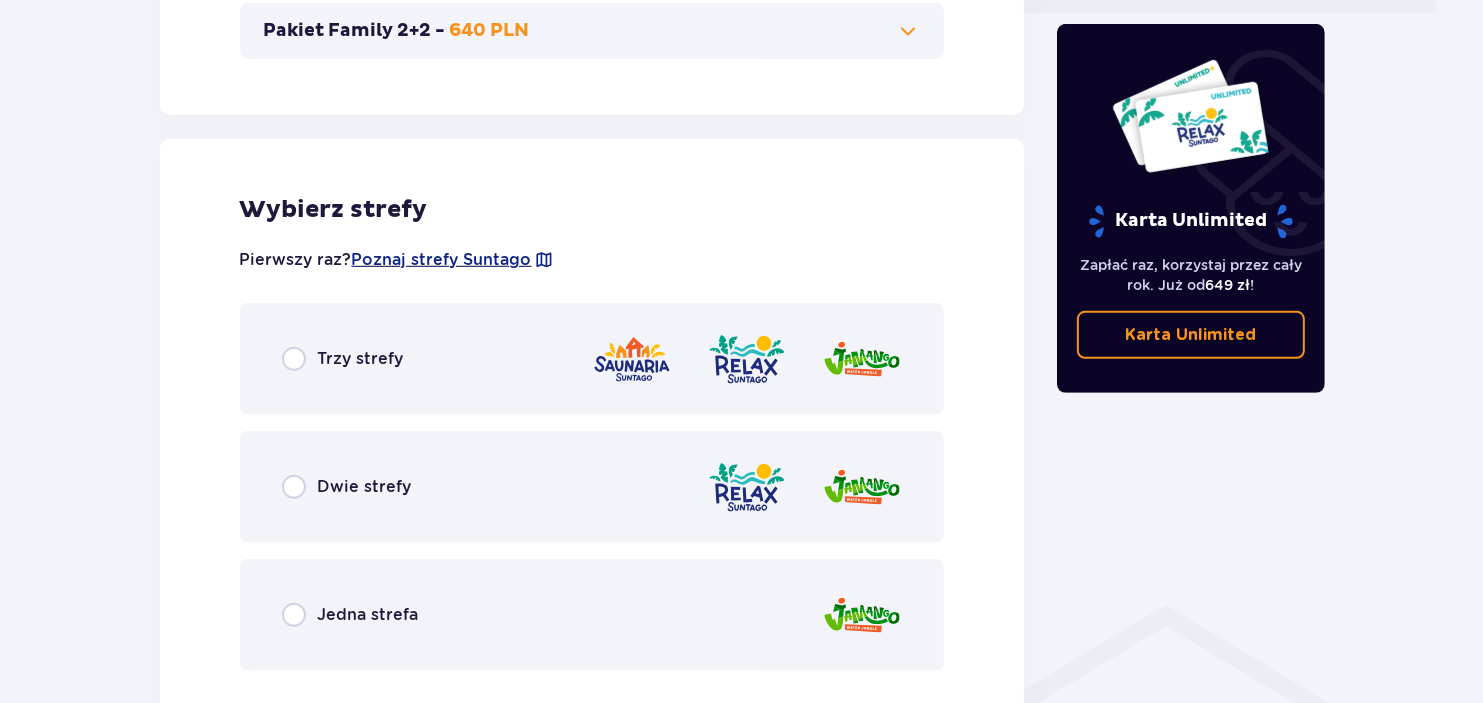 click on "Dwie strefy" at bounding box center (347, 487) 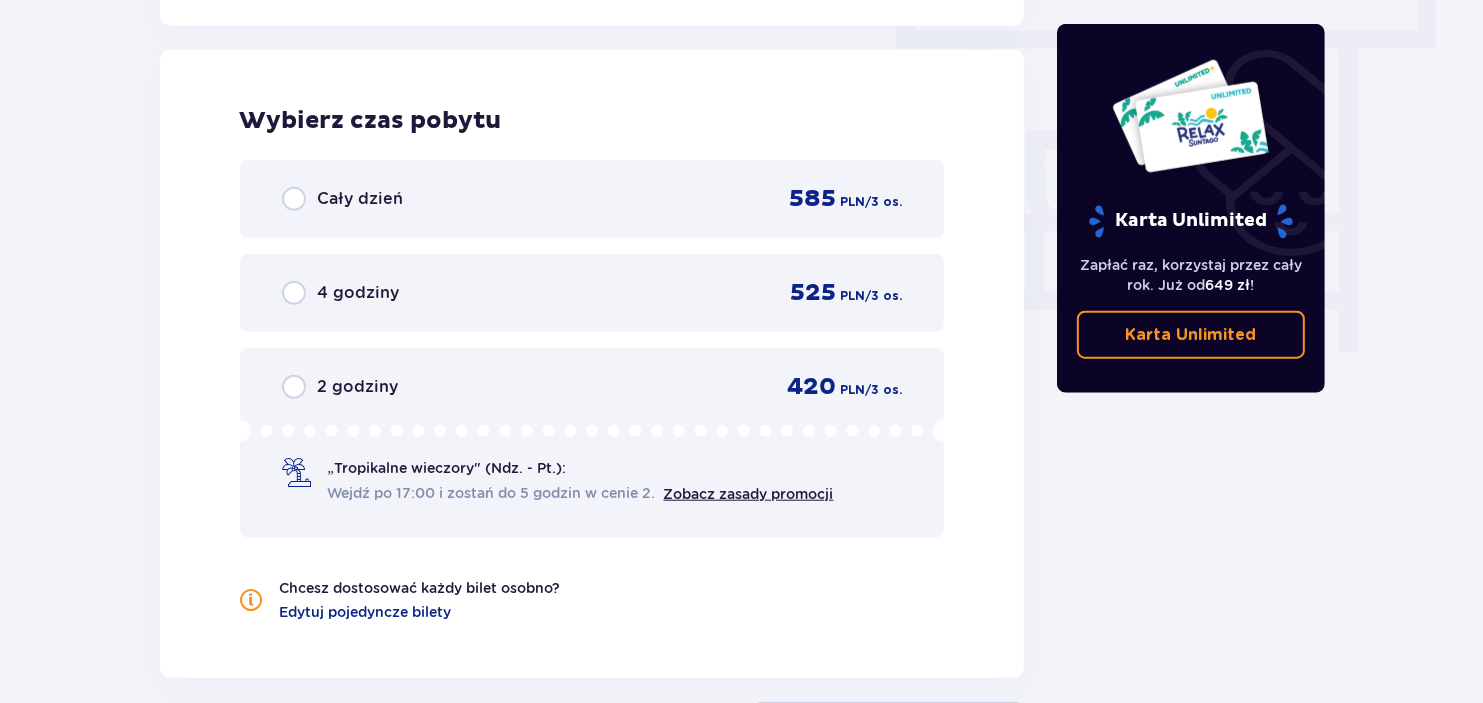 scroll, scrollTop: 1805, scrollLeft: 0, axis: vertical 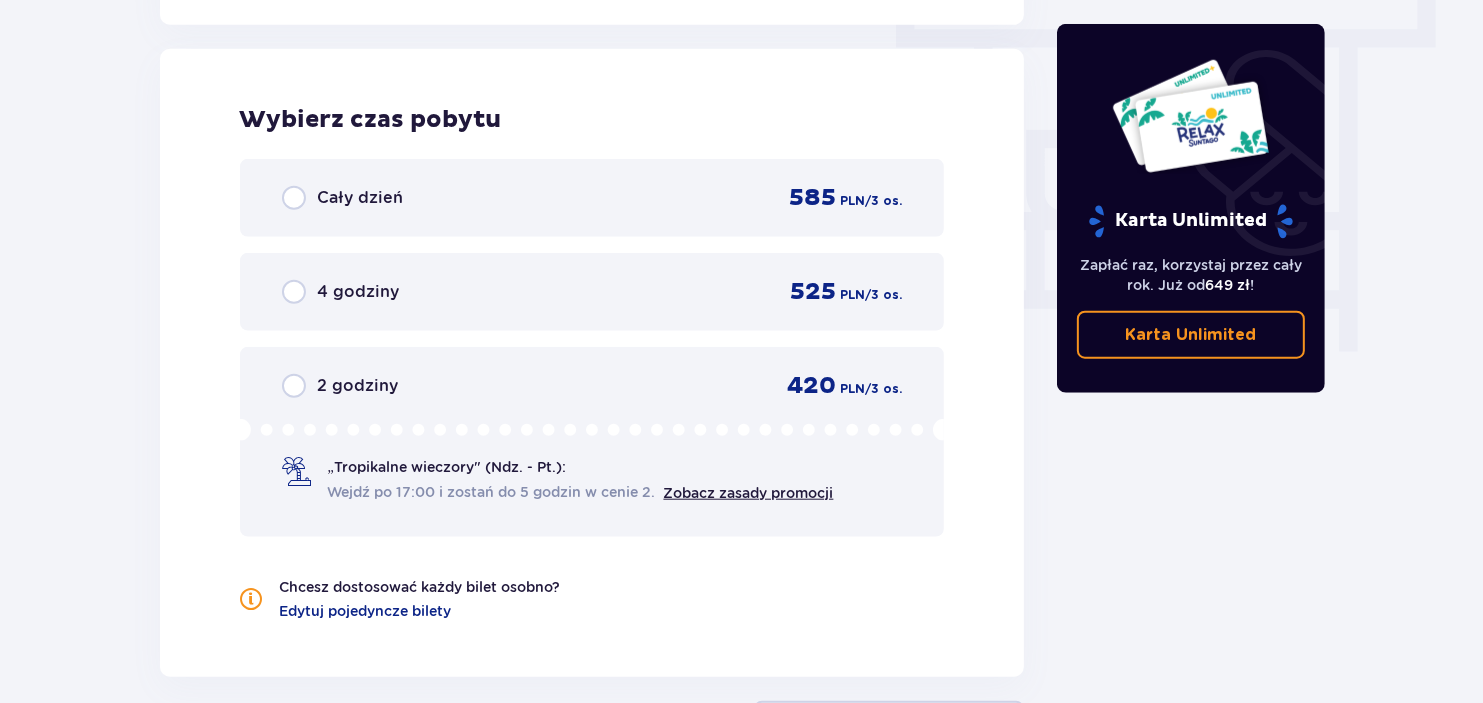 click on "Cały dzień" at bounding box center (343, 198) 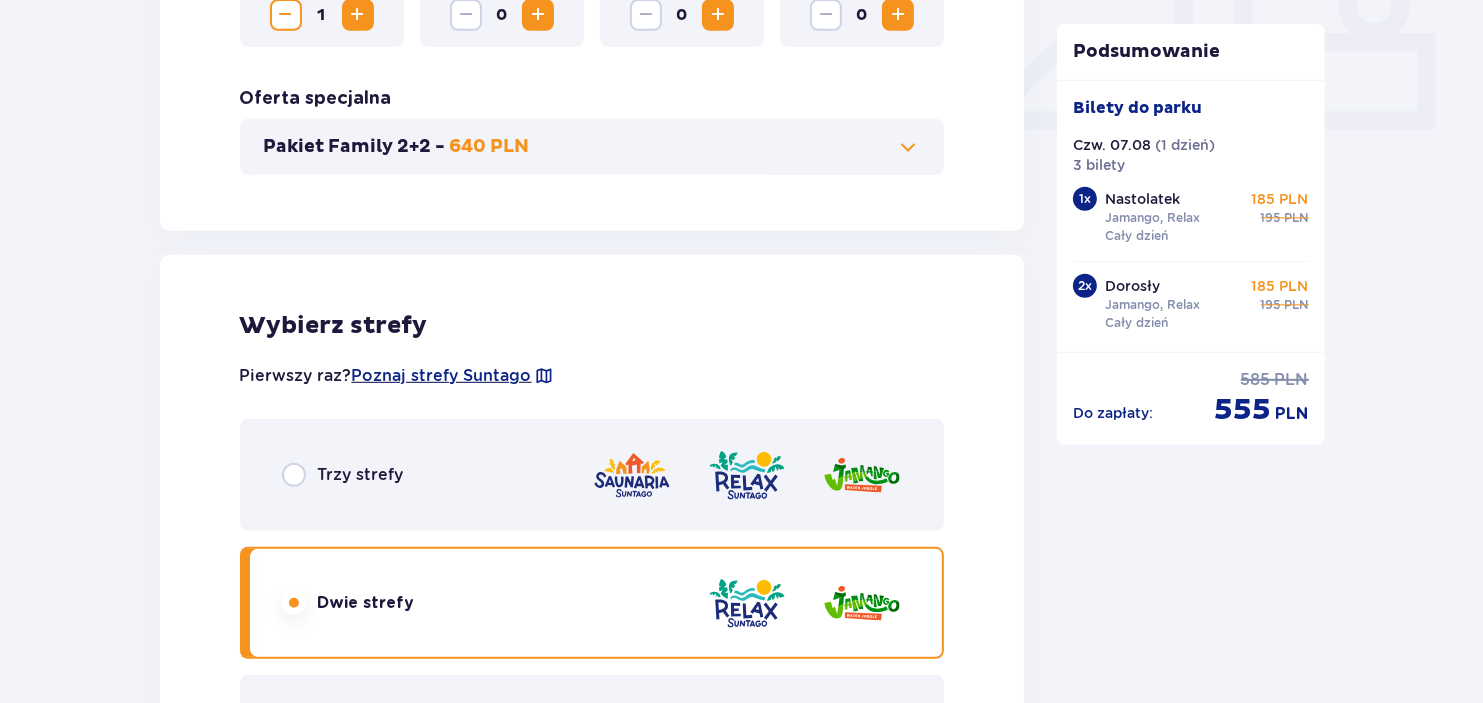 scroll, scrollTop: 982, scrollLeft: 0, axis: vertical 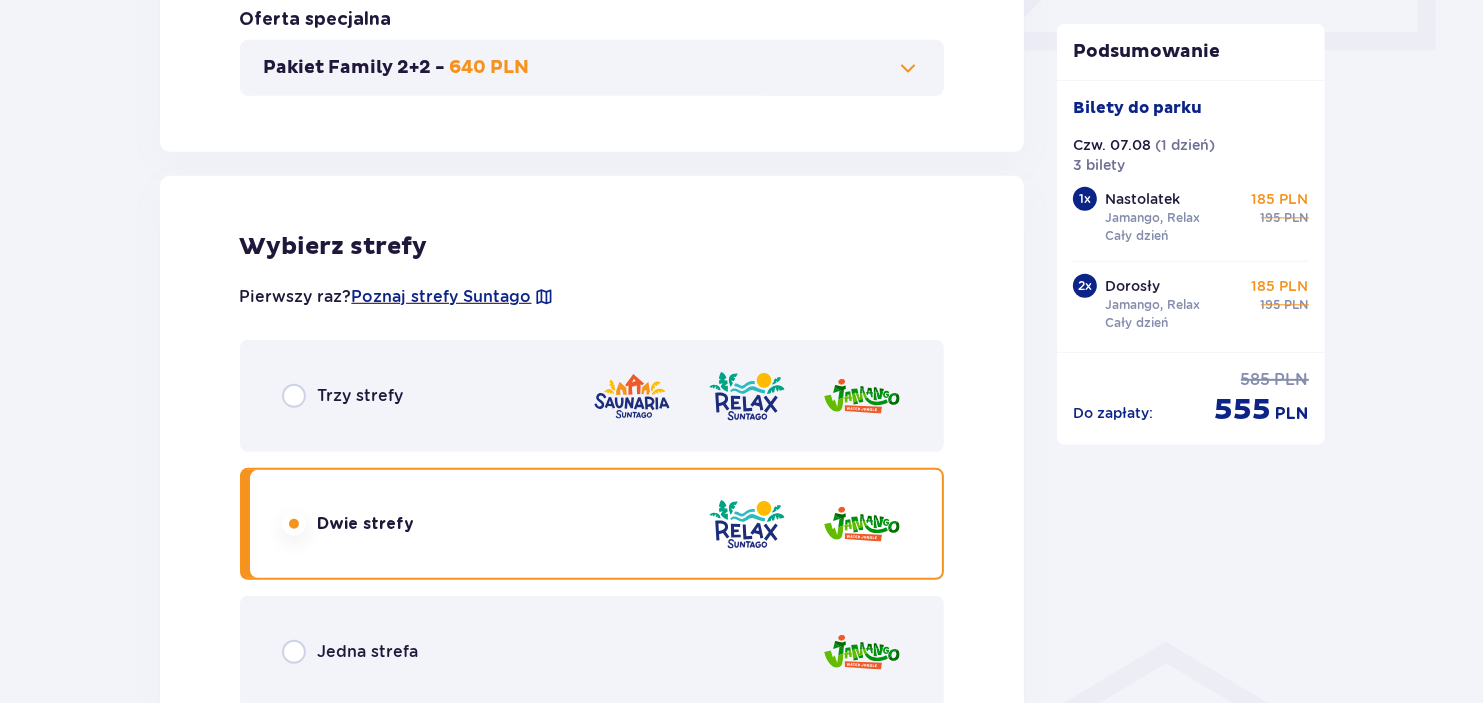 click on "Bilety Pomiń ten krok Znajdź bilety Długość pobytu 1 dzień Dłużej Data przyjazdu 07.08.25 Wybierz bilety Dorosły 18 - 65 lat 2 Dziecko do 90 cm 0 Dziecko do 120 cm 0 Dziecko do 16 lat 0 Nastolatek 16 - 18 lat 1 Senior 65+ lat 0 W ciąży 0 Z niepełno­sprawnością 0 Oferta specjalna Pakiet Family 2+2 - 640 PLN Wybierz strefy Pierwszy raz? Poznaj strefy Suntago Trzy strefy Dwie strefy Jedna strefa Chcesz dostosować każdy bilet osobno? Edytuj pojedyncze bilety Wybierz czas pobytu Cały dzień 585 PLN / 3 os. 4 godziny 525 PLN / 3 os. 2 godziny 420 PLN / 3 os. „Tropikalne wieczory" (Ndz. - Pt.): Wejdź po 17:00 i zostań do 5 godzin w cenie 2. Zobacz zasady promocji Chcesz dostosować każdy bilet osobno? Edytuj pojedyncze bilety Przed wizytą w parku sprawdź godziny otwarcia Godziny otwarcia Kontynuuj Podsumowanie Bilety do parku Czw. 07.08 ( 1 dzień ) 3 bilety 1 x Nastolatek Jamango, Relax Cały dzień 185 PLN 195 PLN 2 x Dorosły Jamango, Relax Cały dzień 185 PLN 195 PLN : 585" at bounding box center (741, 489) 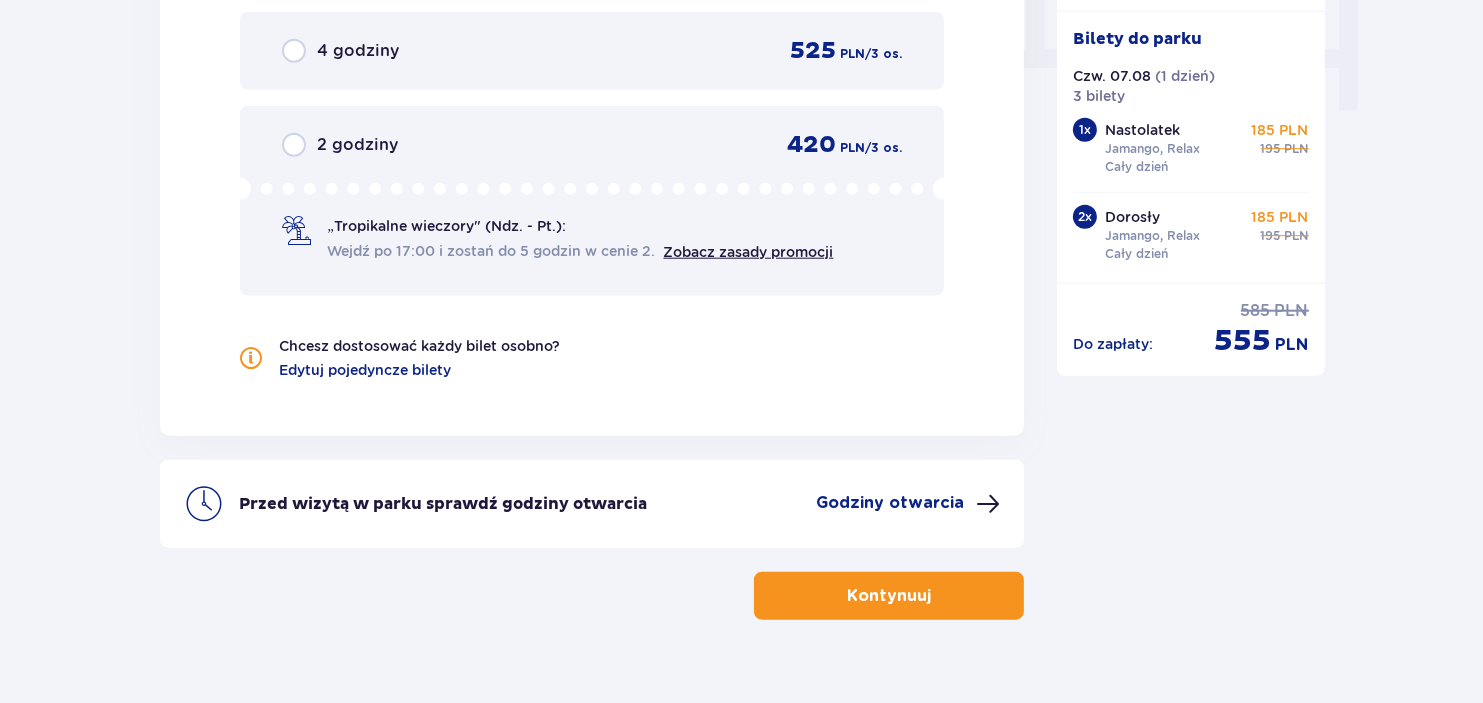 scroll, scrollTop: 2080, scrollLeft: 0, axis: vertical 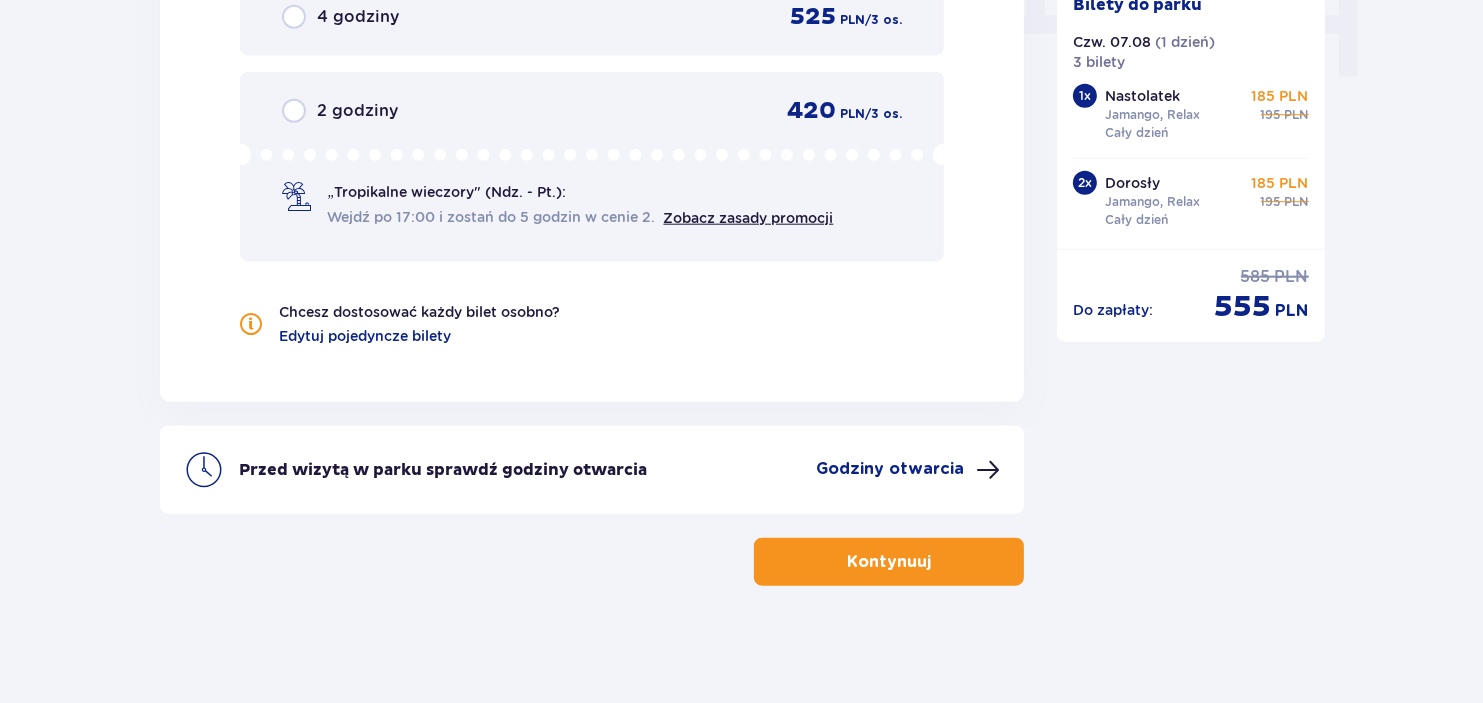 click on "Kontynuuj" at bounding box center (889, 562) 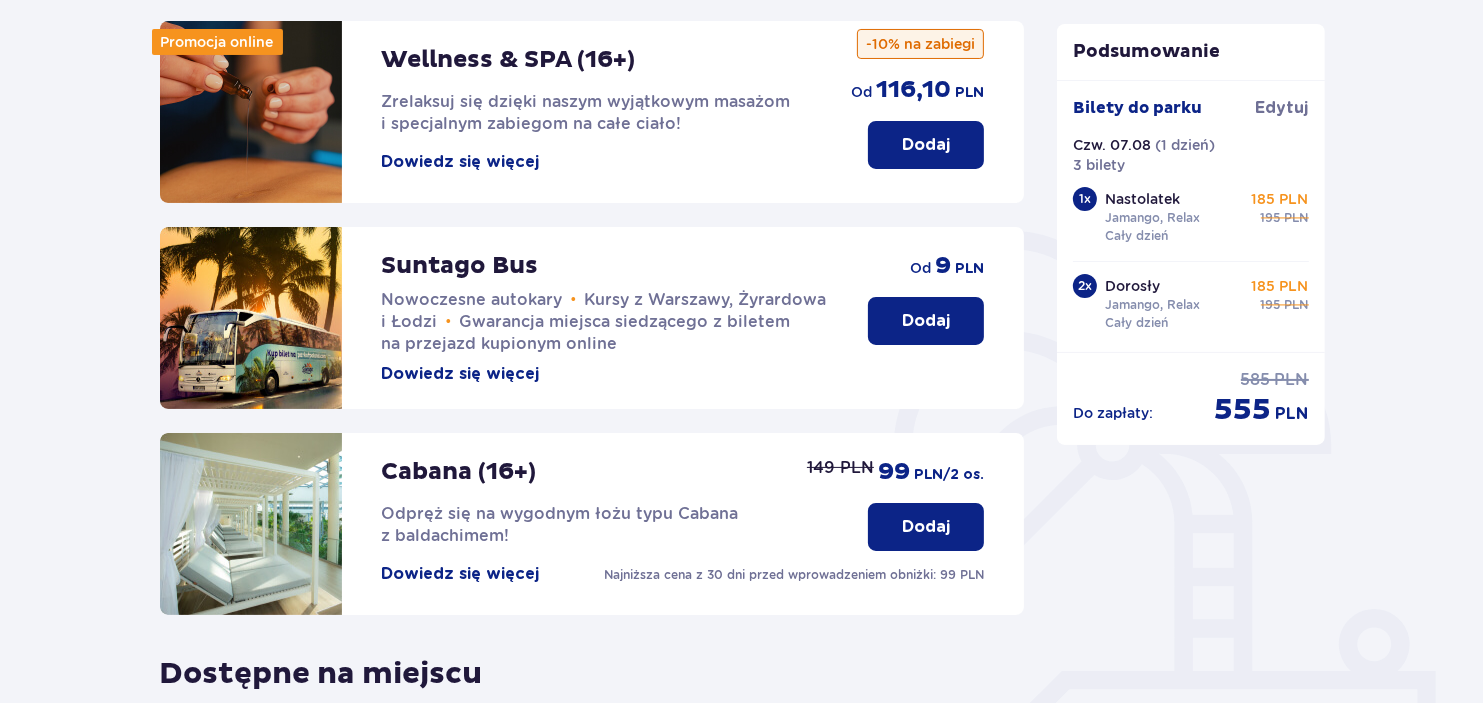 scroll, scrollTop: 300, scrollLeft: 0, axis: vertical 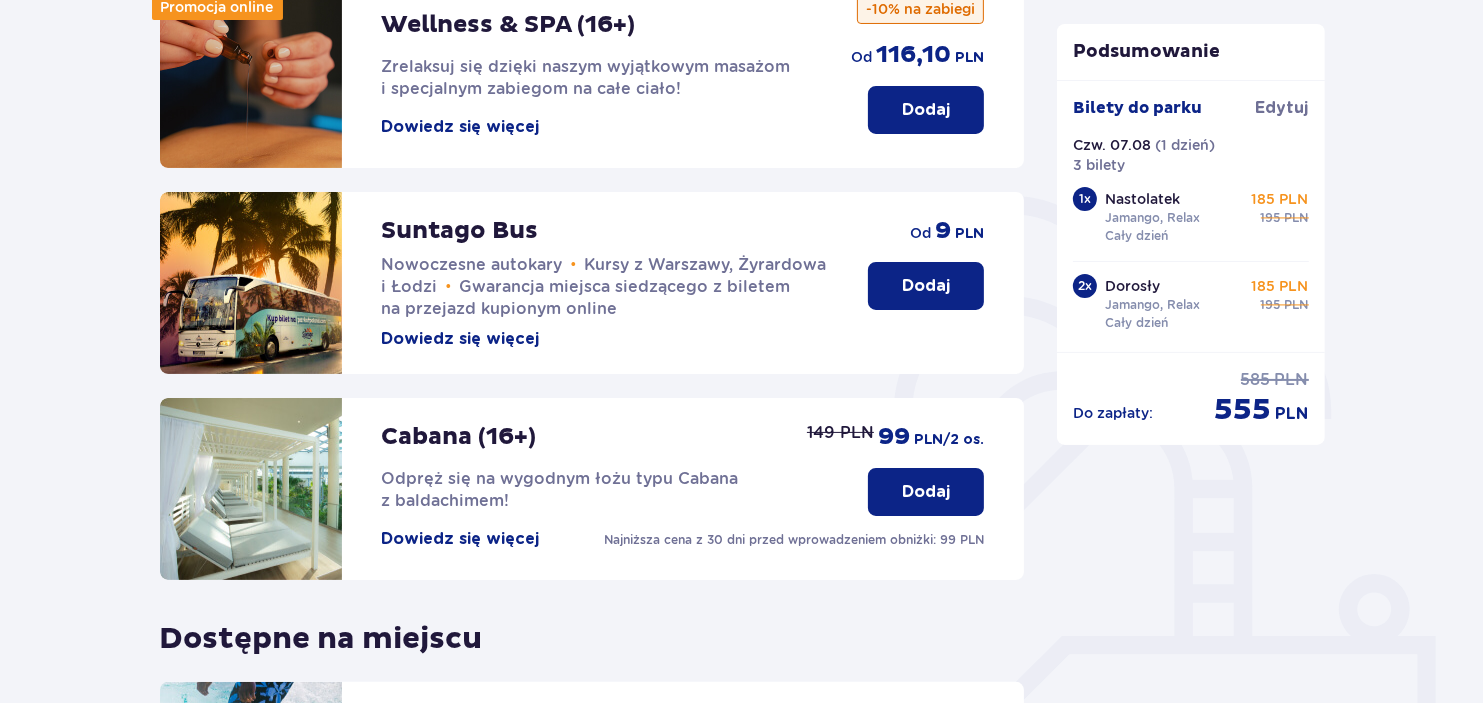 click on "Dodaj" at bounding box center (926, 286) 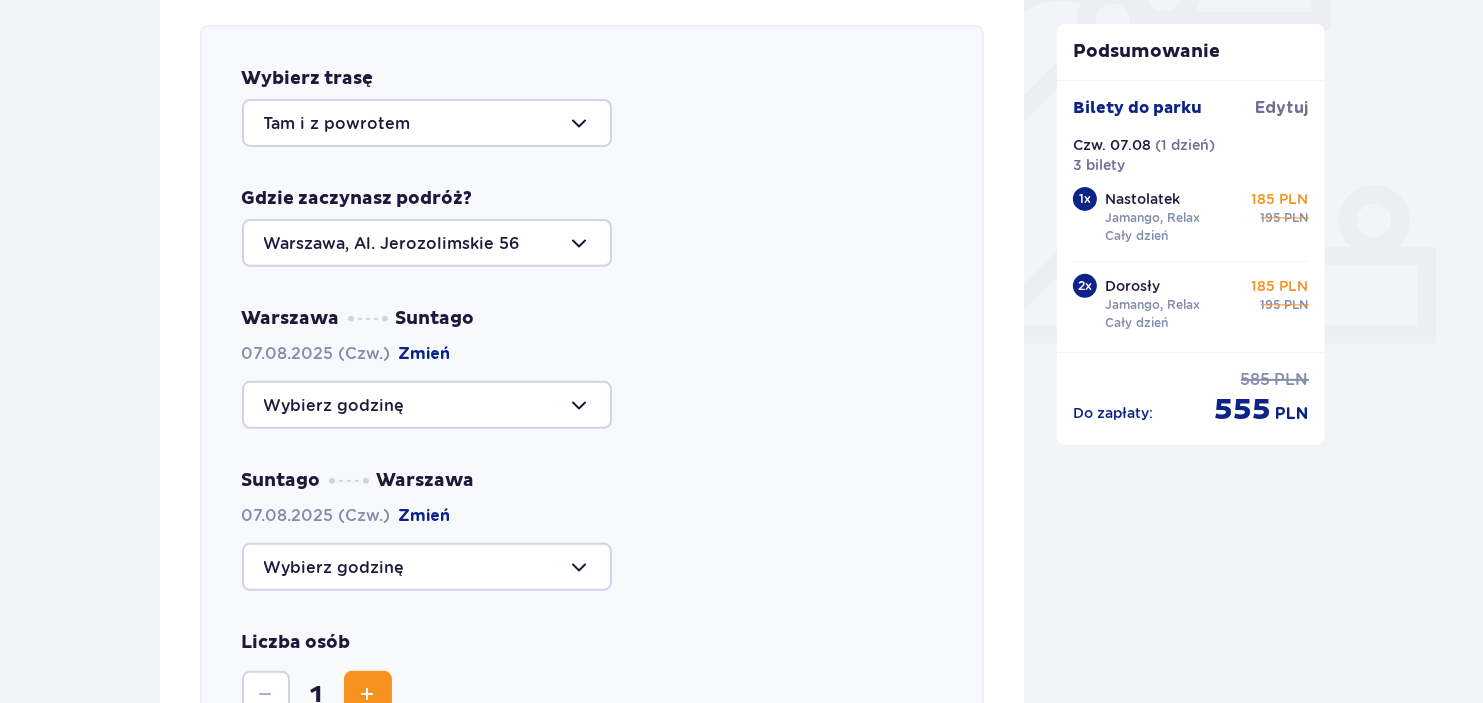 scroll, scrollTop: 789, scrollLeft: 0, axis: vertical 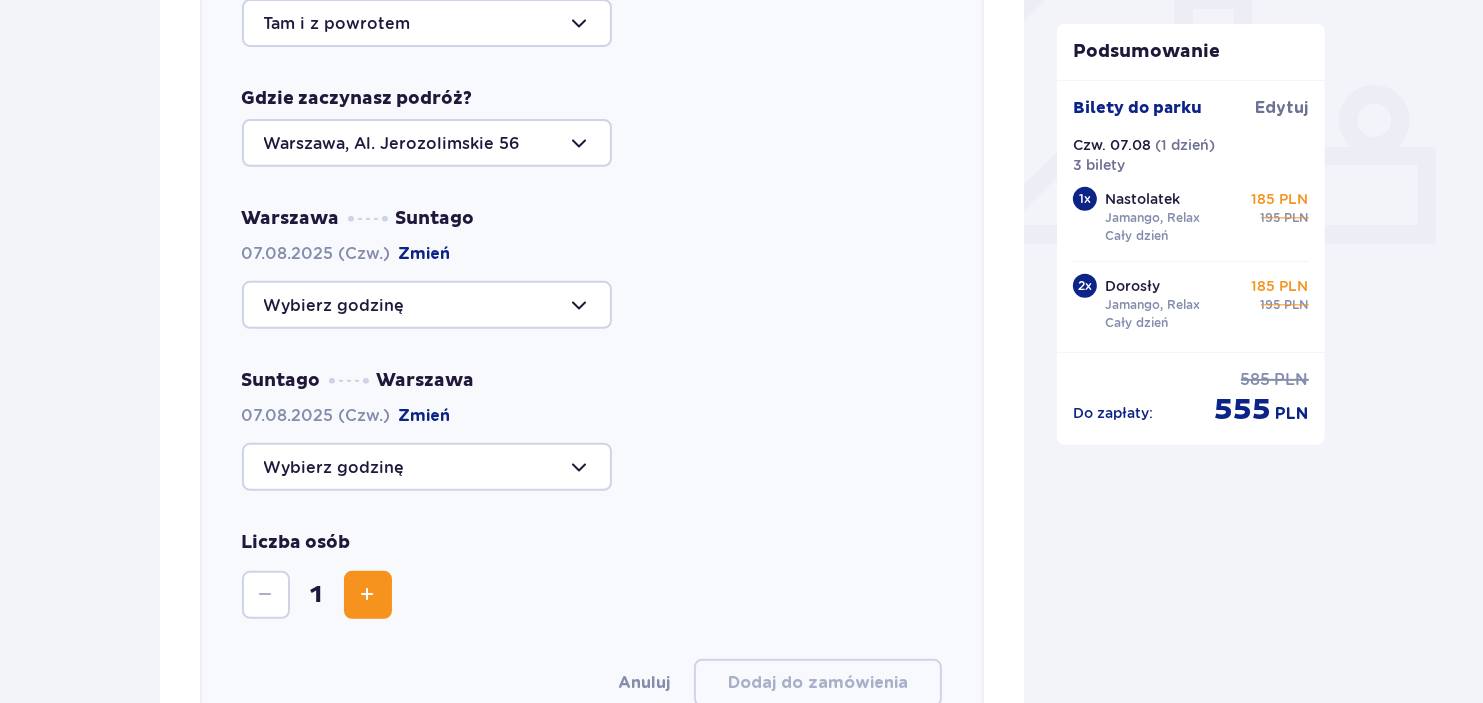 click at bounding box center [427, 143] 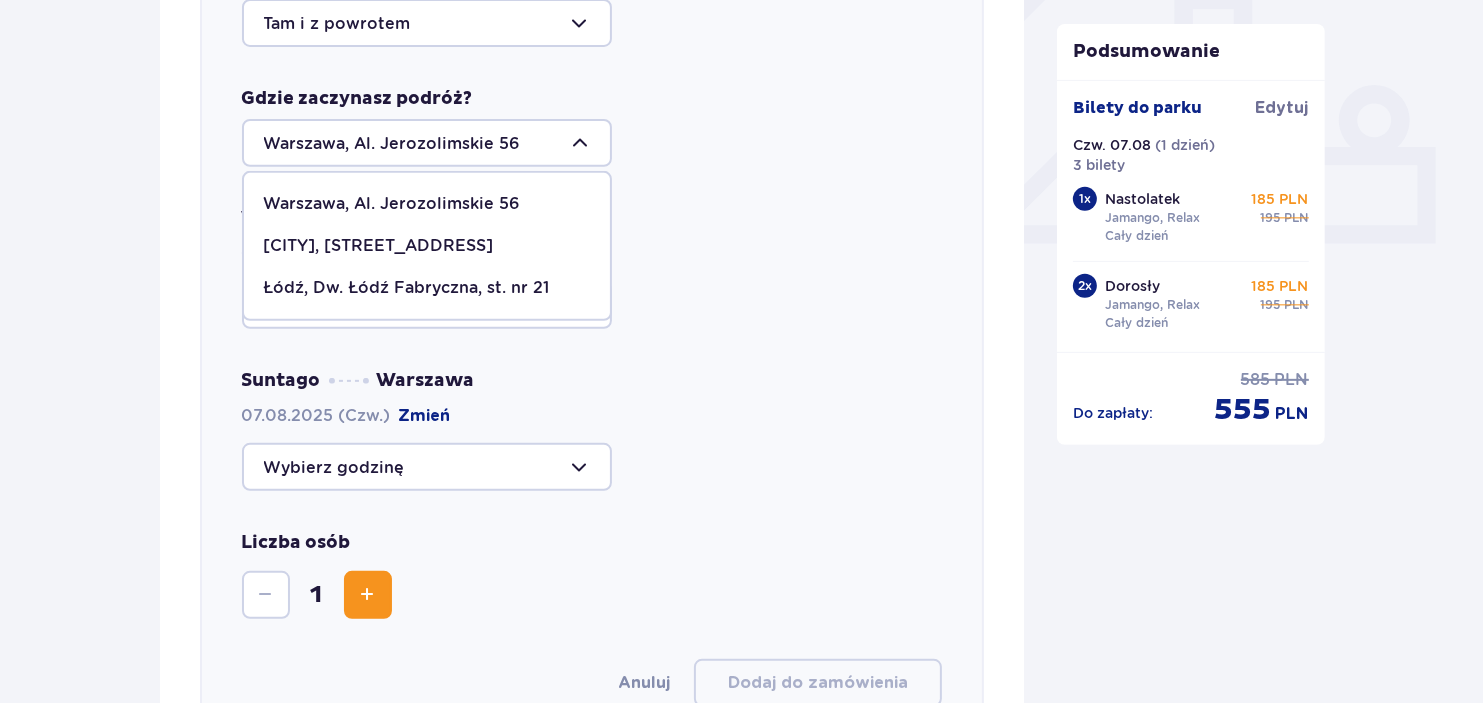 click at bounding box center (427, 143) 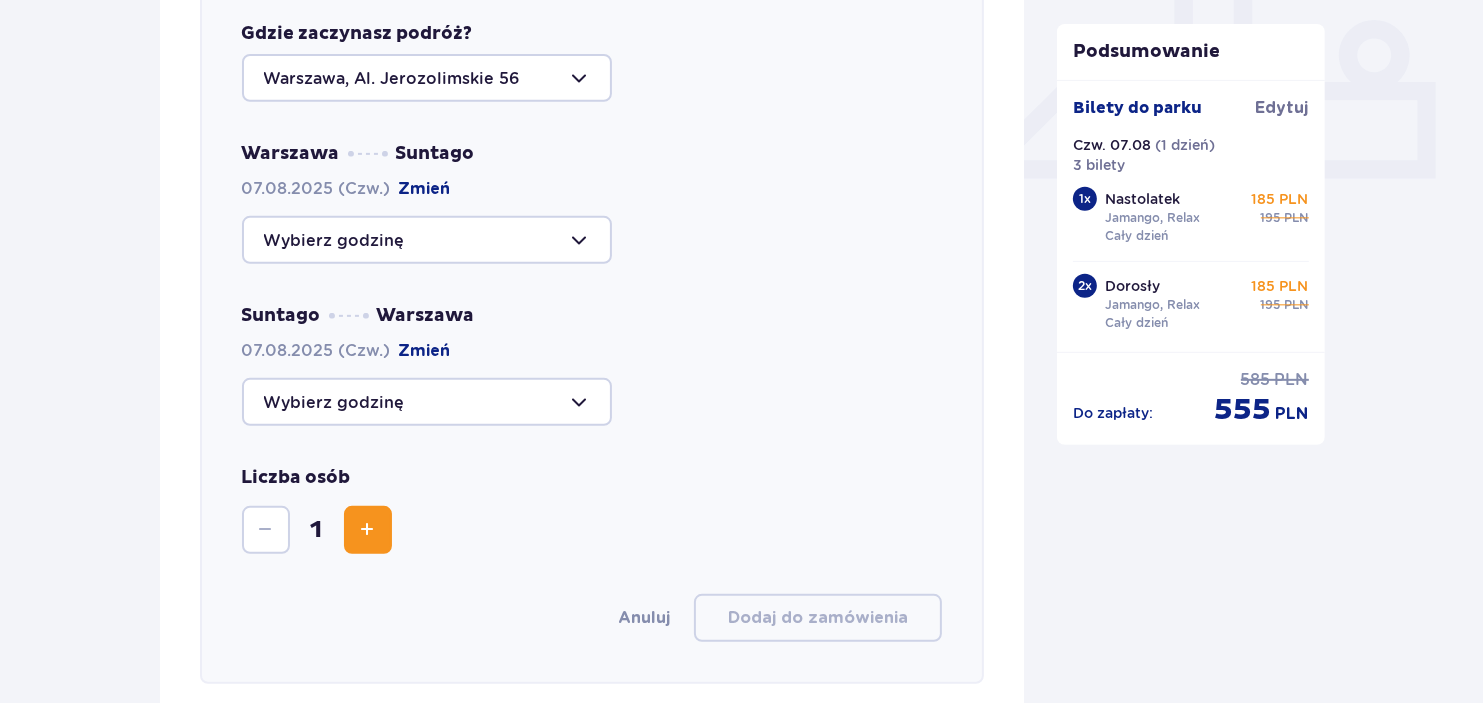 scroll, scrollTop: 889, scrollLeft: 0, axis: vertical 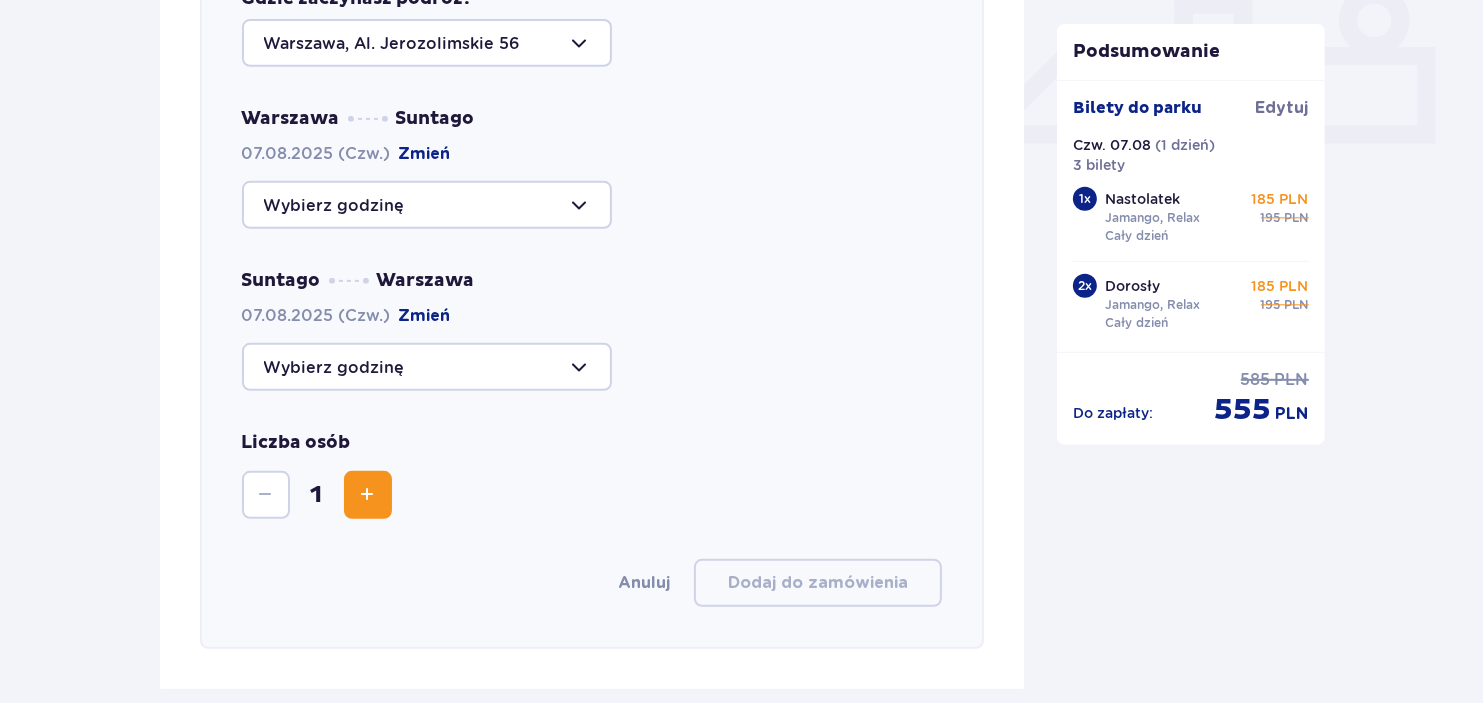click at bounding box center [368, 495] 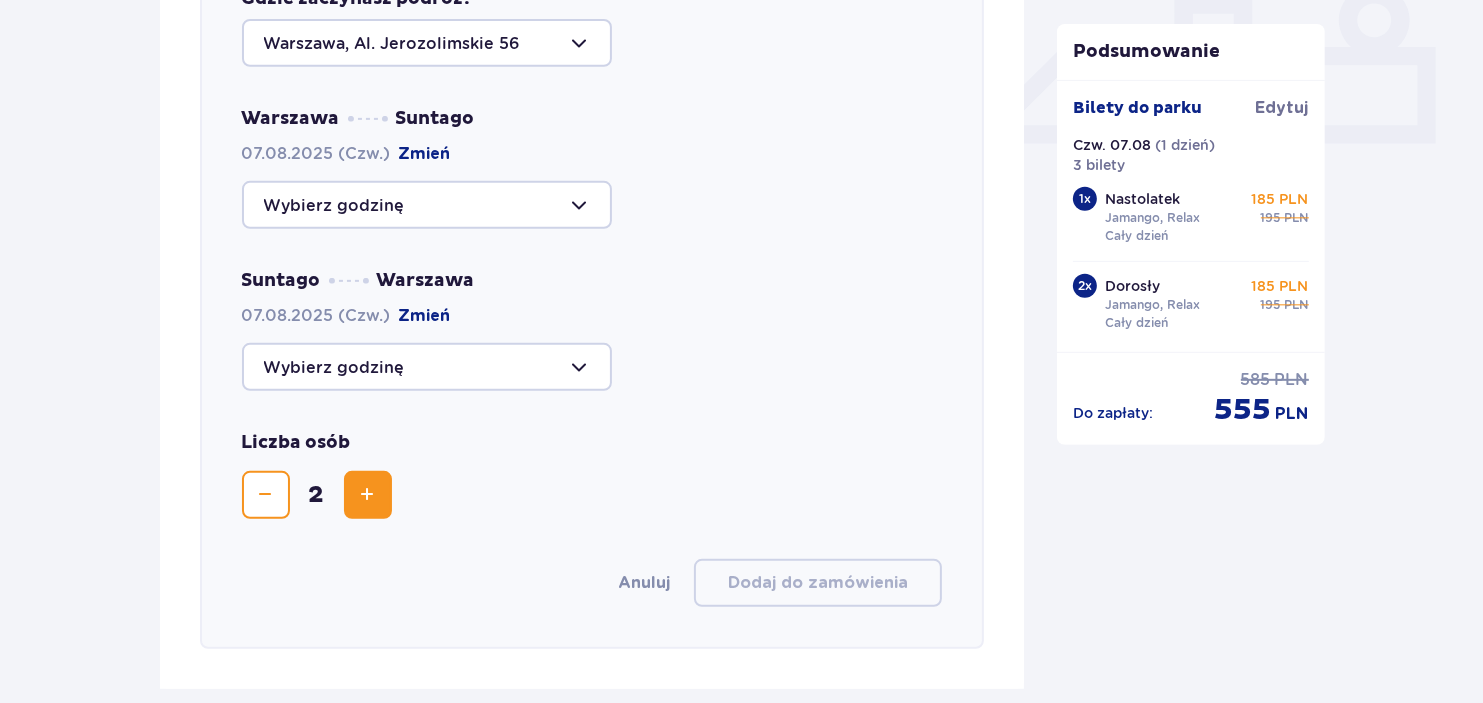 click at bounding box center [368, 495] 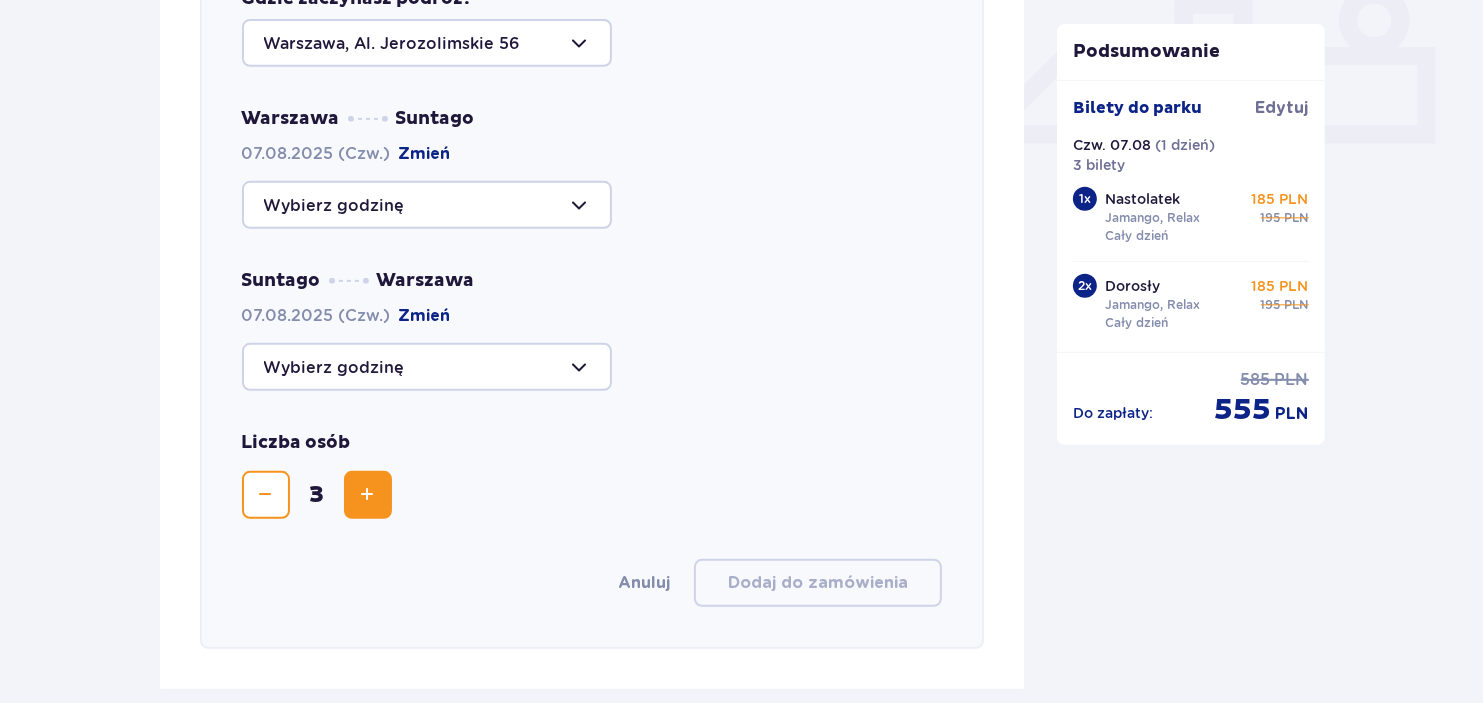 click at bounding box center (427, 367) 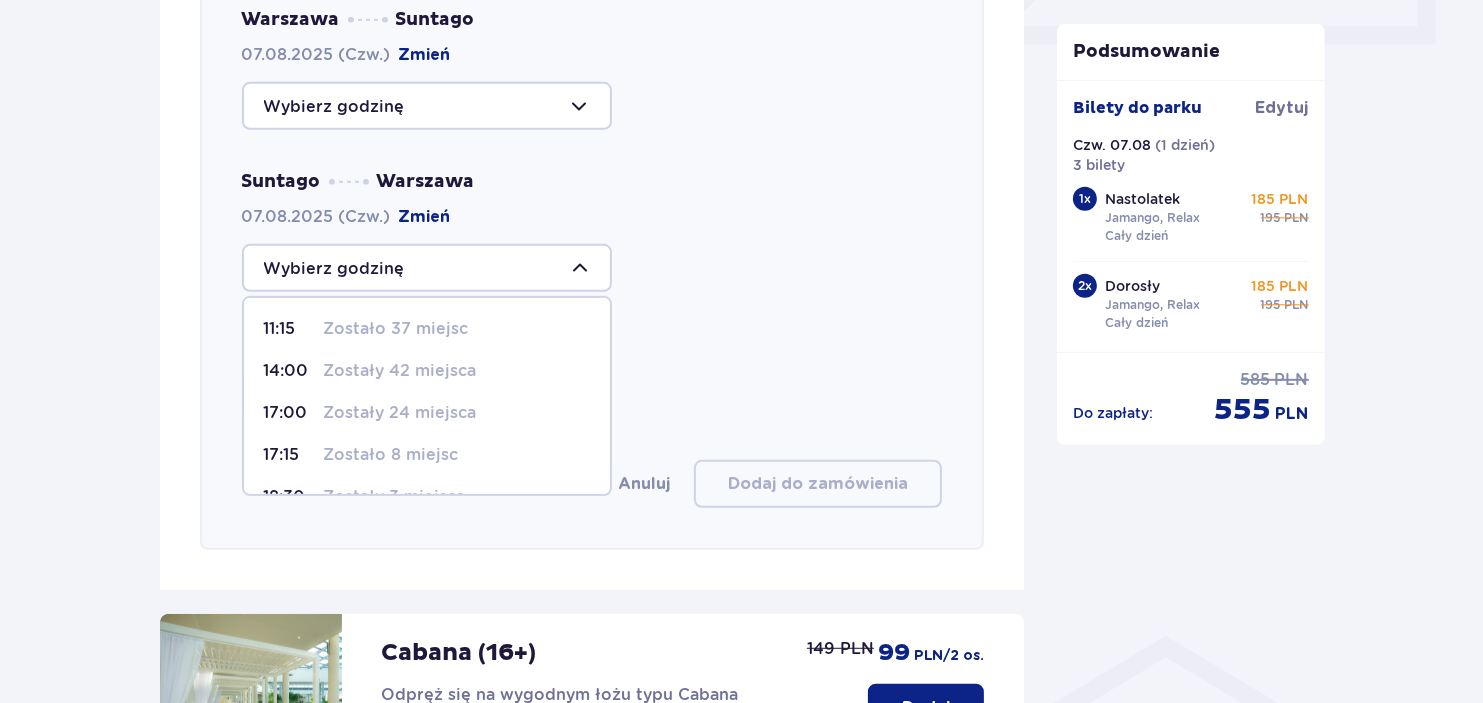 scroll, scrollTop: 989, scrollLeft: 0, axis: vertical 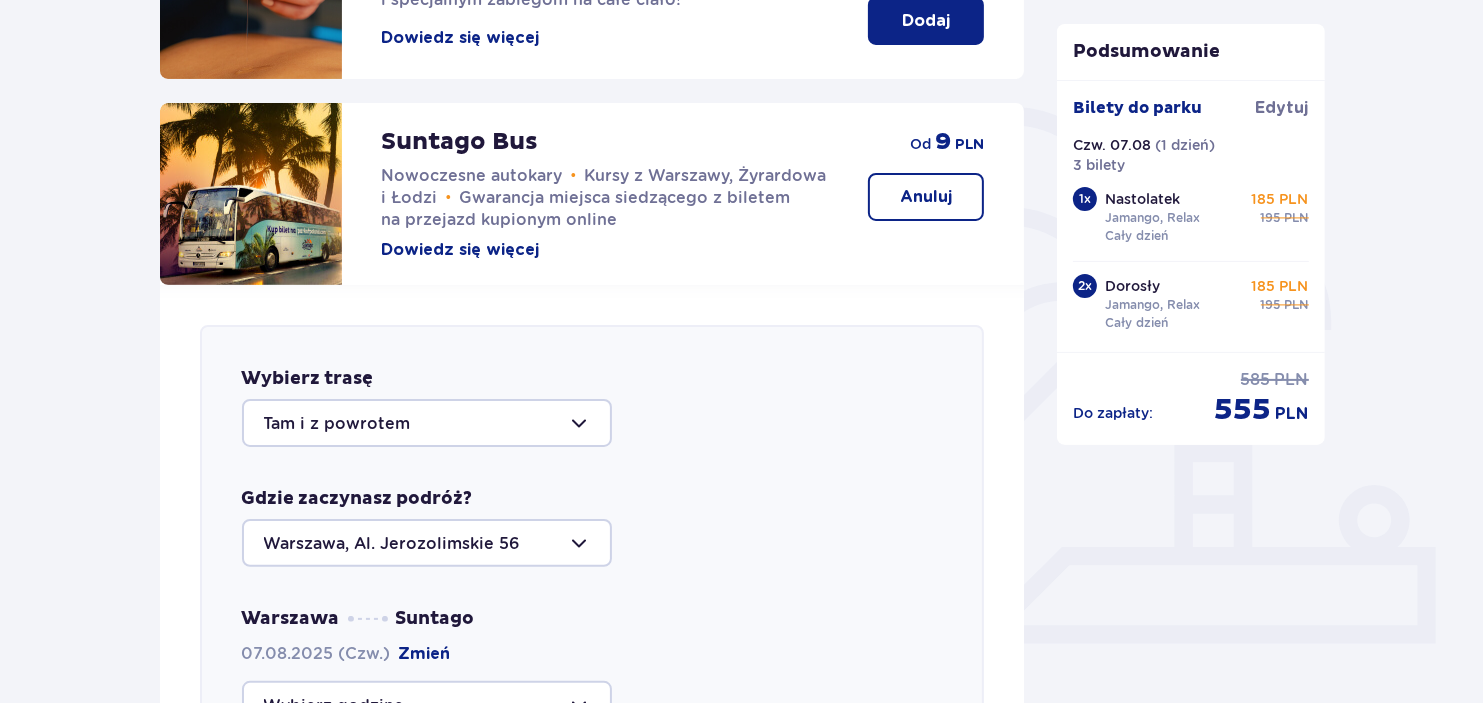 click on "Anuluj" at bounding box center [926, 197] 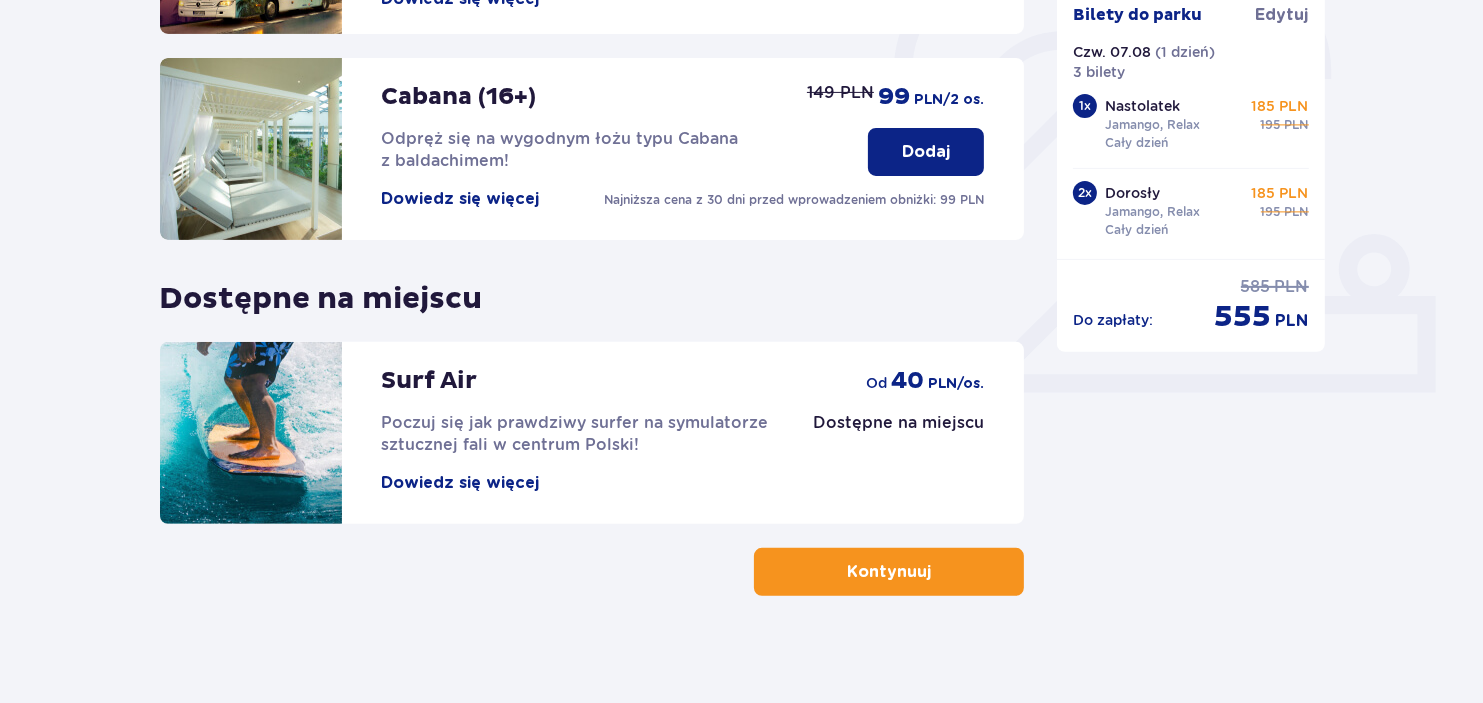 scroll, scrollTop: 652, scrollLeft: 0, axis: vertical 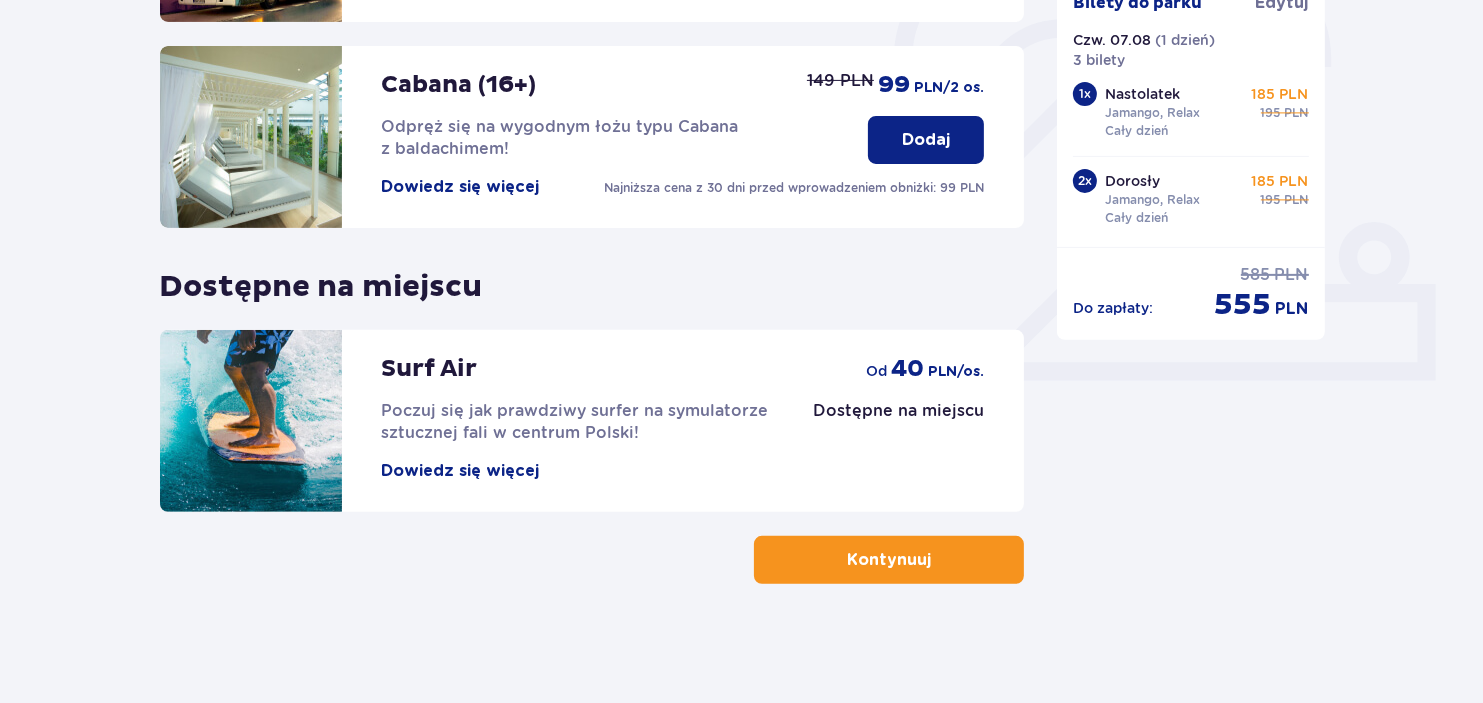 click on "Kontynuuj" at bounding box center (889, 560) 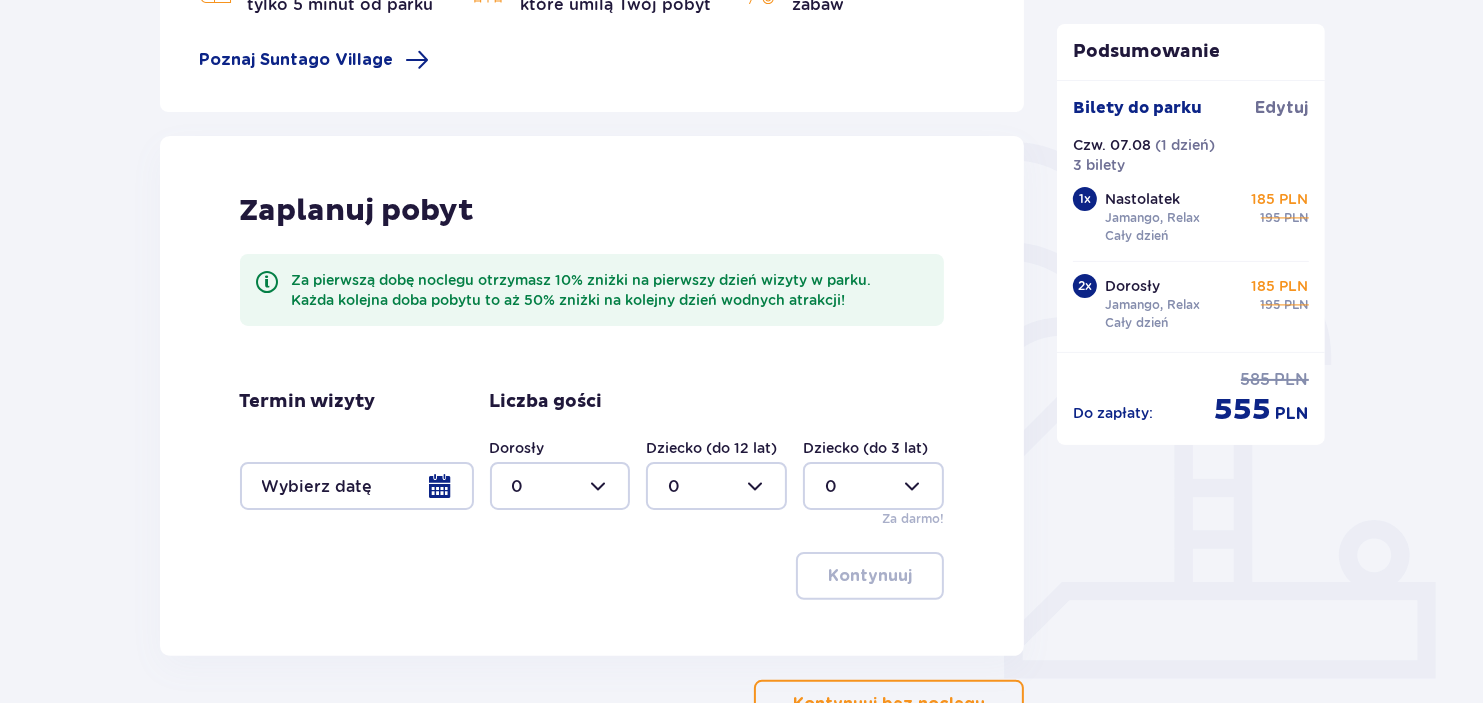 scroll, scrollTop: 463, scrollLeft: 0, axis: vertical 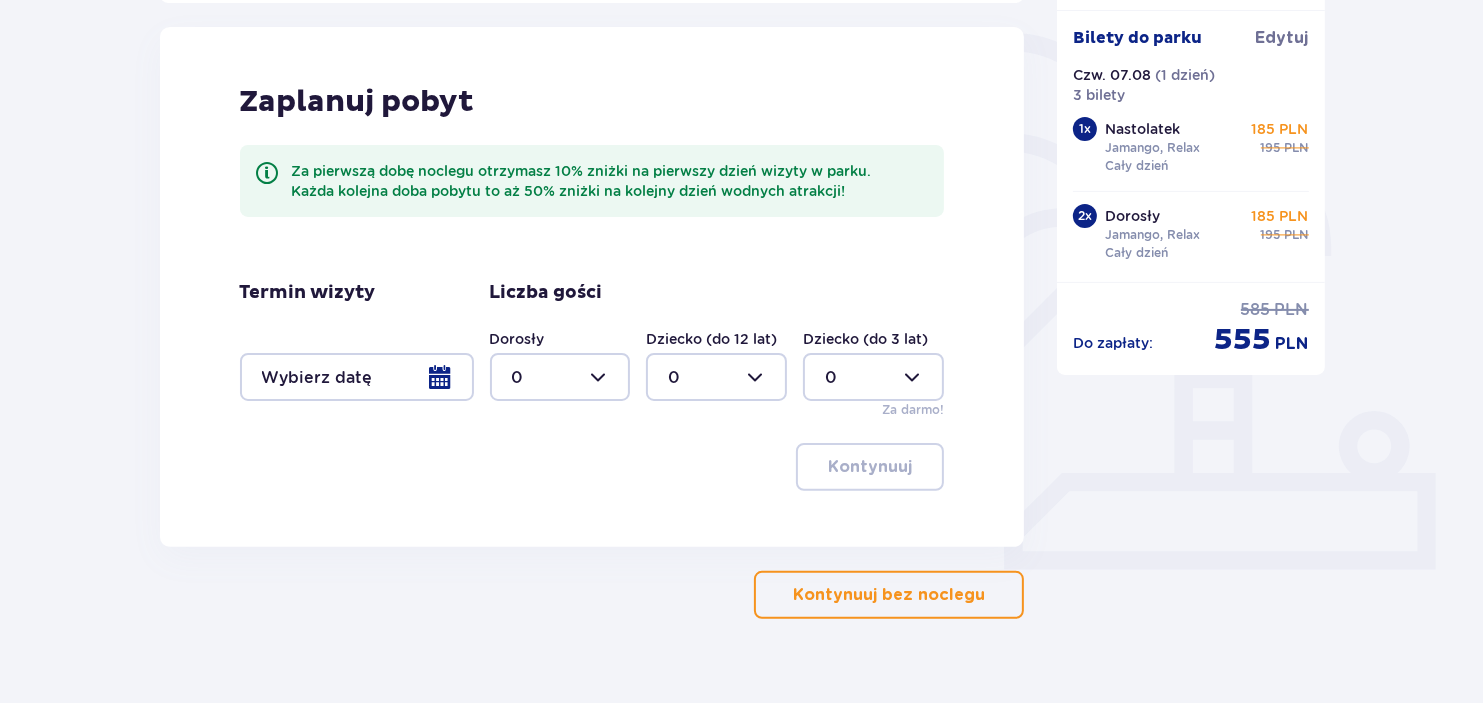 click on "Kontynuuj bez noclegu" at bounding box center (889, 595) 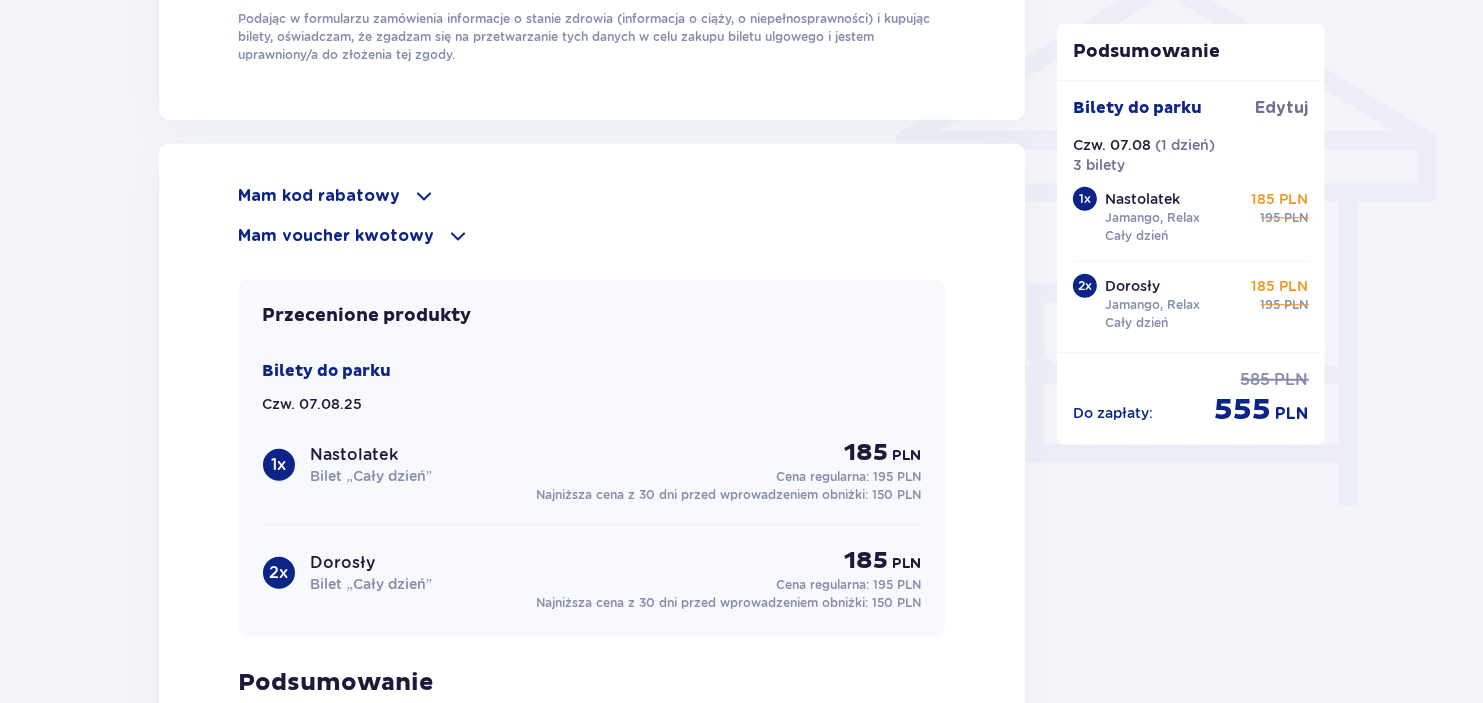 scroll, scrollTop: 1646, scrollLeft: 0, axis: vertical 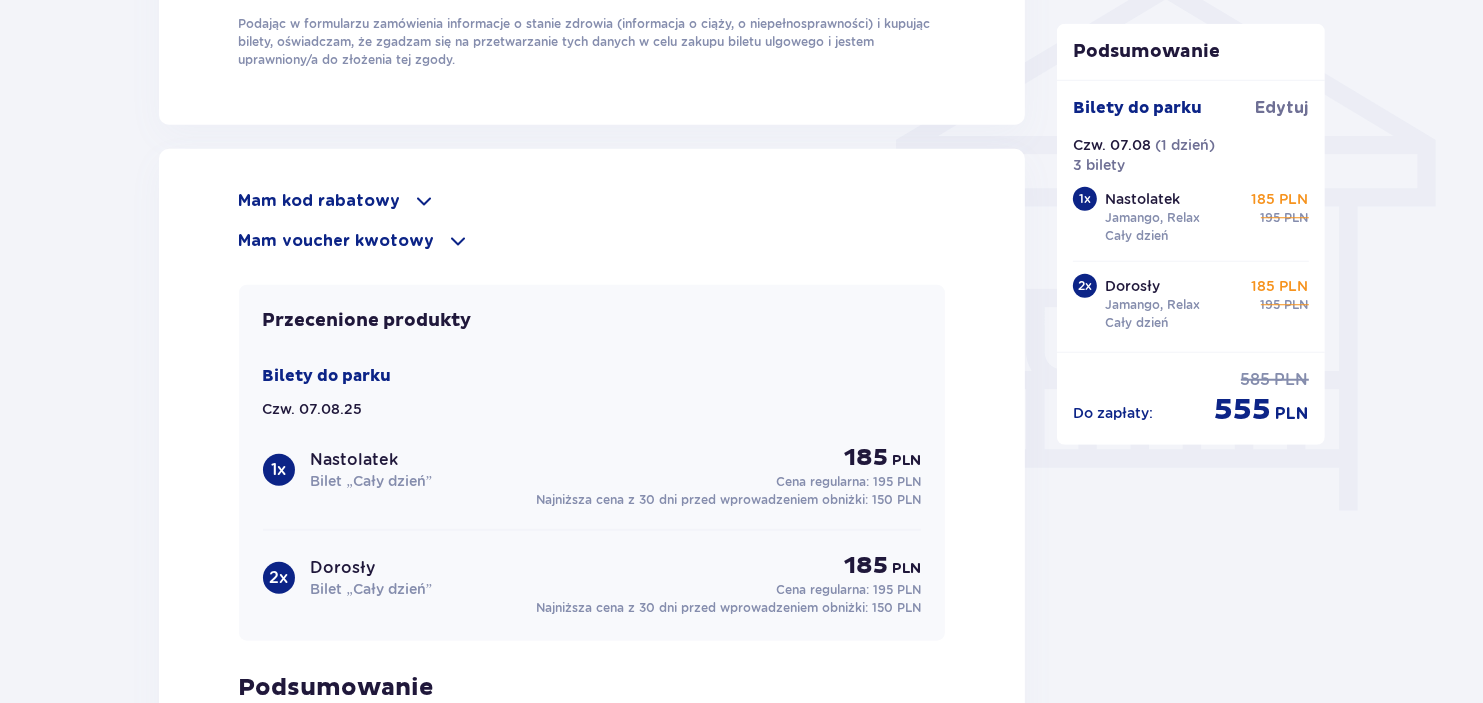 click on "Mam voucher kwotowy" at bounding box center [337, 241] 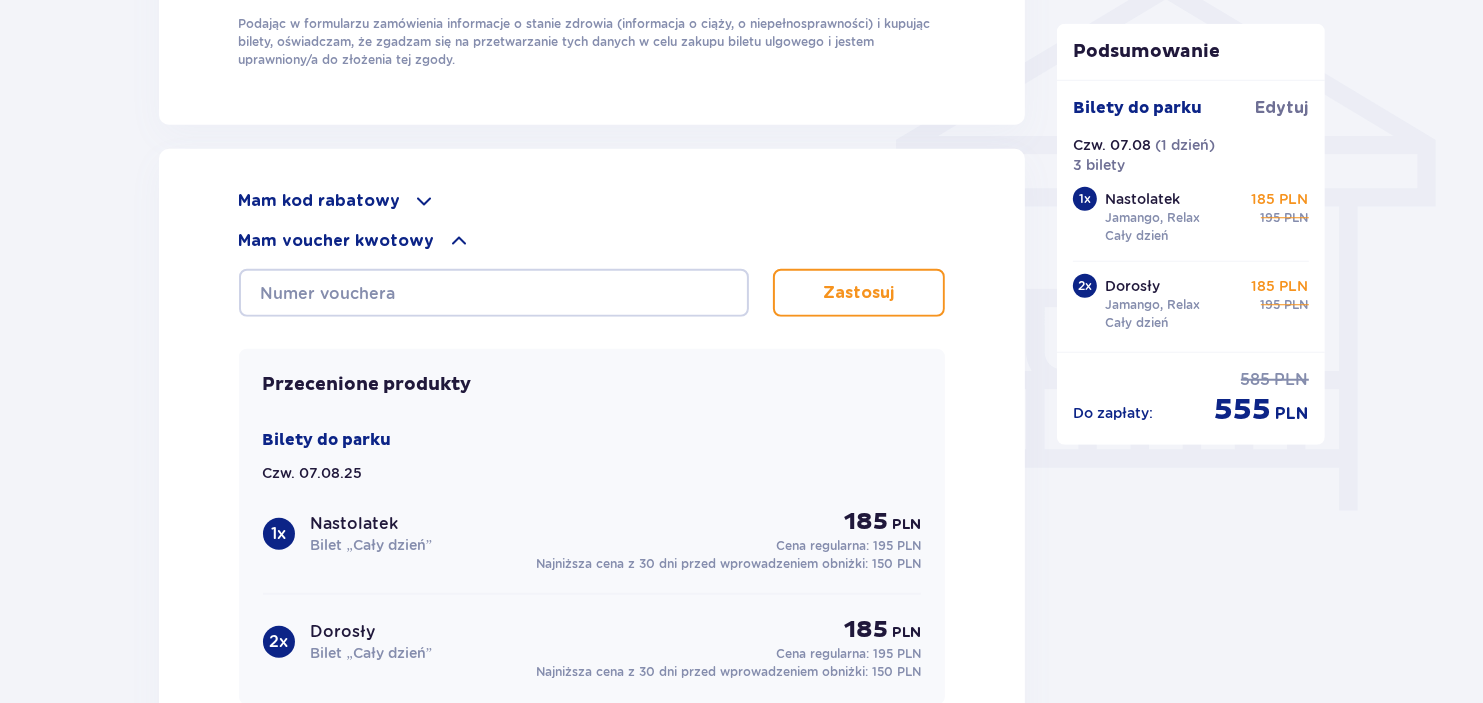 click on "Mam voucher kwotowy" at bounding box center (337, 241) 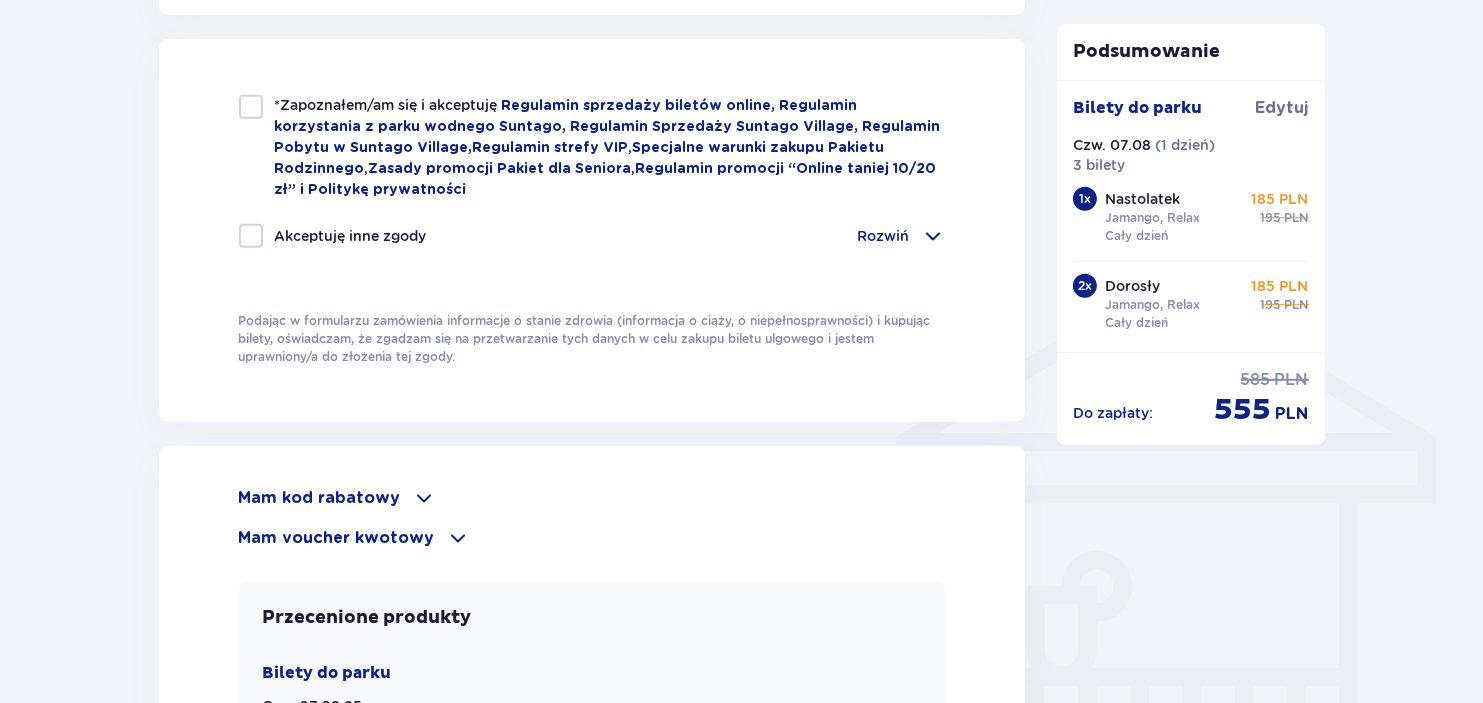 scroll, scrollTop: 1346, scrollLeft: 0, axis: vertical 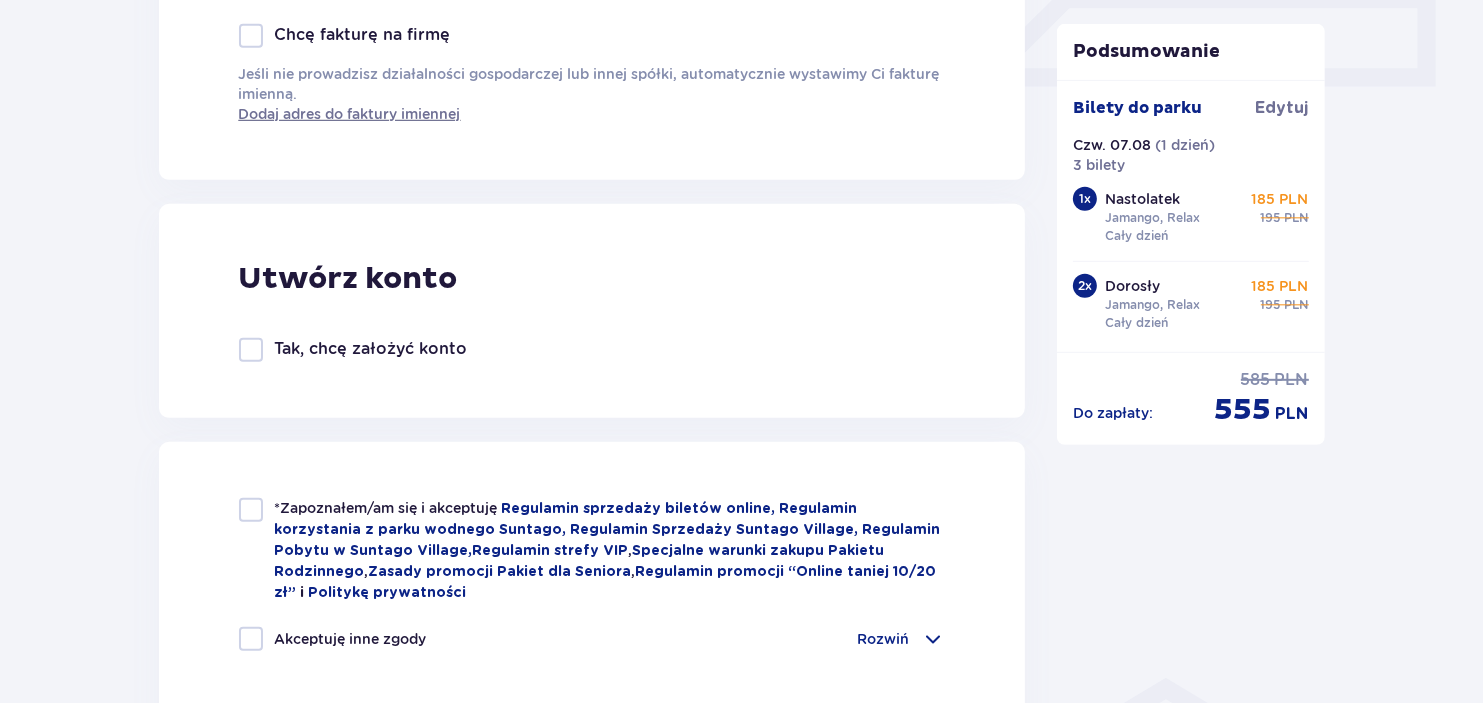 click on "Utwórz konto Tak, chcę założyć konto" at bounding box center (592, 311) 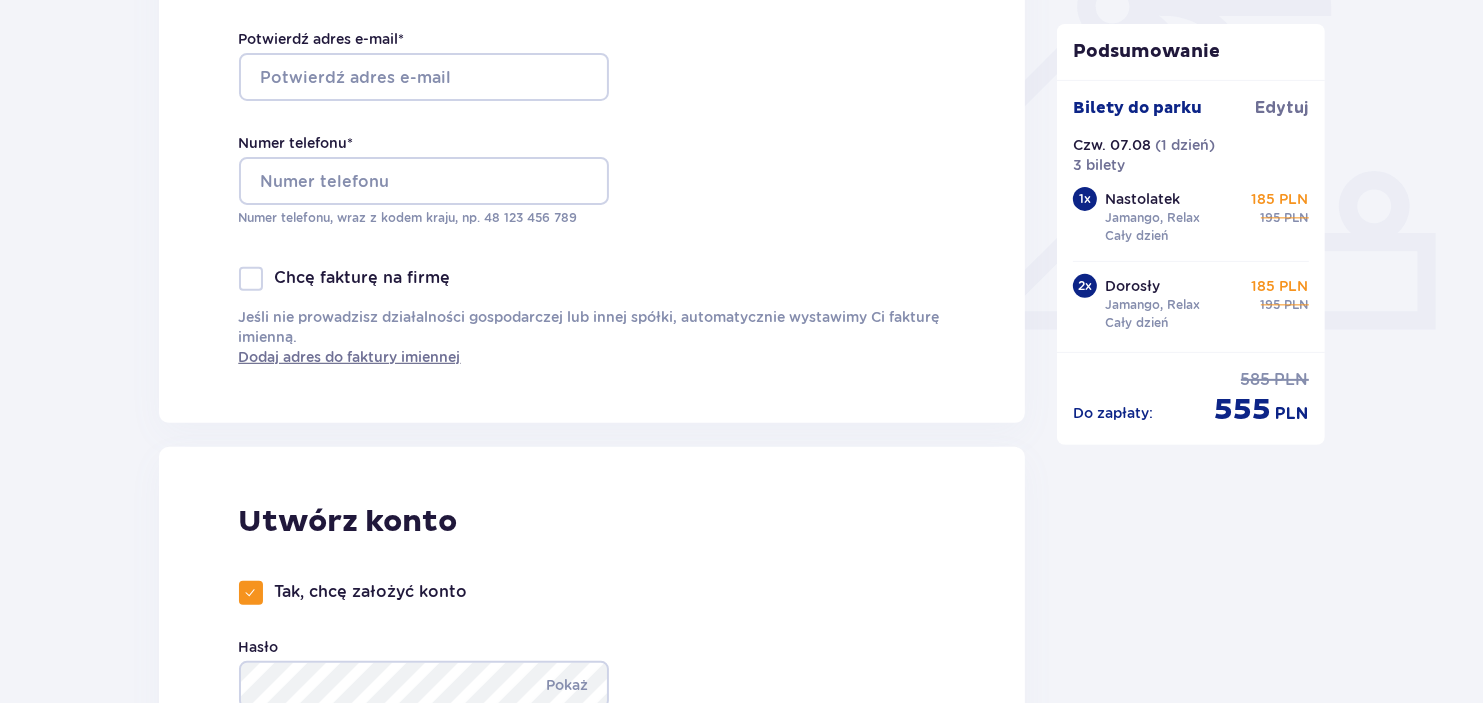 scroll, scrollTop: 846, scrollLeft: 0, axis: vertical 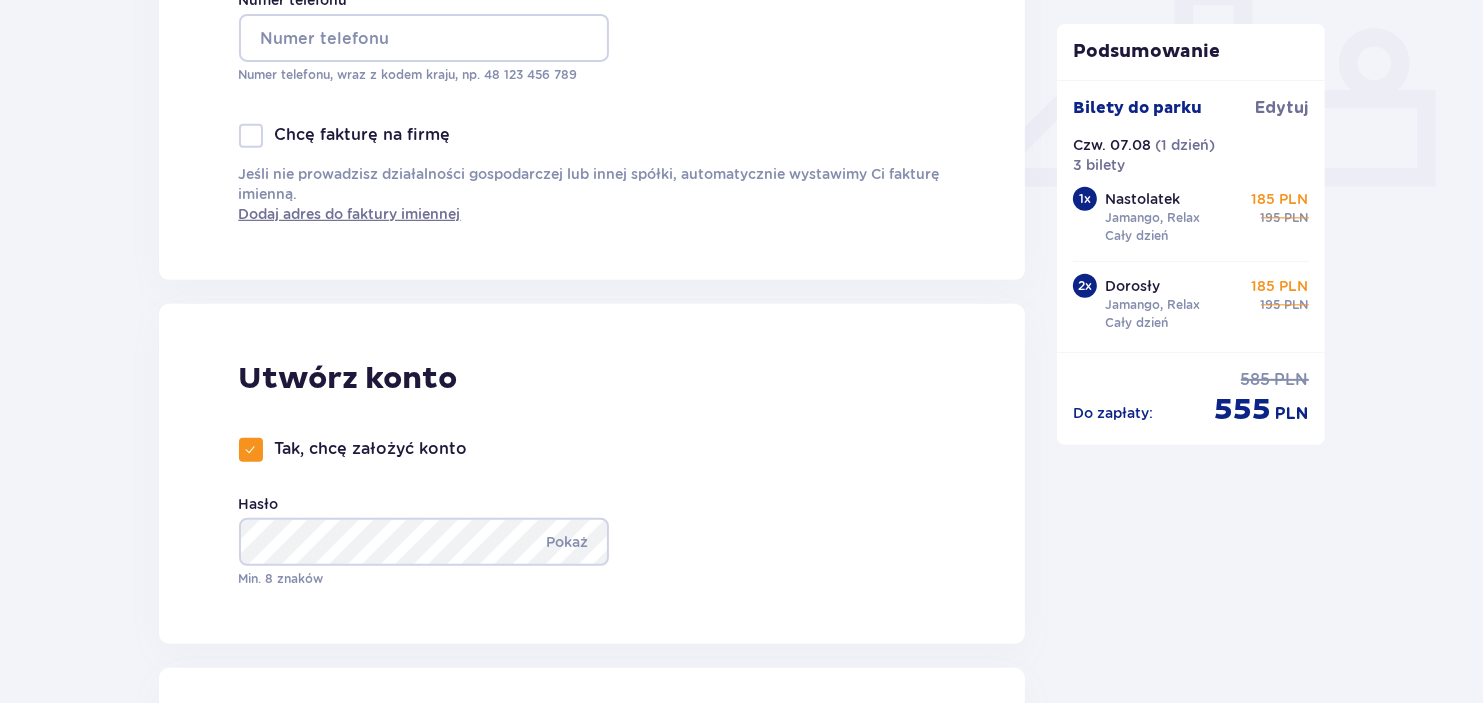 click at bounding box center [251, 450] 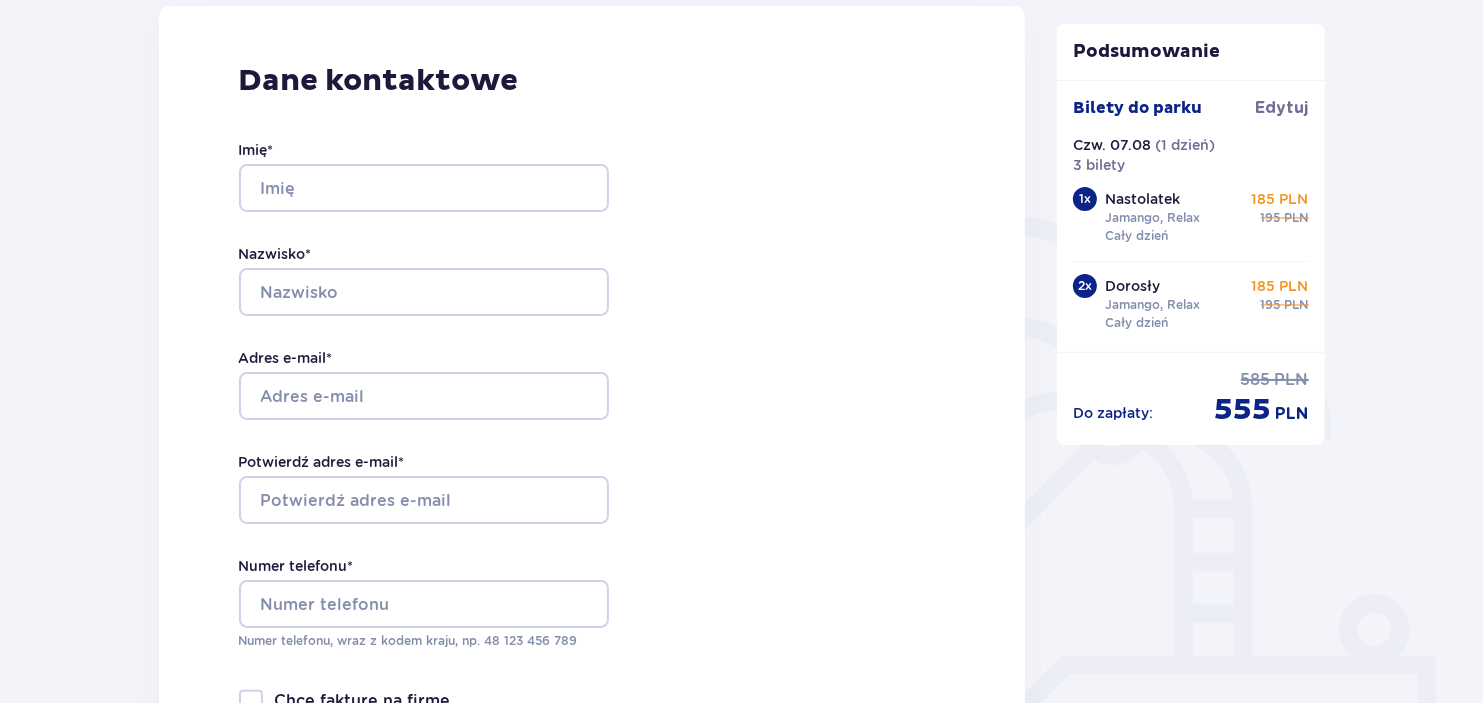 scroll, scrollTop: 246, scrollLeft: 0, axis: vertical 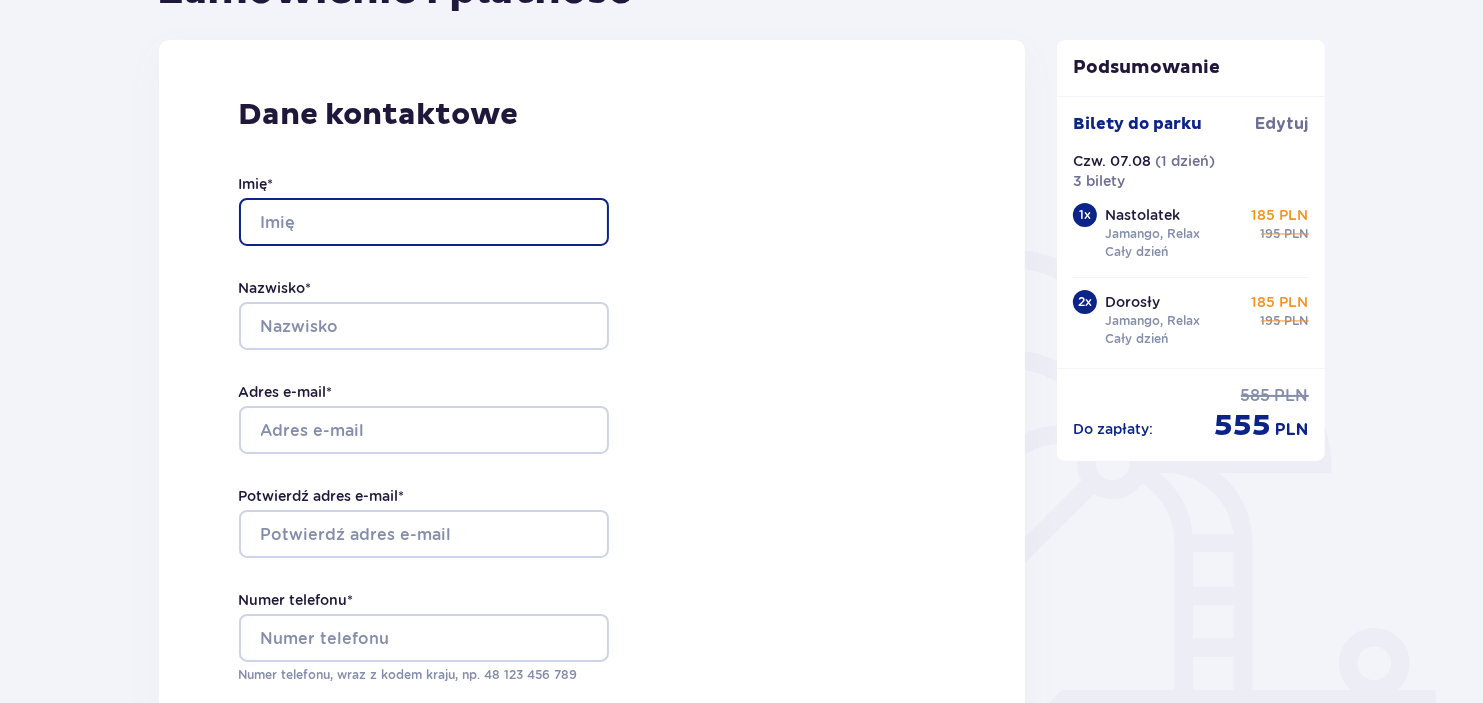 click on "Imię *" at bounding box center (424, 222) 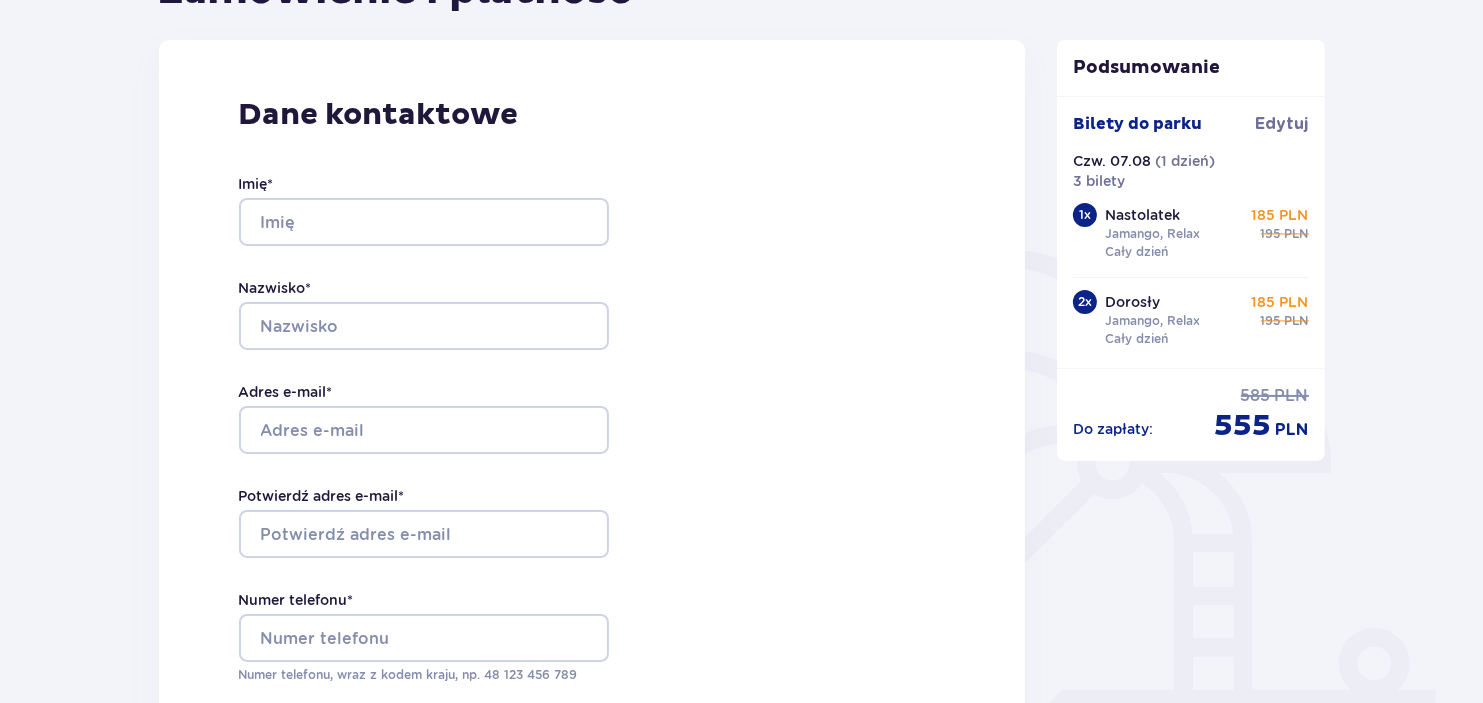 click on "Dane kontaktowe Imię * Nazwisko * Adres e-mail * Potwierdź adres e-mail * Numer telefonu * Numer telefonu, wraz z kodem kraju, np. 48 ​[PHONE_FRAGMENT] Chcę fakturę na firmę Jeśli nie prowadzisz działalności gospodarczej lub innej spółki, automatycznie wystawimy Ci fakturę imienną. Dodaj adres do faktury imiennej" at bounding box center (592, 460) 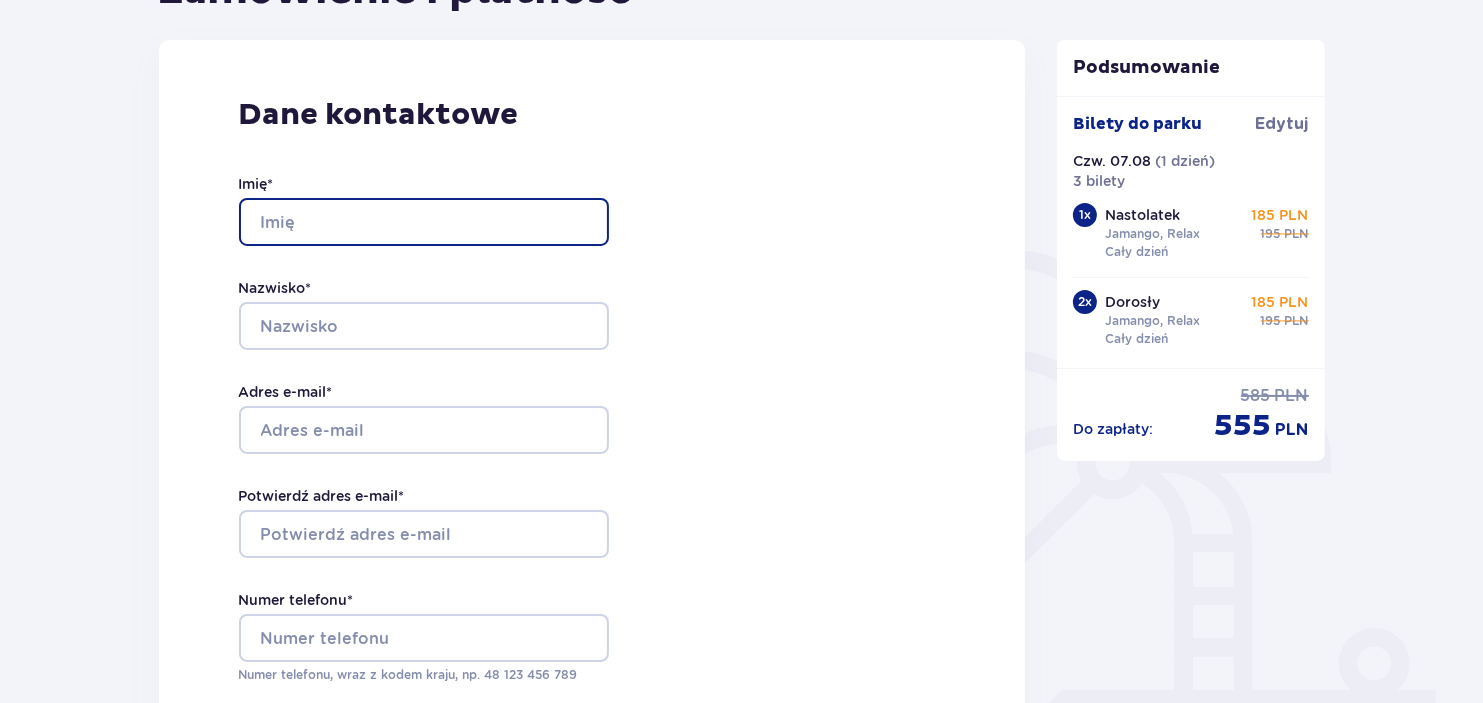 click on "Imię *" at bounding box center [424, 222] 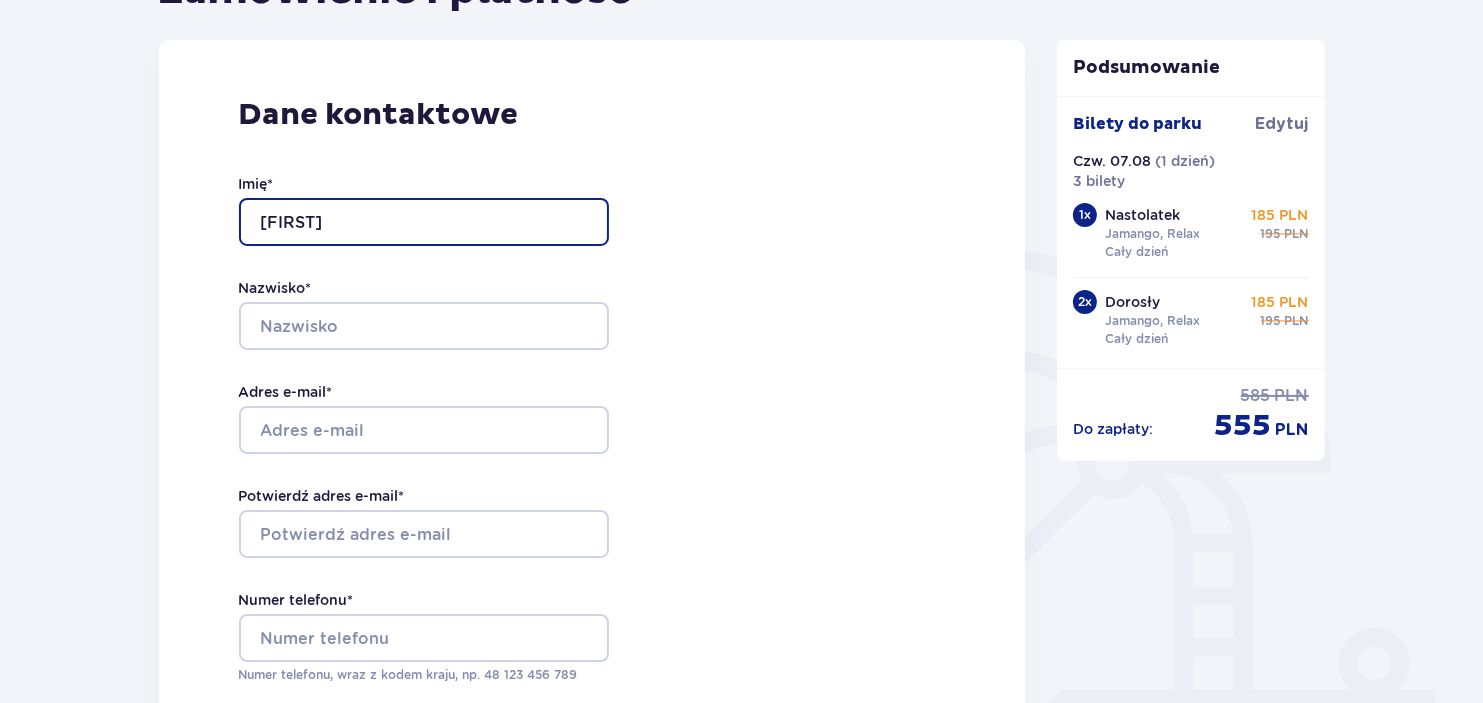 type on "[FIRST]" 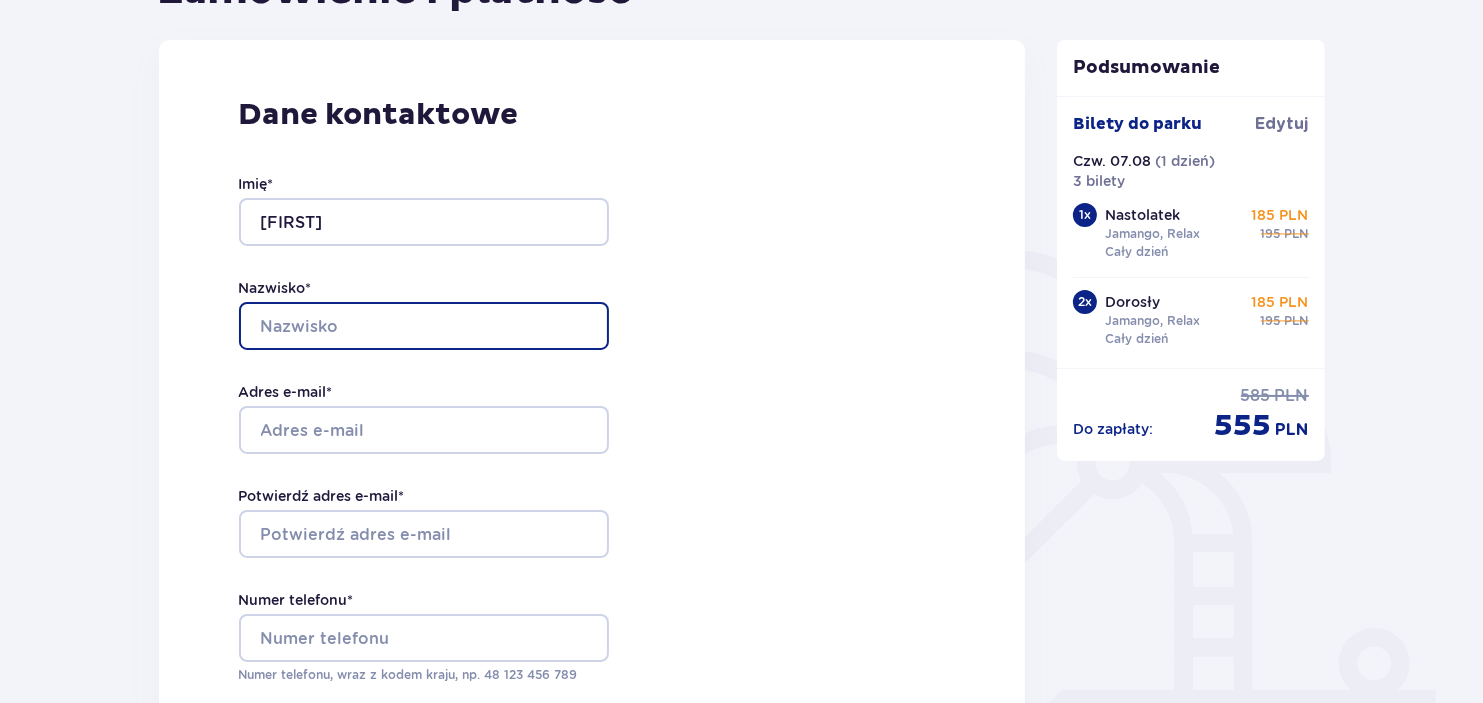 click on "Nazwisko *" at bounding box center (424, 326) 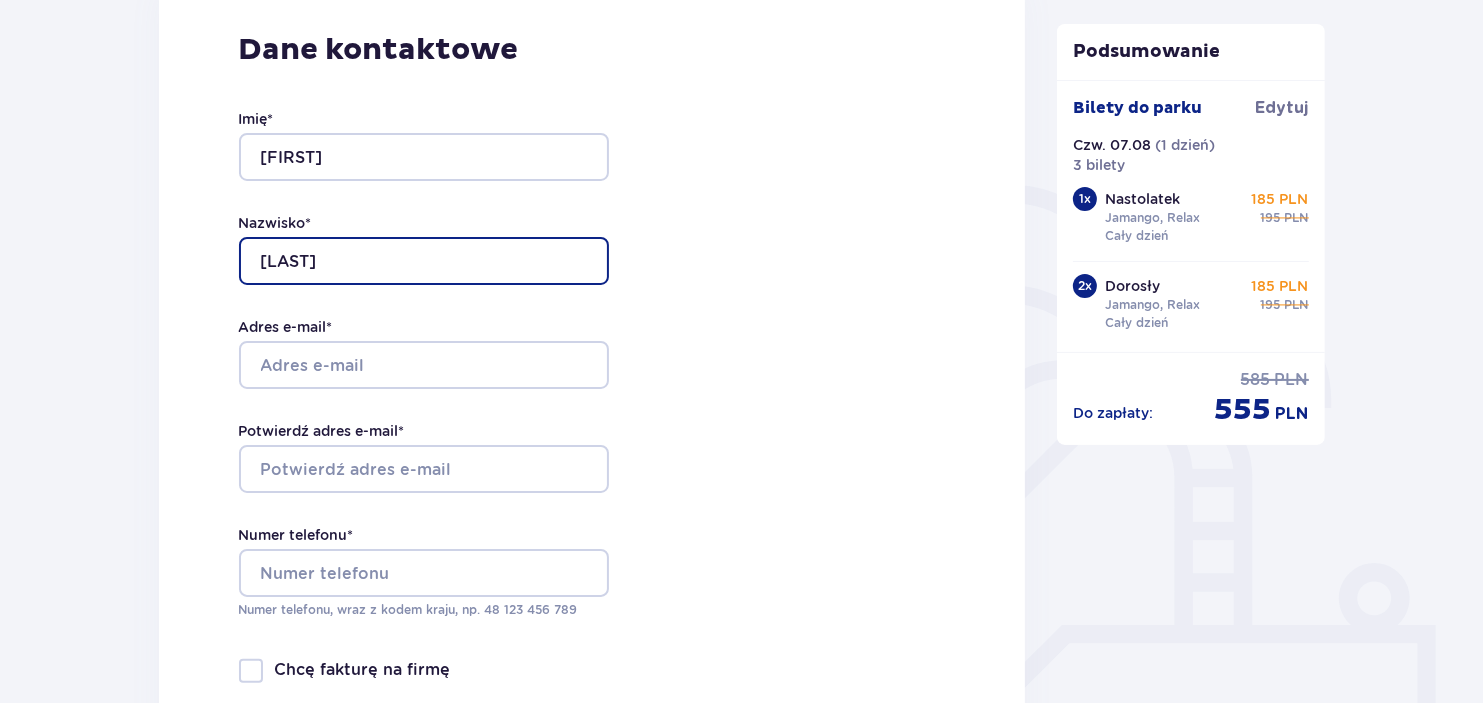 scroll, scrollTop: 346, scrollLeft: 0, axis: vertical 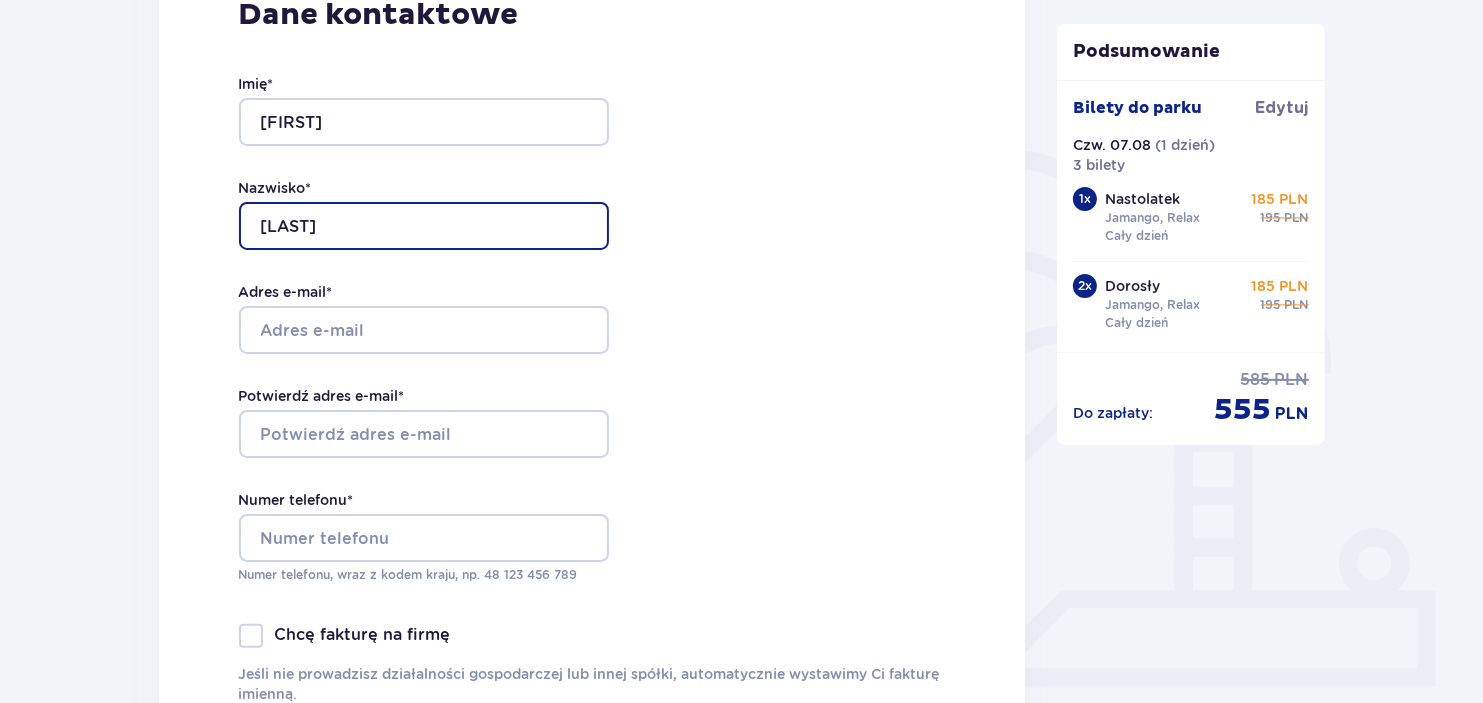 type on "[LAST]" 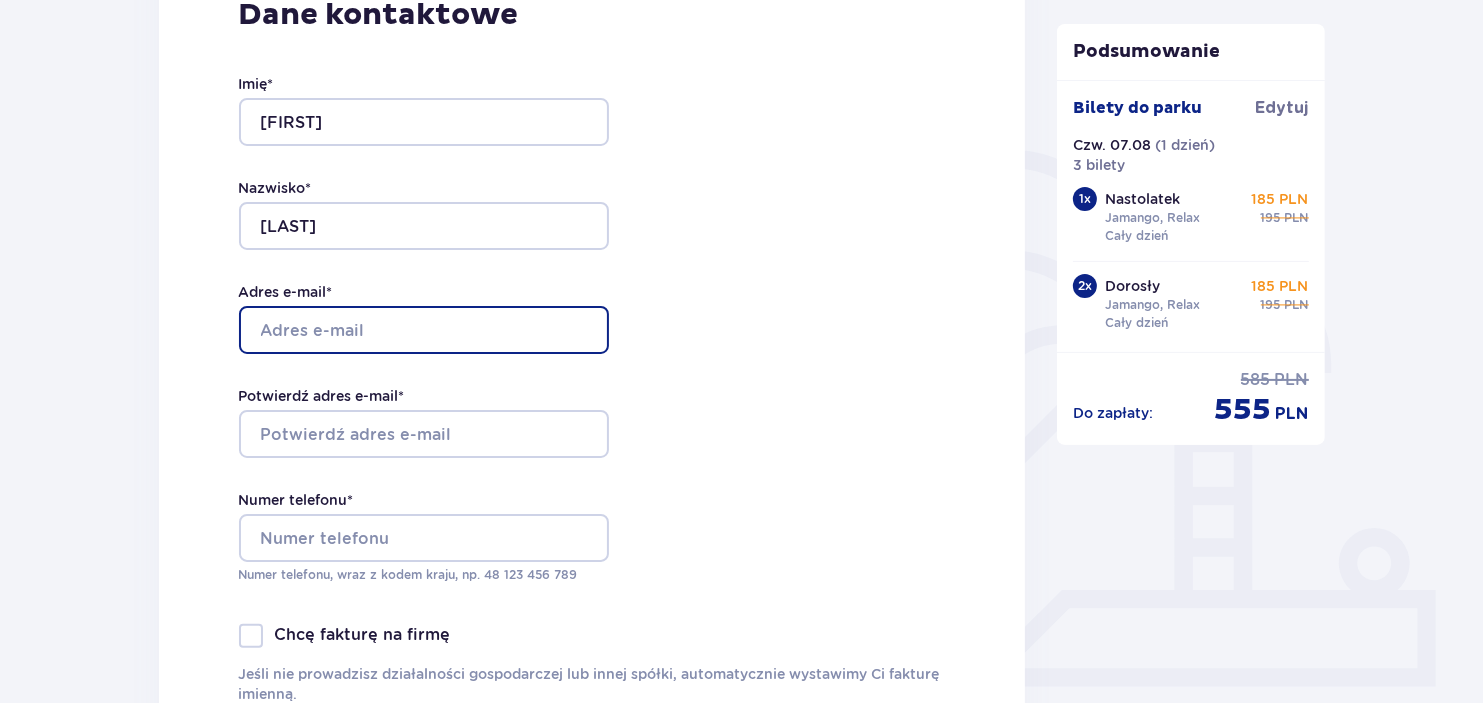 click on "Adres e-mail *" at bounding box center (424, 330) 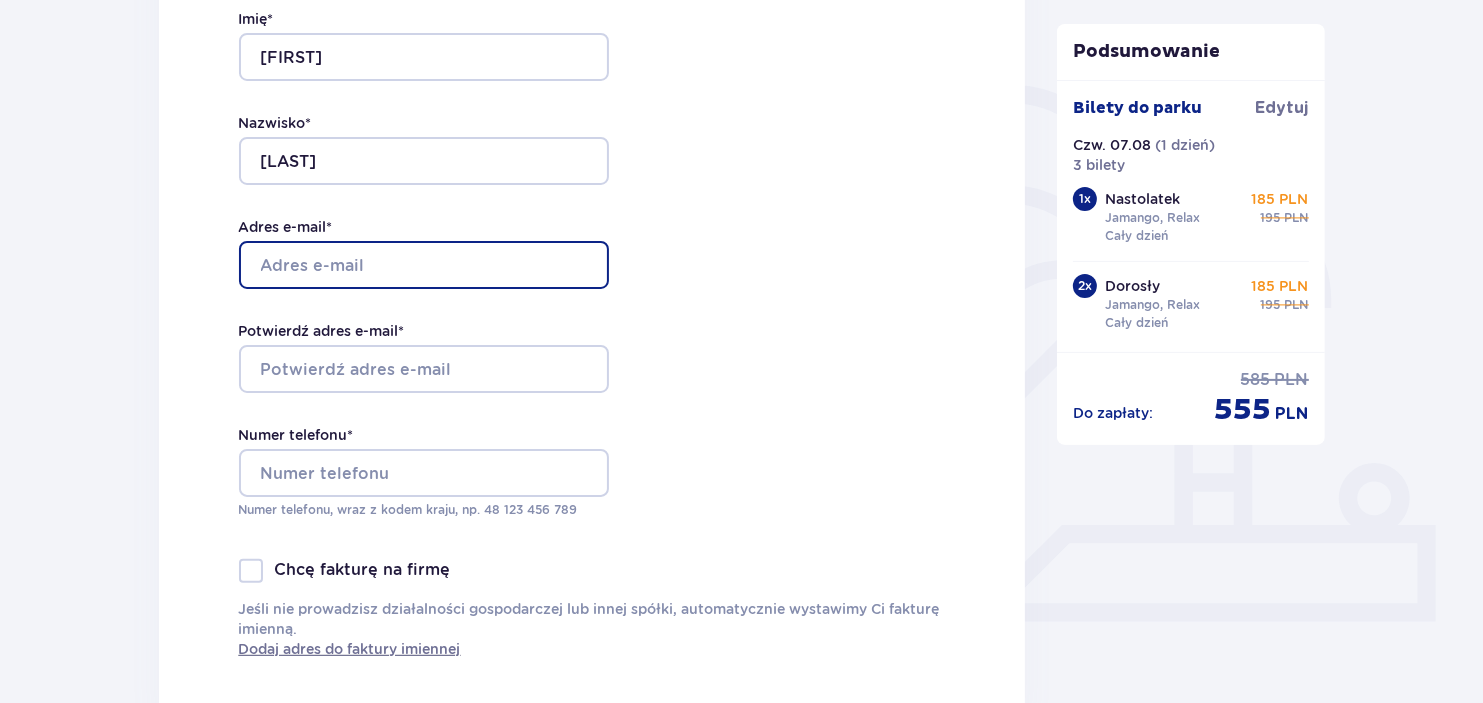 scroll, scrollTop: 446, scrollLeft: 0, axis: vertical 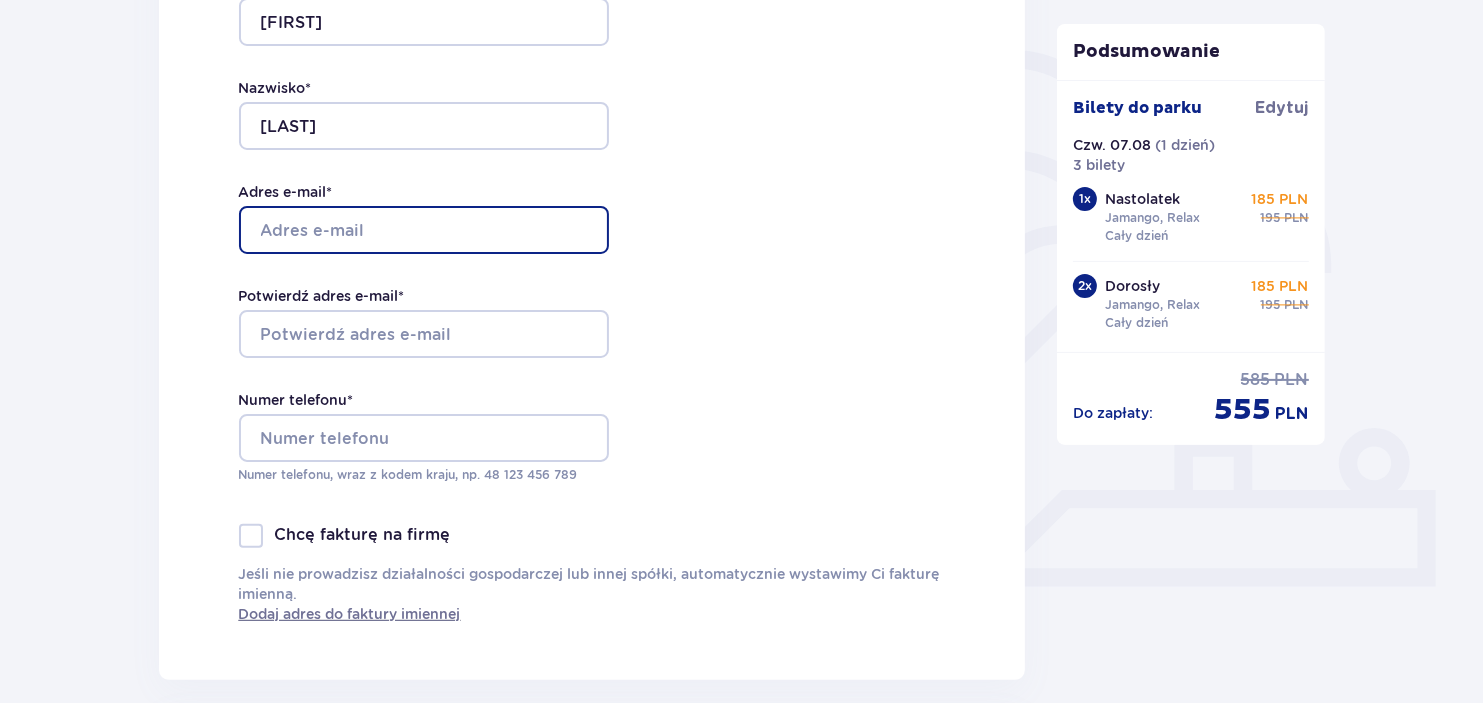 click on "Adres e-mail *" at bounding box center (424, 230) 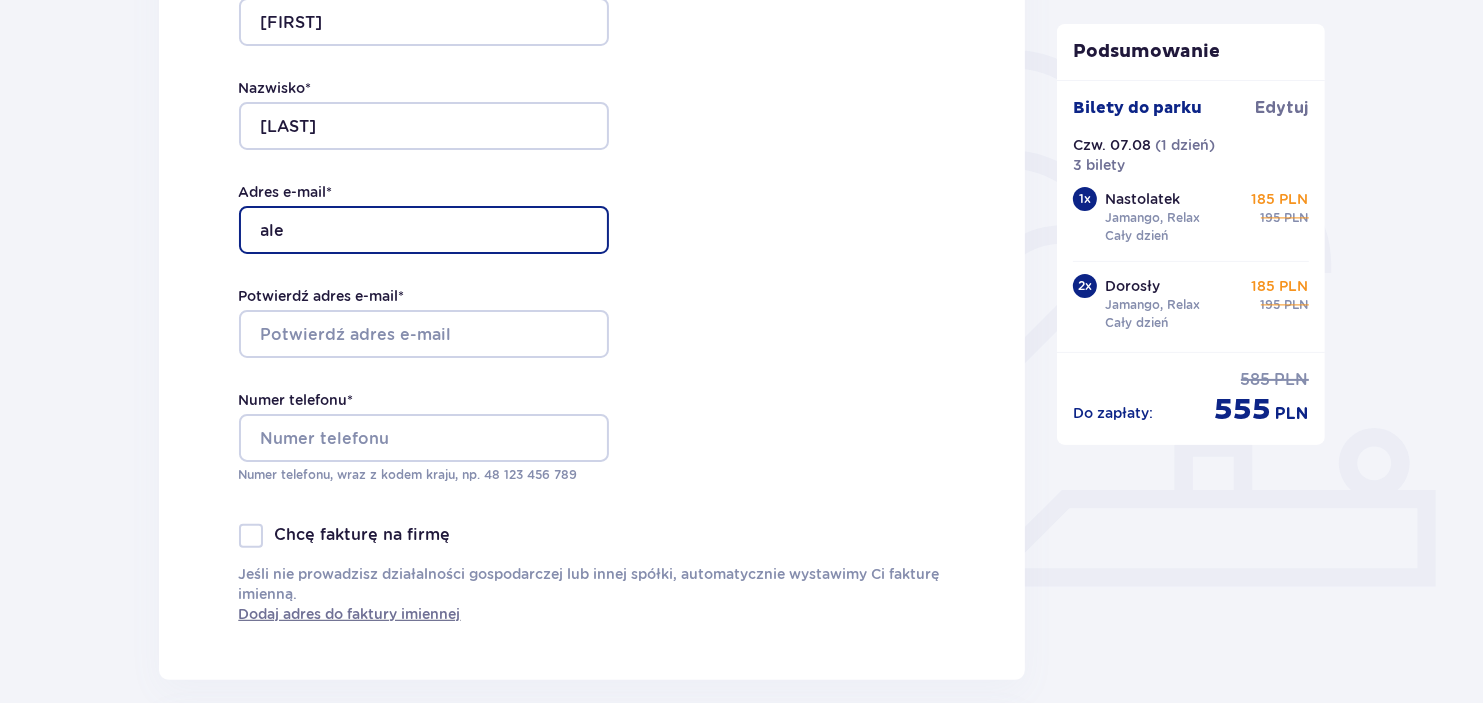 type on "[EMAIL]" 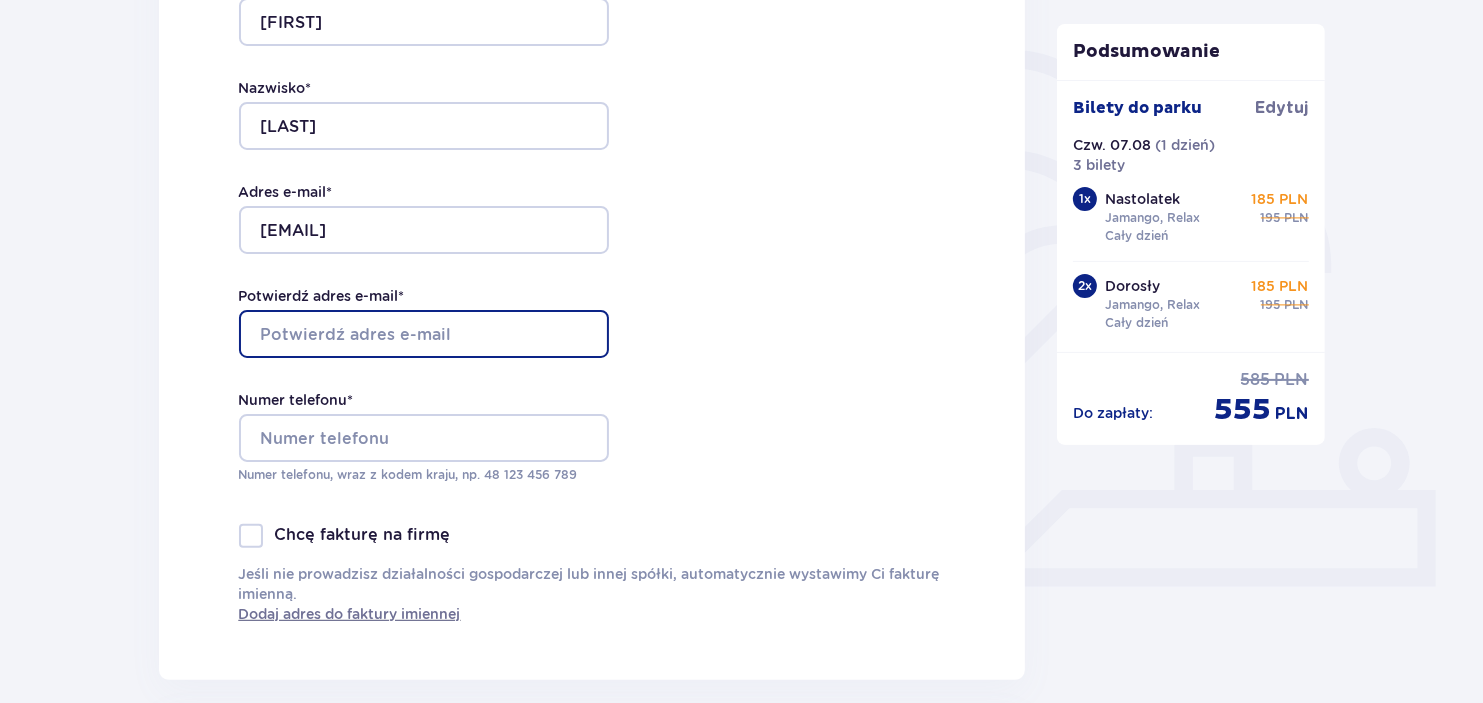 click on "Potwierdź adres e-mail *" at bounding box center [424, 334] 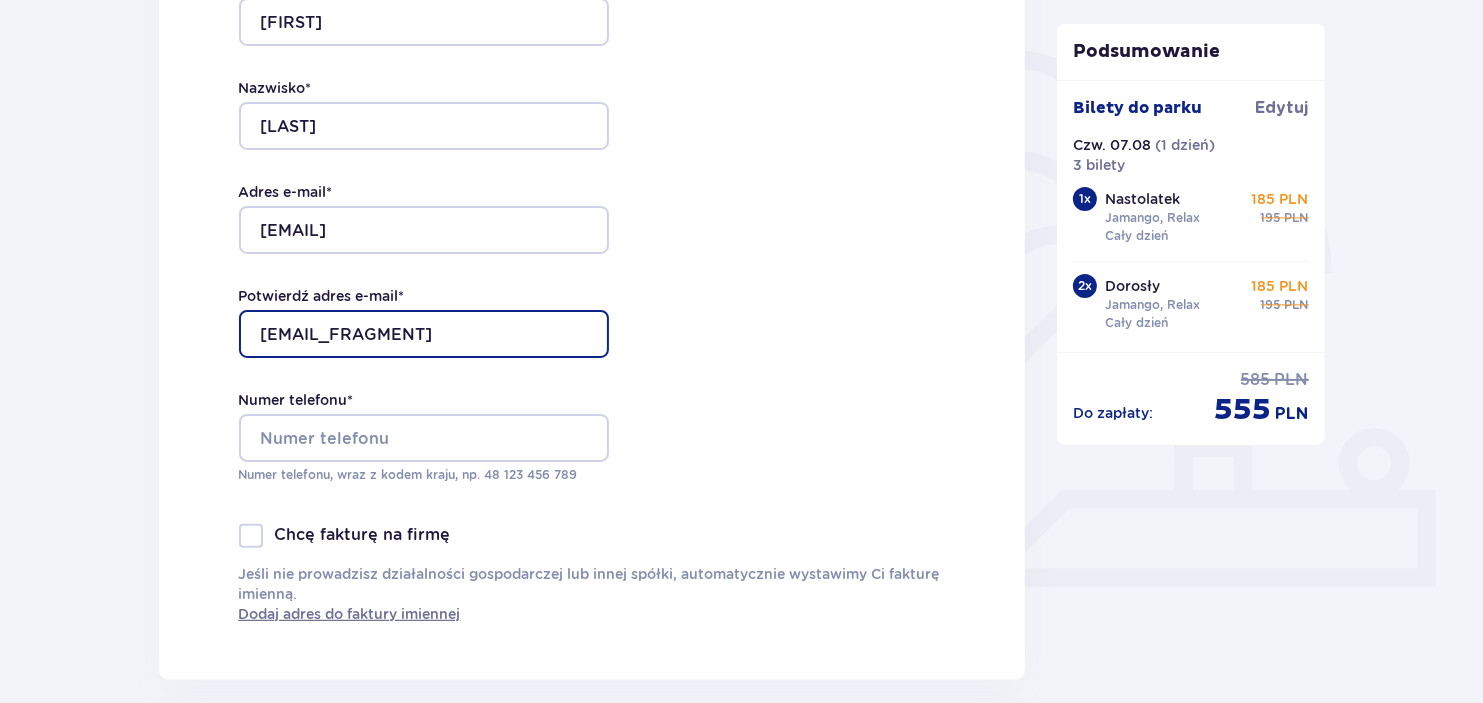 type on "[EMAIL_FRAGMENT]" 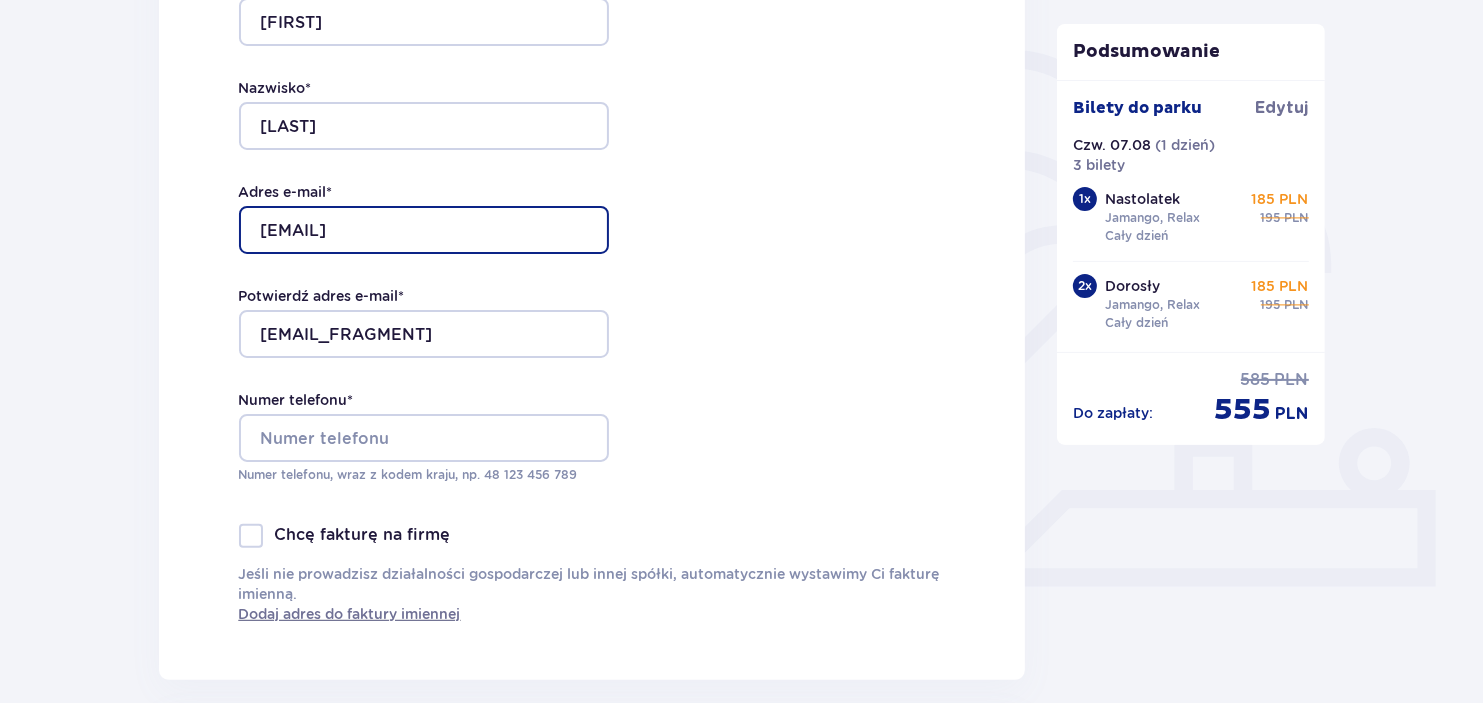 drag, startPoint x: 535, startPoint y: 211, endPoint x: -42, endPoint y: 217, distance: 577.0312 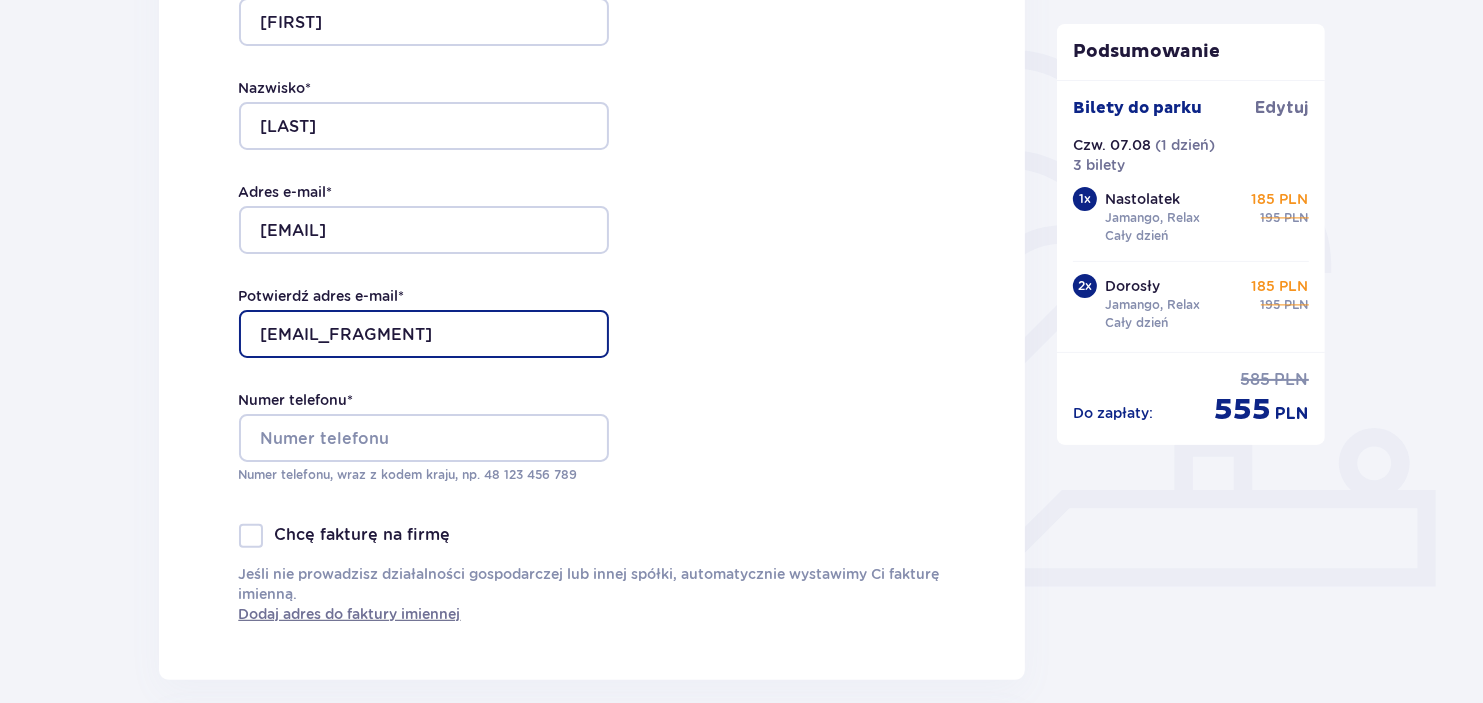 drag, startPoint x: -42, startPoint y: 295, endPoint x: -42, endPoint y: 279, distance: 16 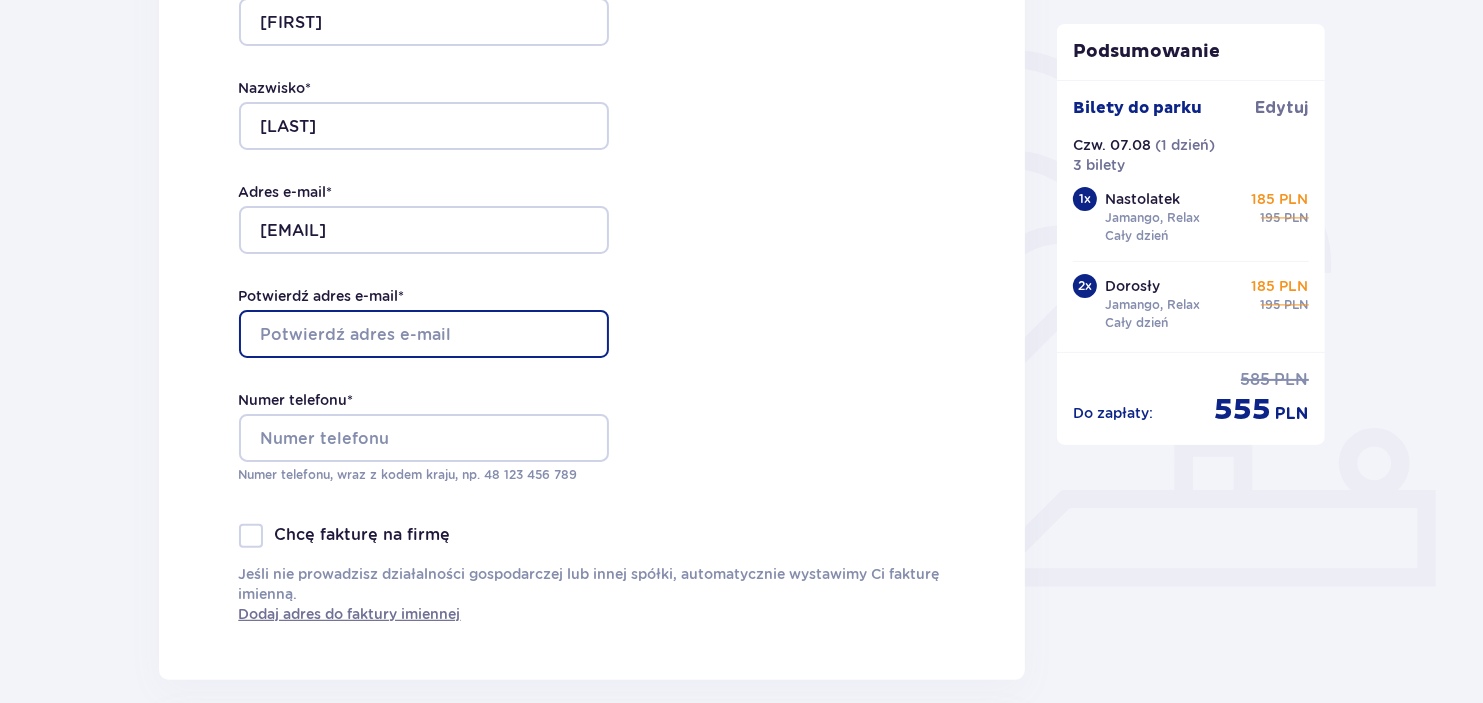 paste on "[EMAIL]" 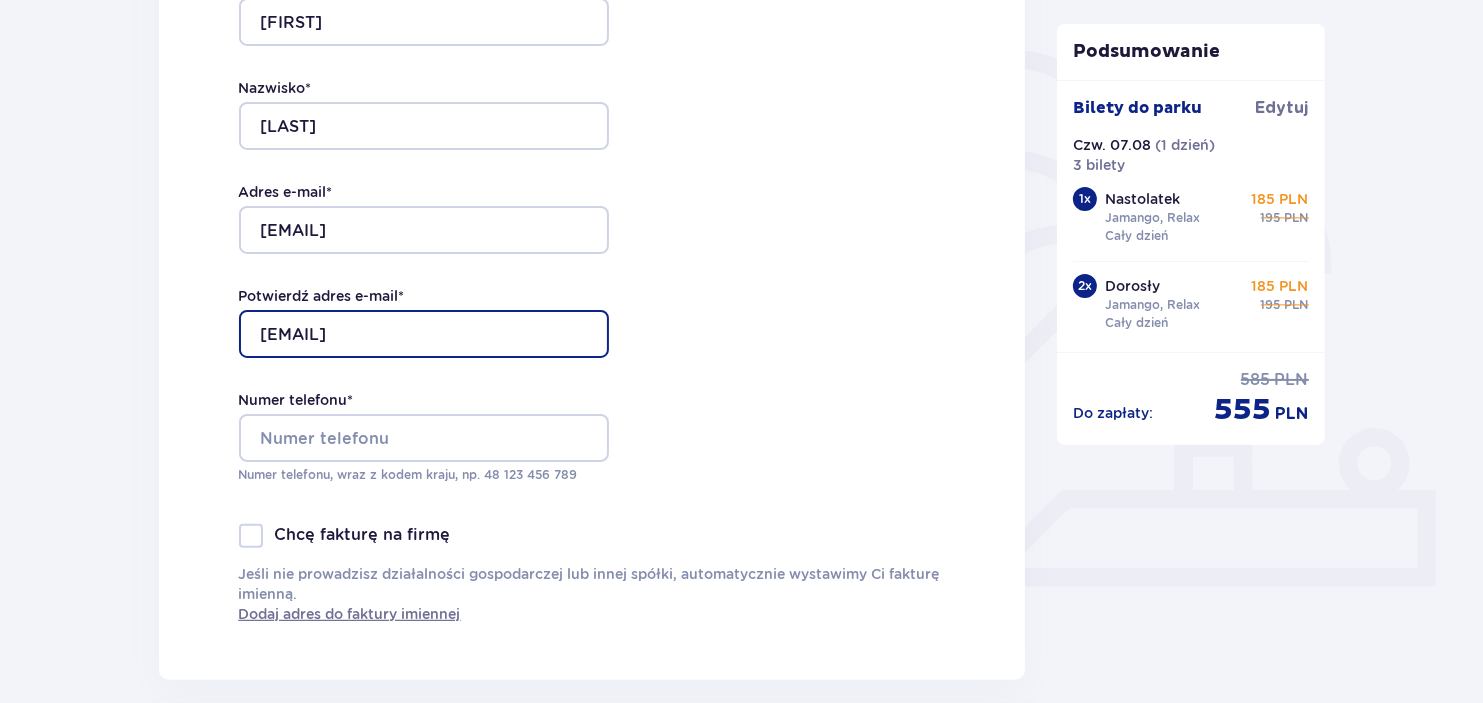 type on "[EMAIL]" 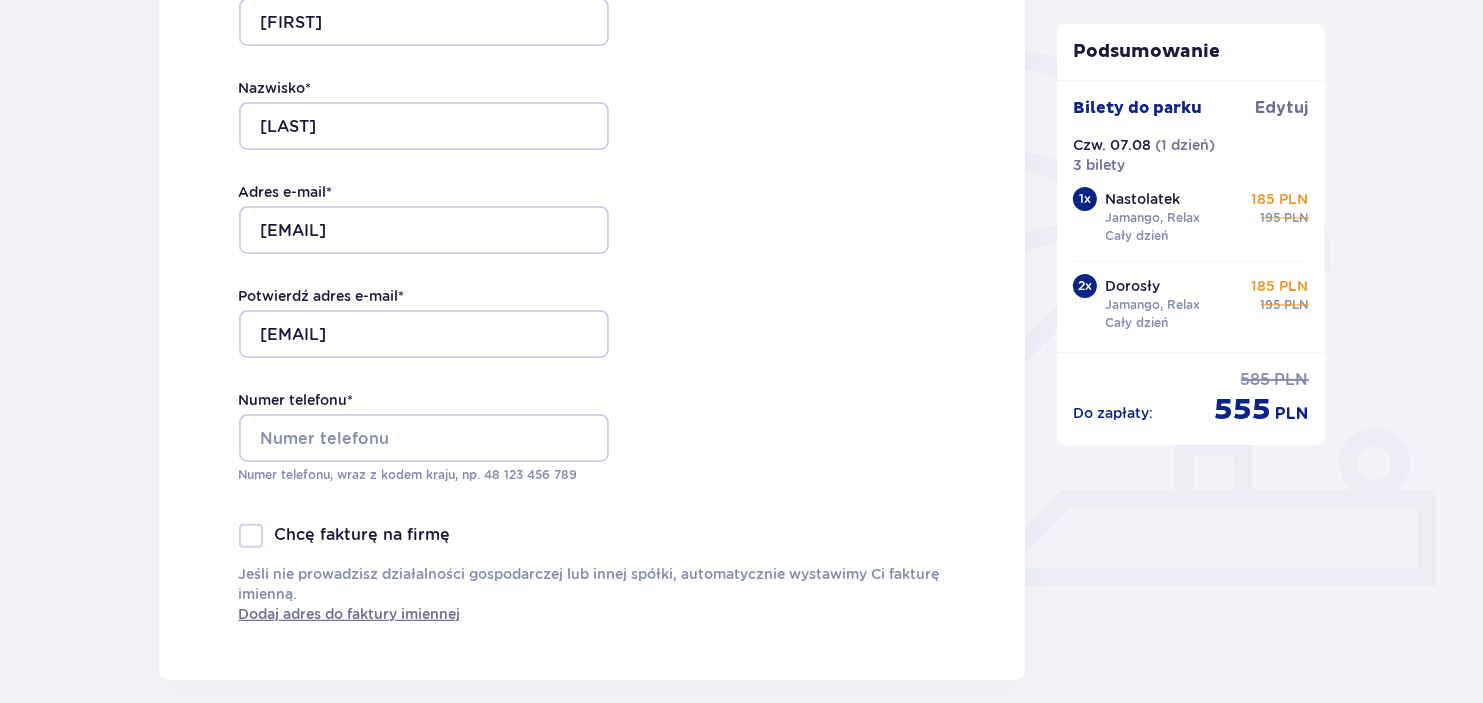 drag, startPoint x: 670, startPoint y: 481, endPoint x: 558, endPoint y: 500, distance: 113.600174 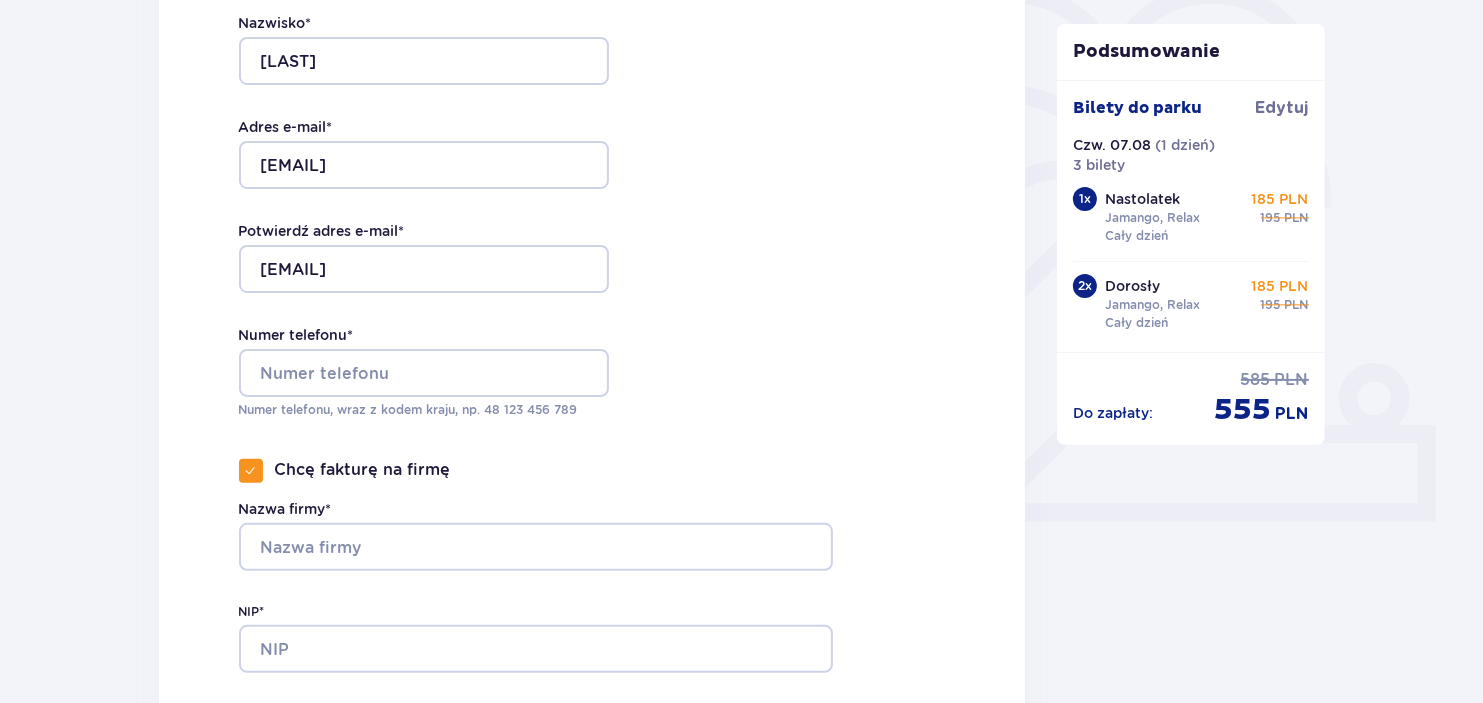 scroll, scrollTop: 546, scrollLeft: 0, axis: vertical 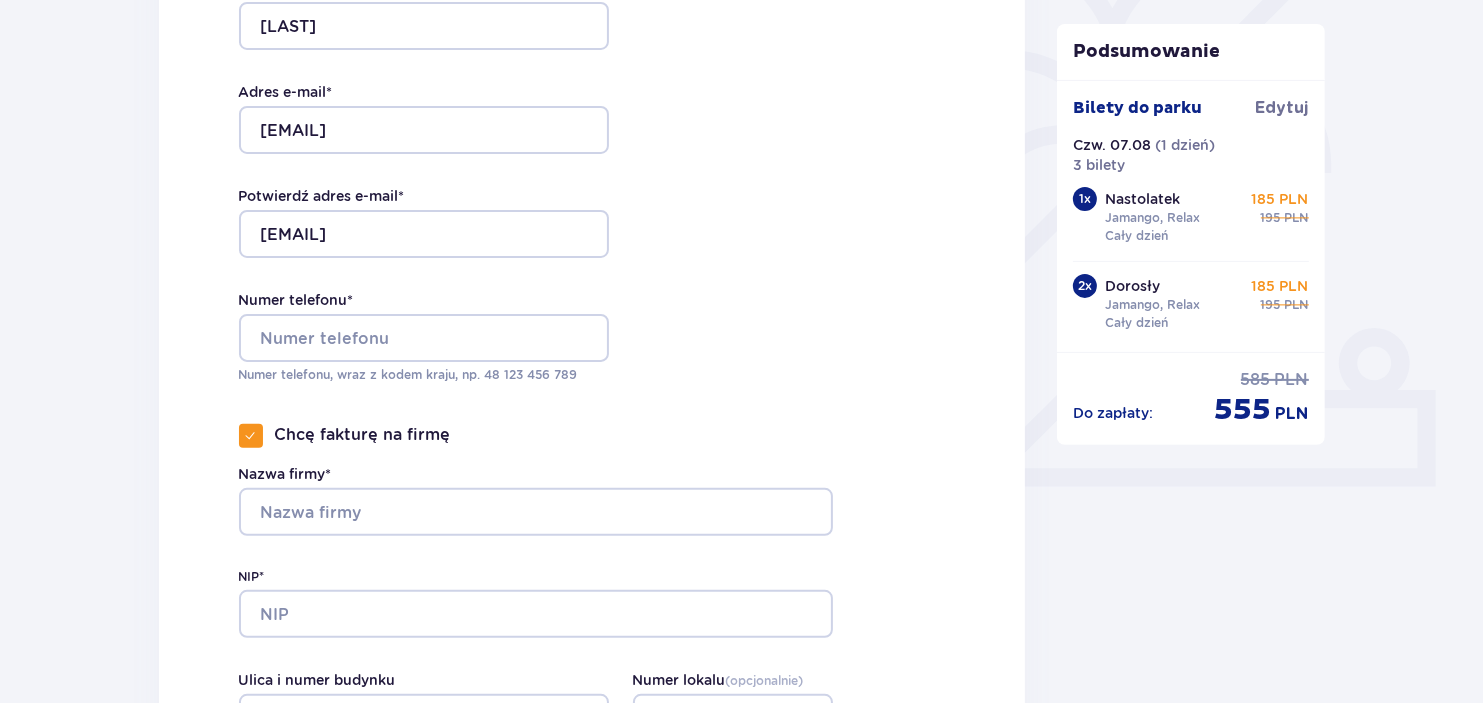click at bounding box center [251, 436] 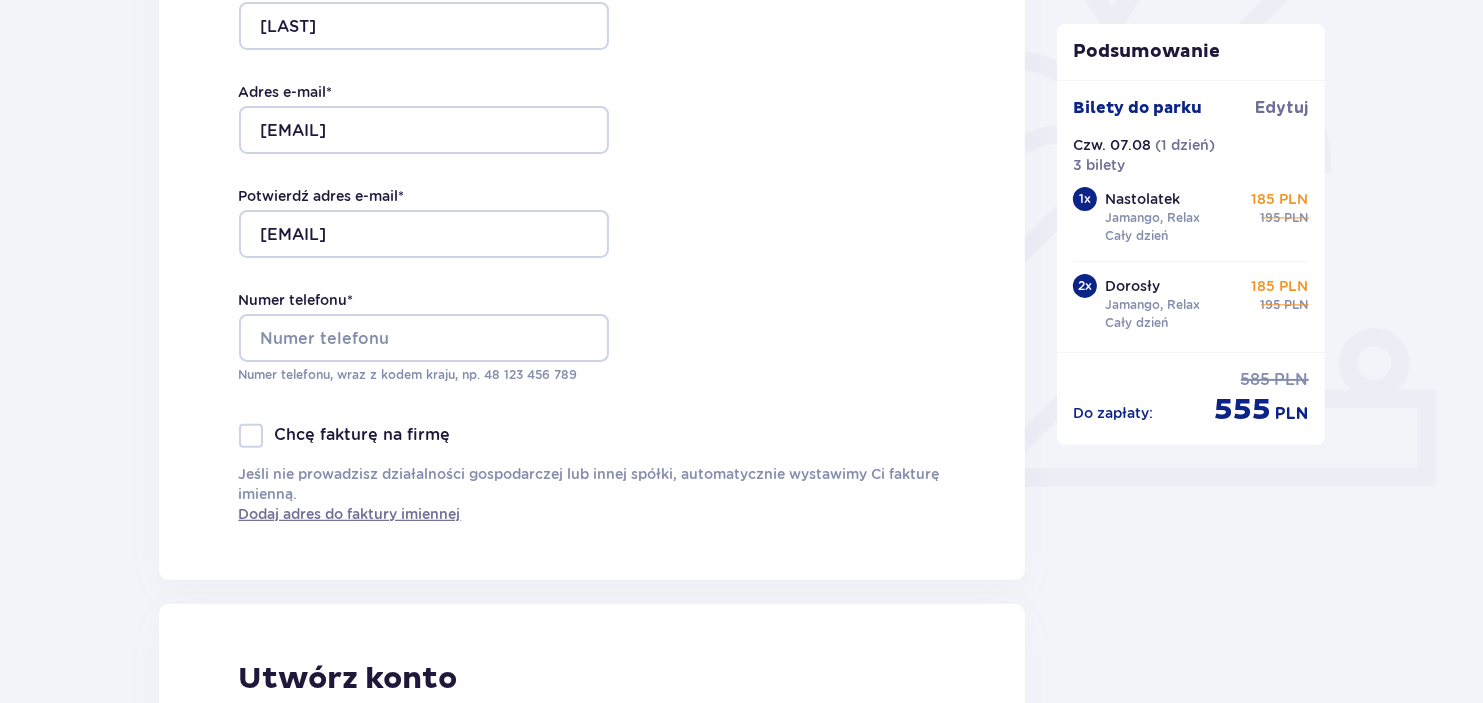 click at bounding box center (251, 436) 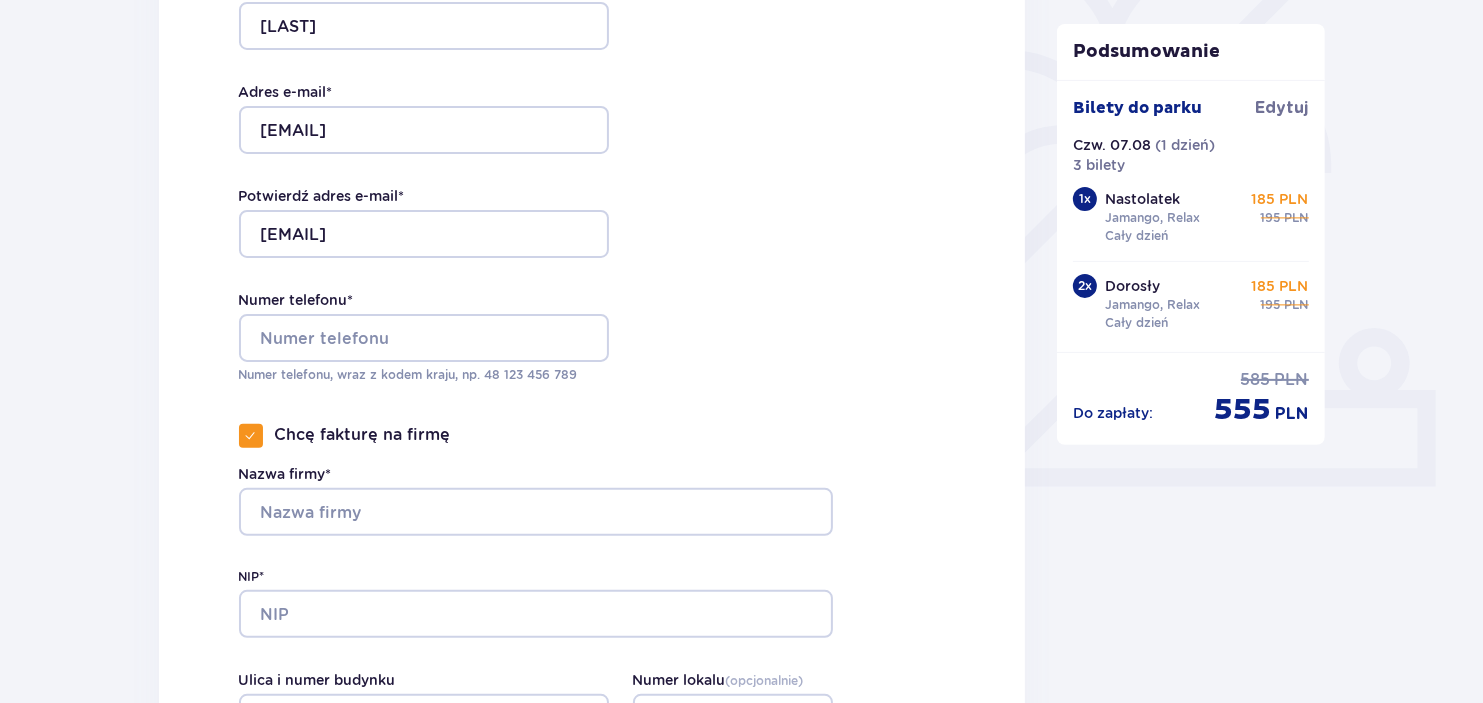 click at bounding box center [251, 436] 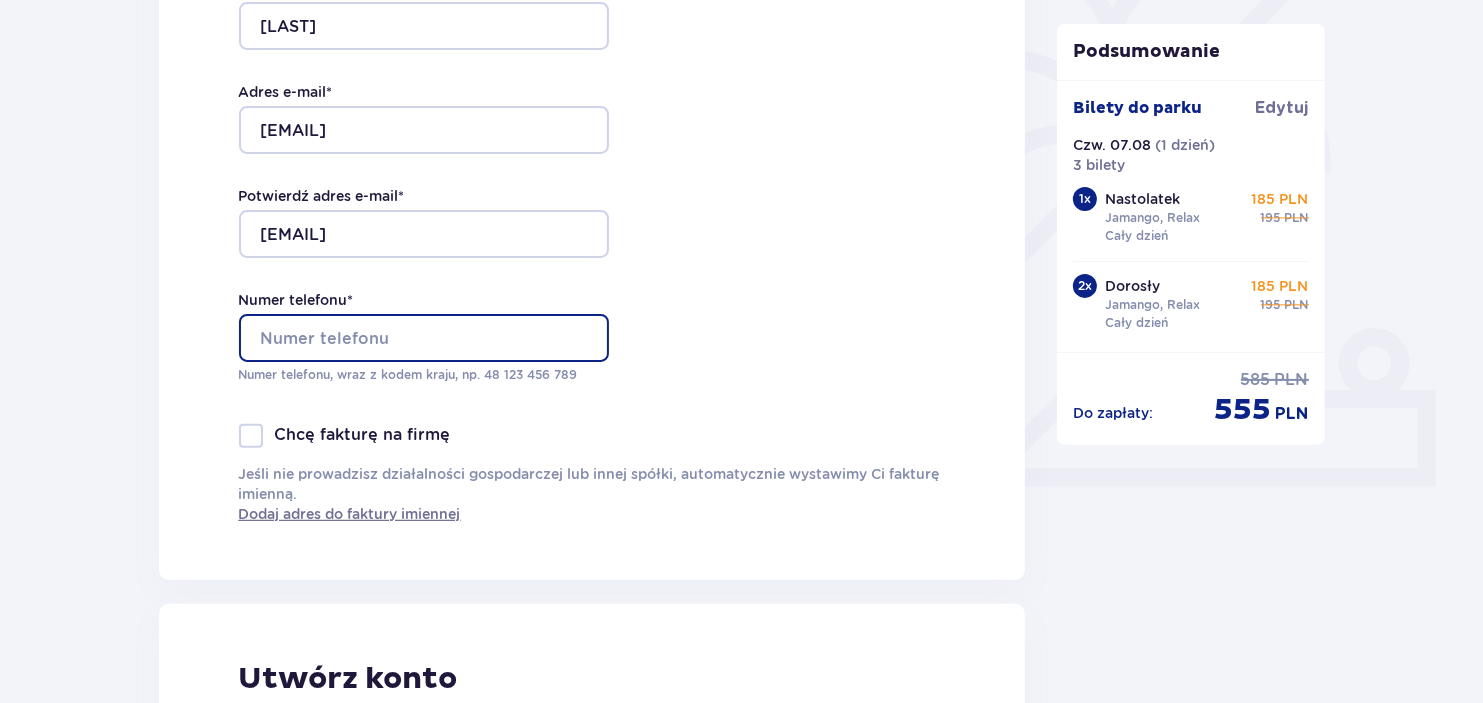 click on "Numer telefonu *" at bounding box center [424, 338] 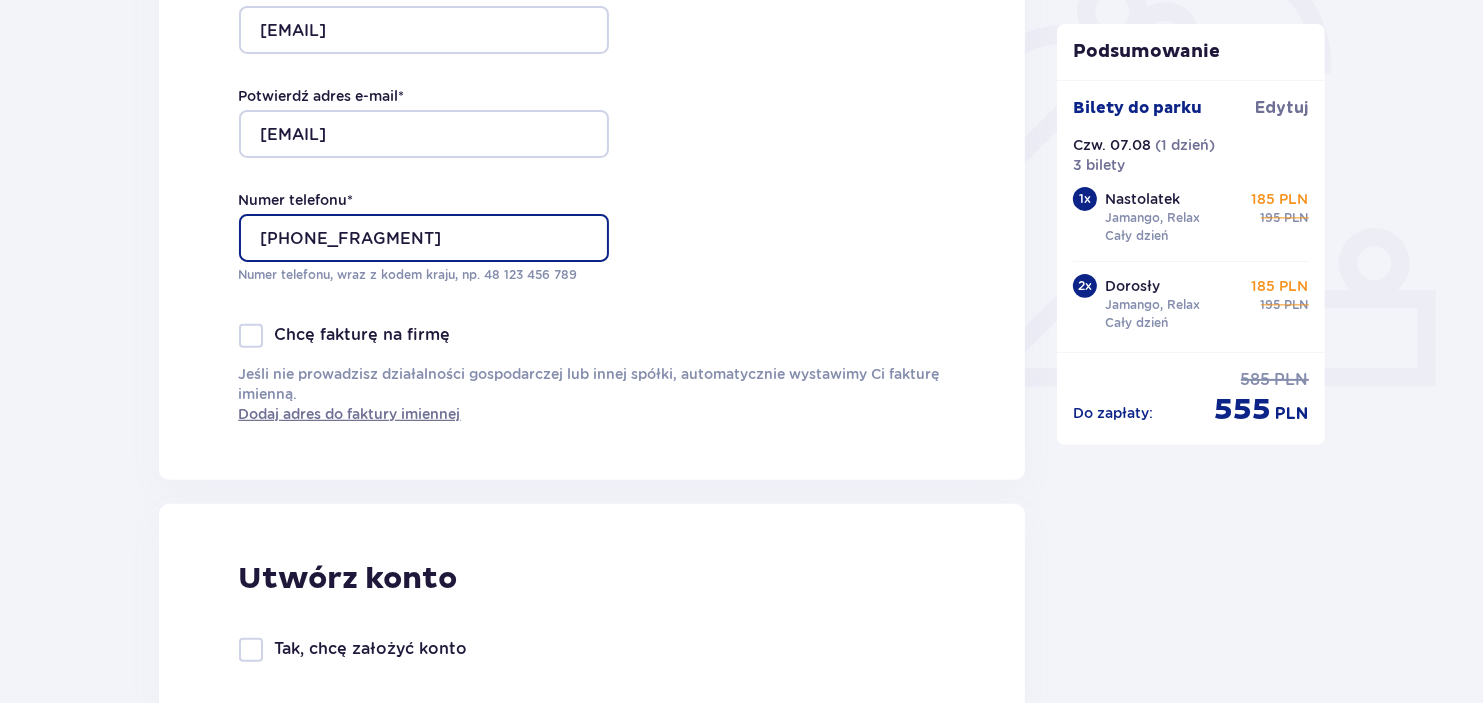 type on "[PHONE_FRAGMENT]" 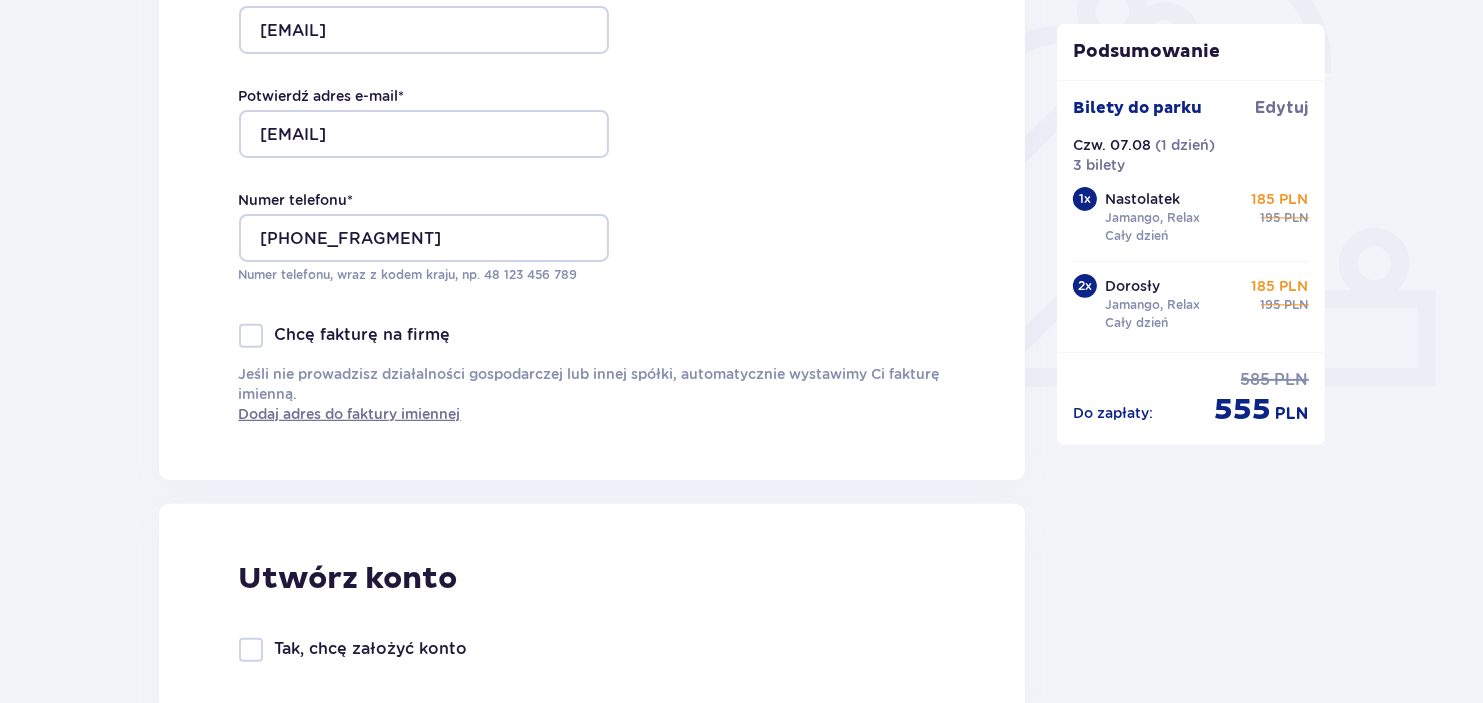click on "Dane kontaktowe Imię * [FIRST] Nazwisko * [LAST] Adres e-mail * [EMAIL] Potwierdź adres e-mail * [EMAIL] Numer telefonu * [PHONE_FRAGMENT] Numer telefonu, wraz z kodem kraju, np. 48 ​[PHONE_FRAGMENT] Chcę fakturę na firmę Jeśli nie prowadzisz działalności gospodarczej lub innej spółki, automatycznie wystawimy Ci fakturę imienną. Dodaj adres do faktury imiennej" at bounding box center [592, 60] 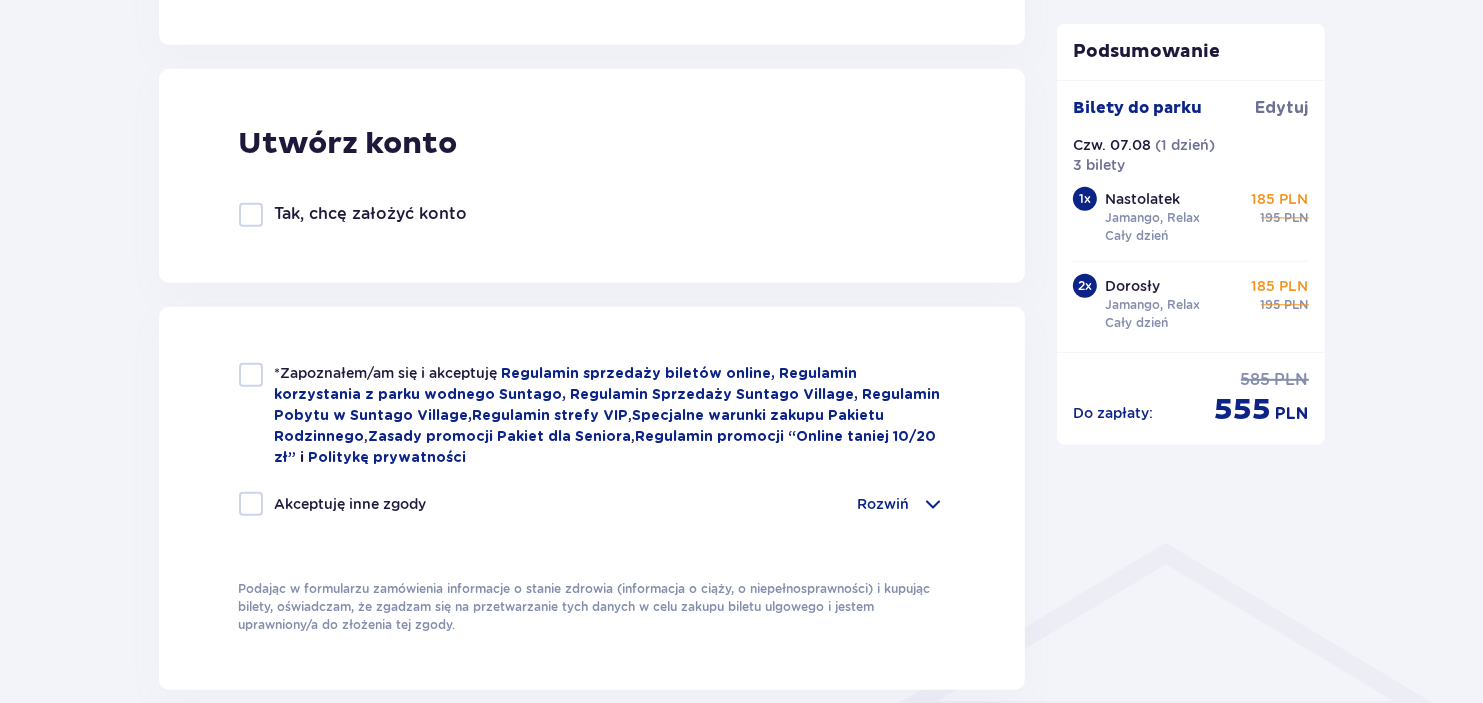 scroll, scrollTop: 1046, scrollLeft: 0, axis: vertical 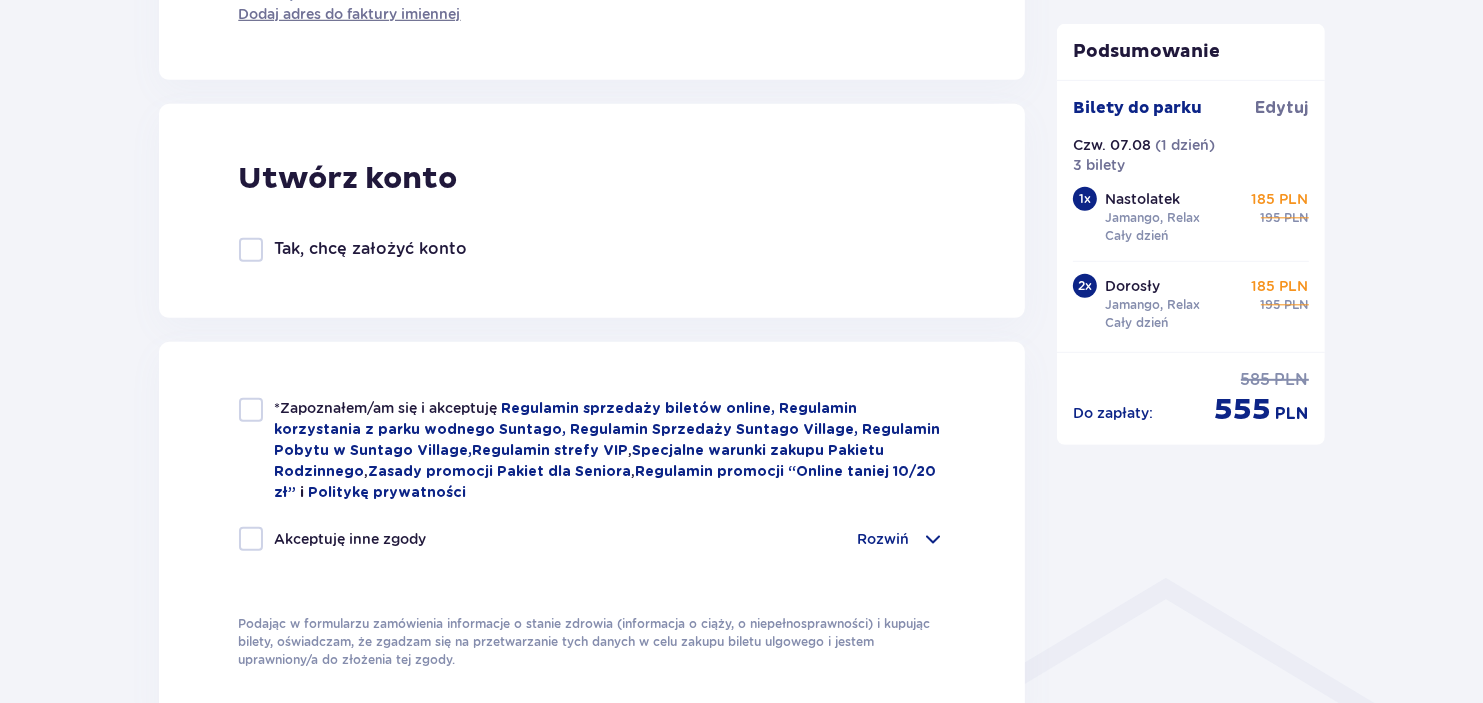 click on "Tak, chcę założyć konto" at bounding box center [353, 250] 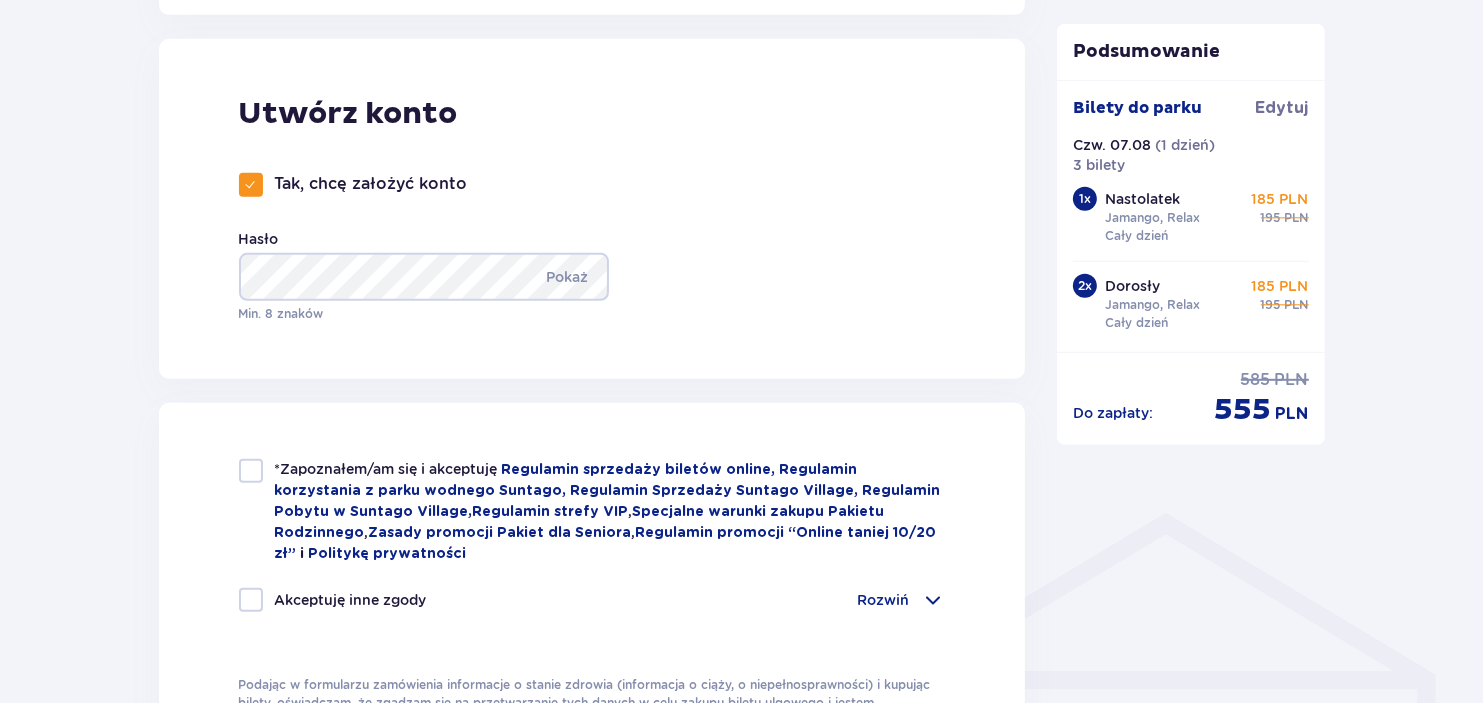 scroll, scrollTop: 1146, scrollLeft: 0, axis: vertical 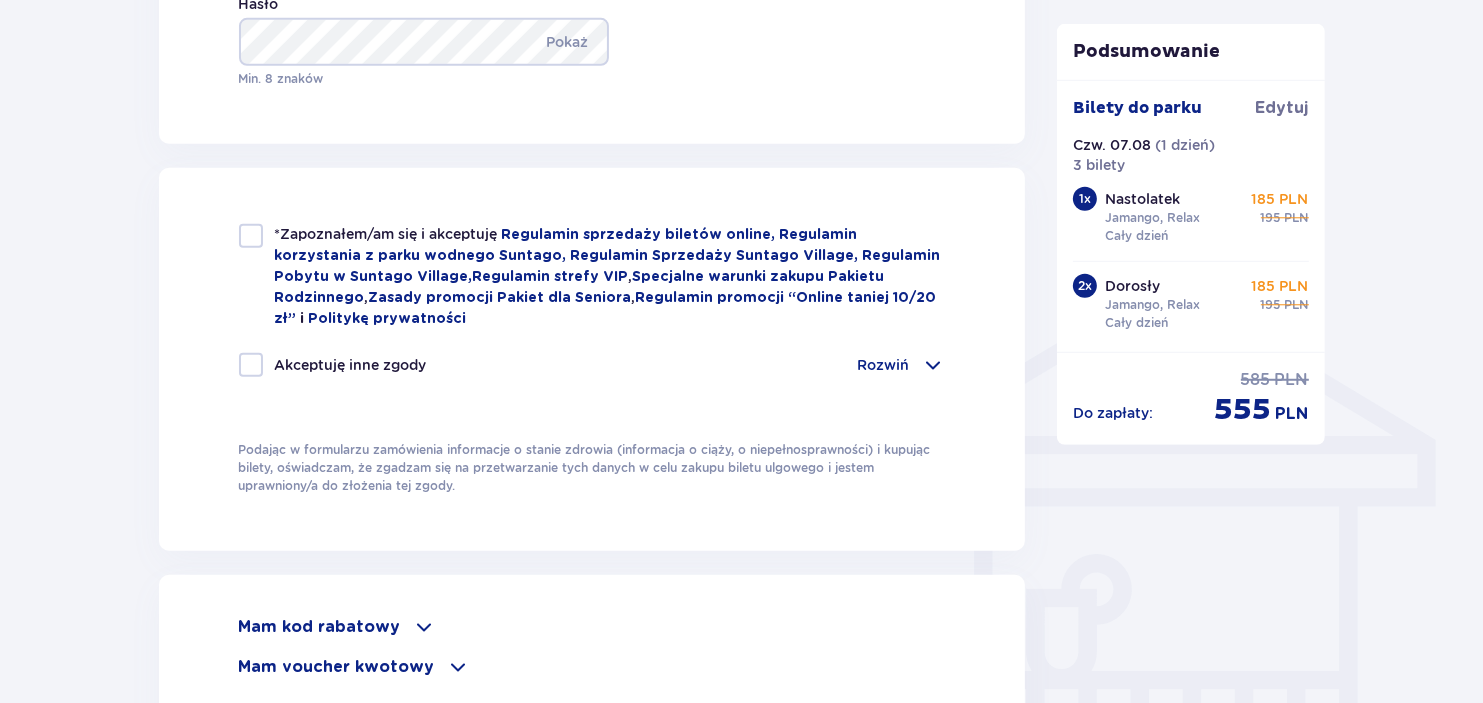 click at bounding box center (251, 236) 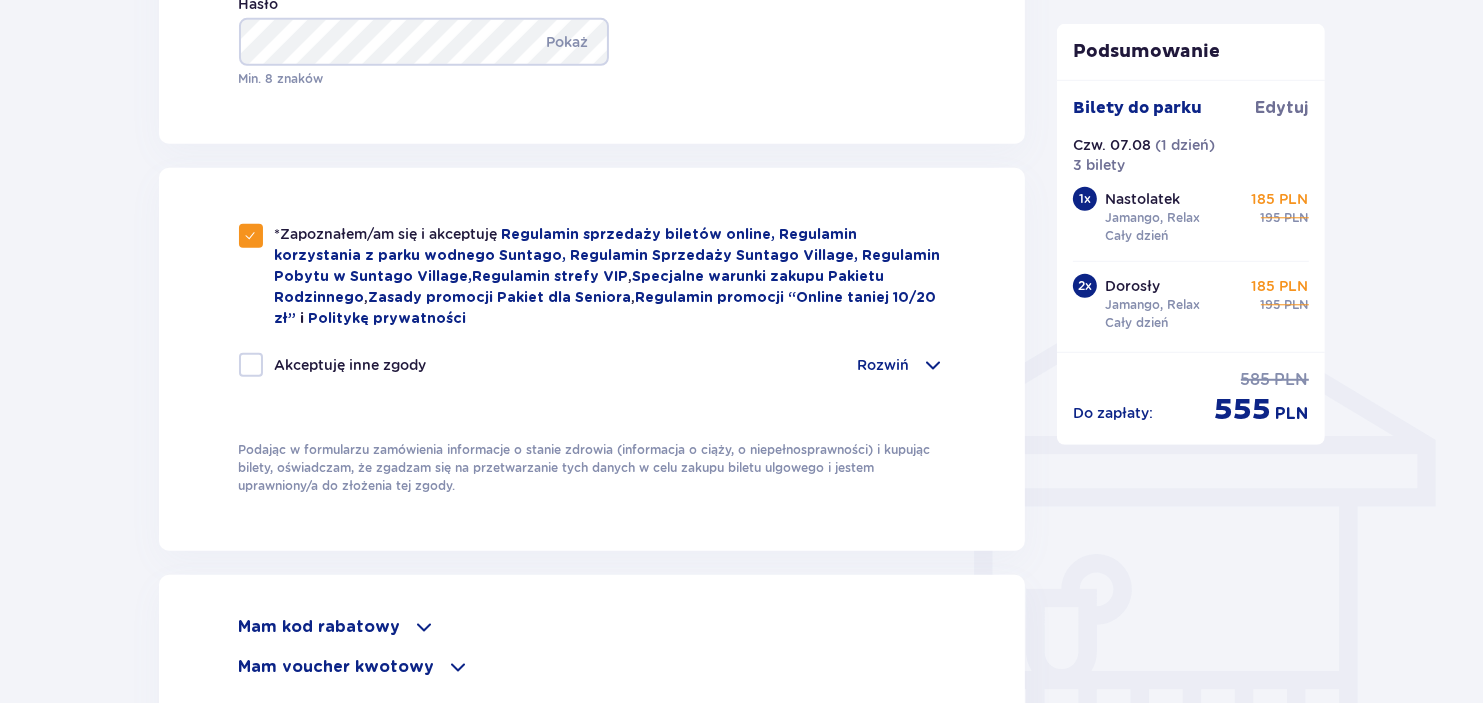 click at bounding box center (251, 365) 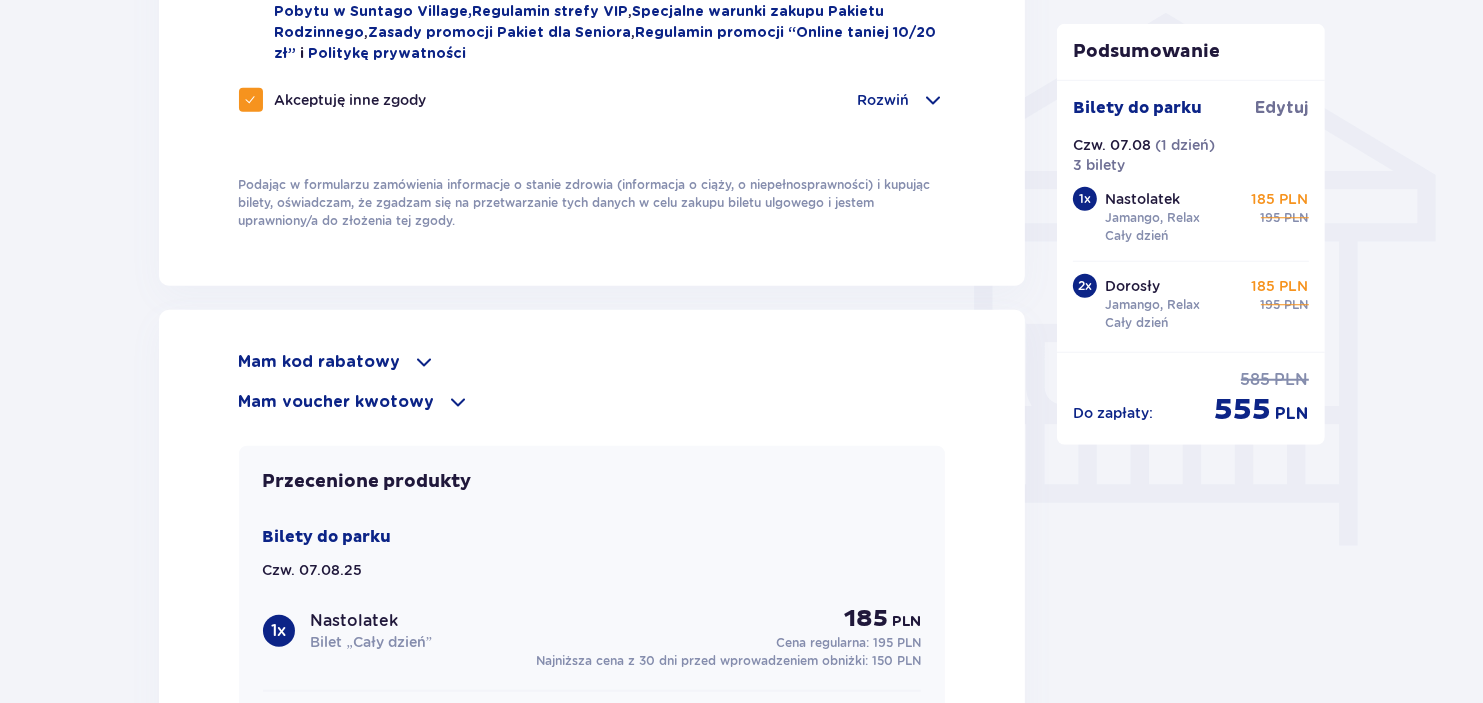 scroll, scrollTop: 1646, scrollLeft: 0, axis: vertical 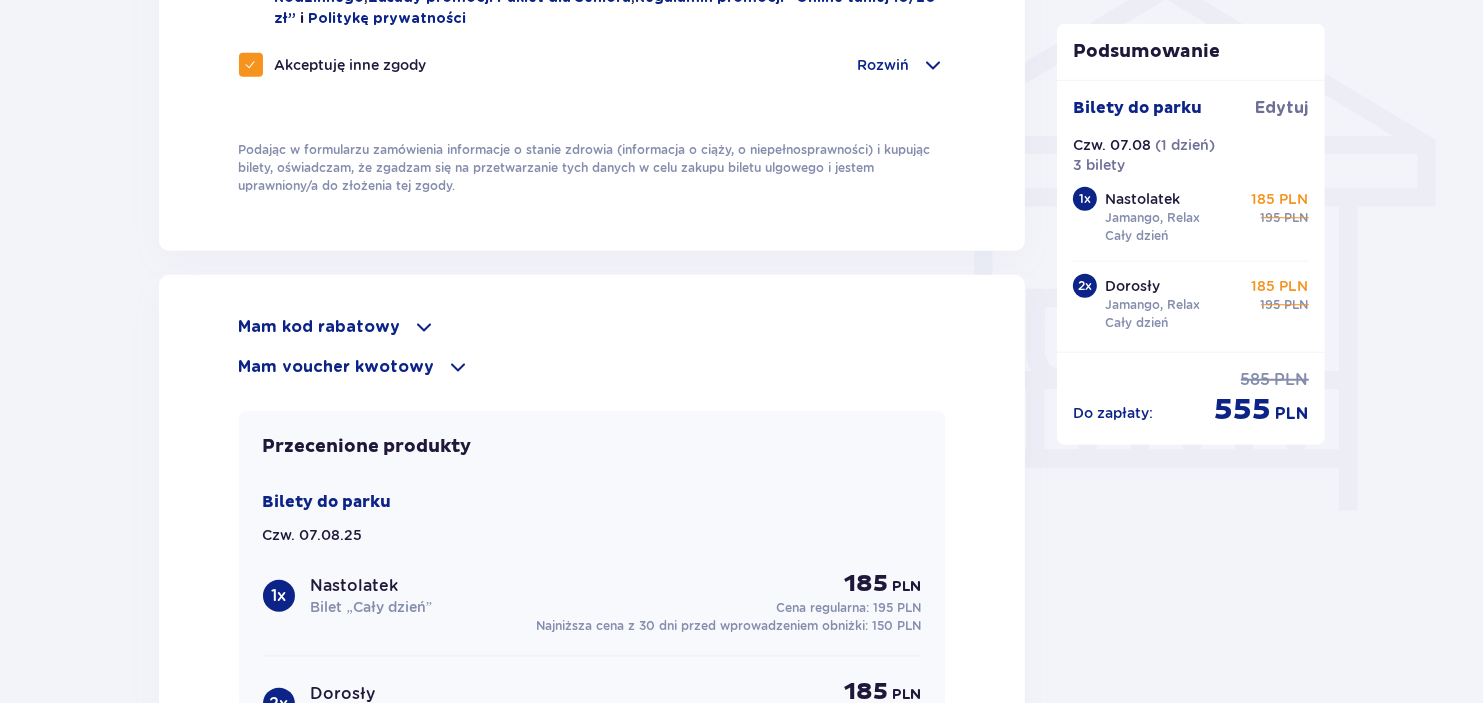 click on "Mam kod rabatowy" at bounding box center [592, 327] 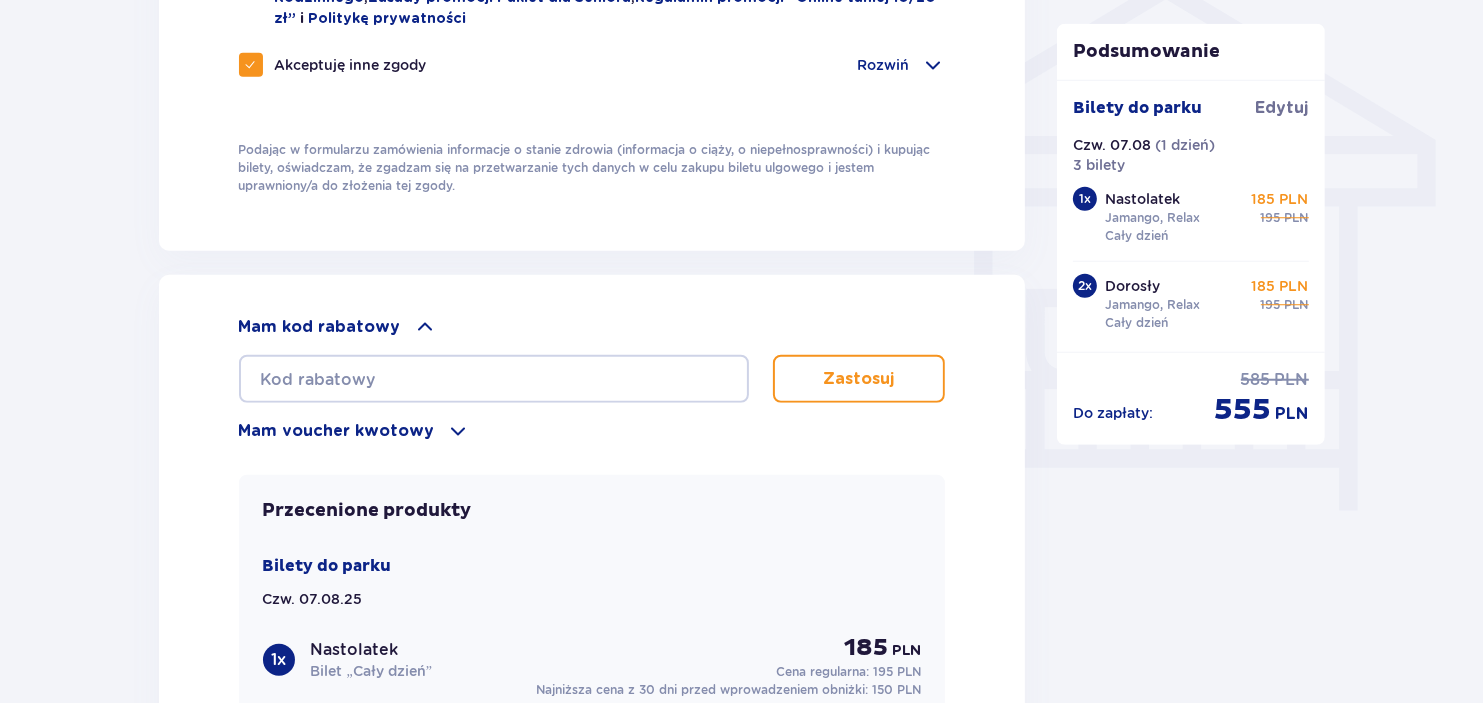 click on "Mam kod rabatowy" at bounding box center [592, 327] 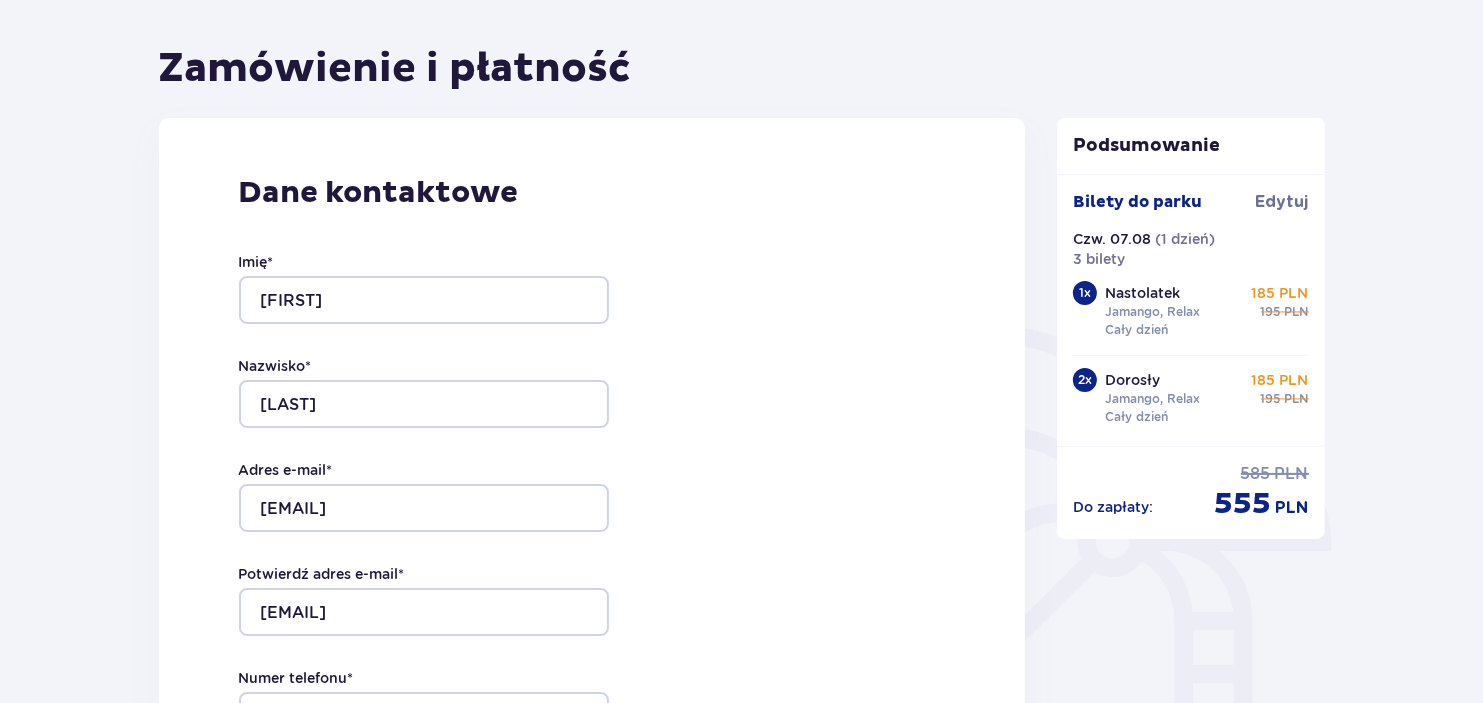 scroll, scrollTop: 146, scrollLeft: 0, axis: vertical 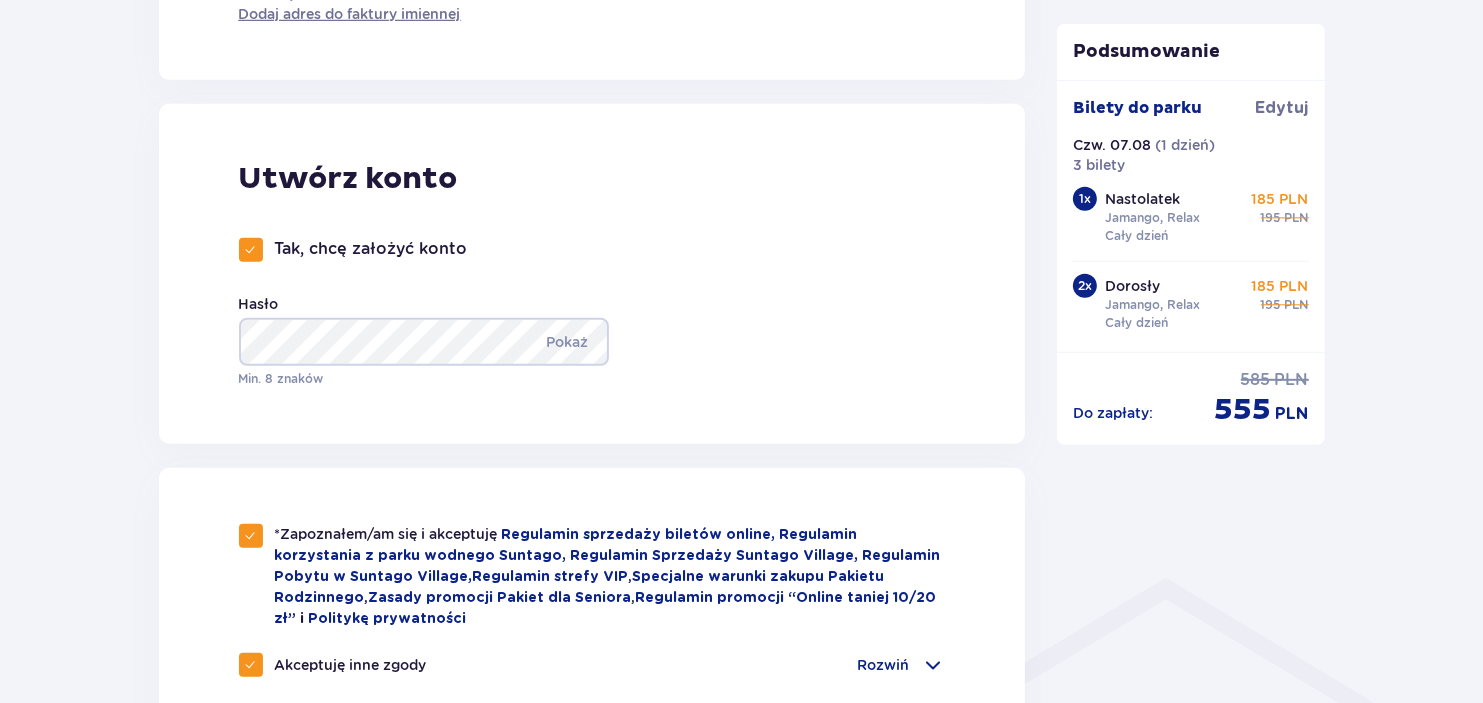 click at bounding box center (251, 250) 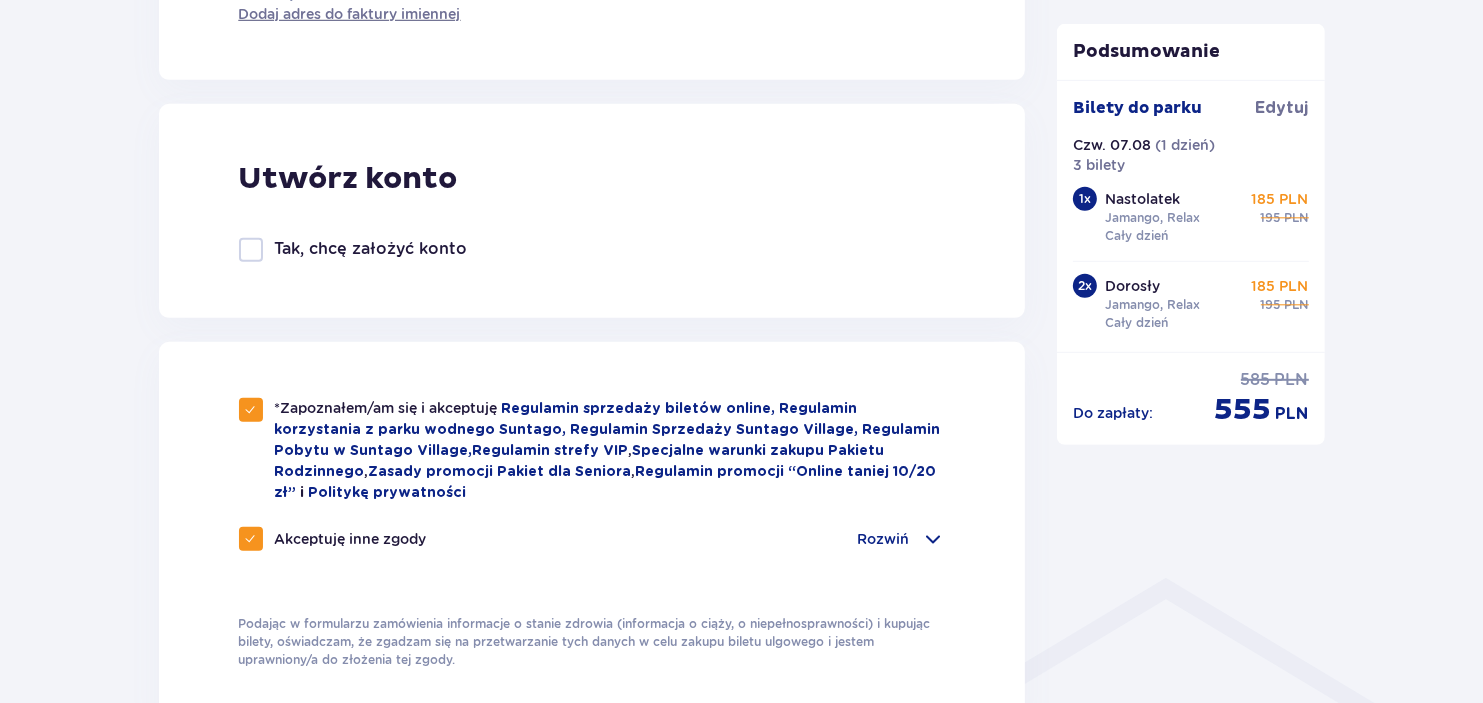 click at bounding box center [251, 250] 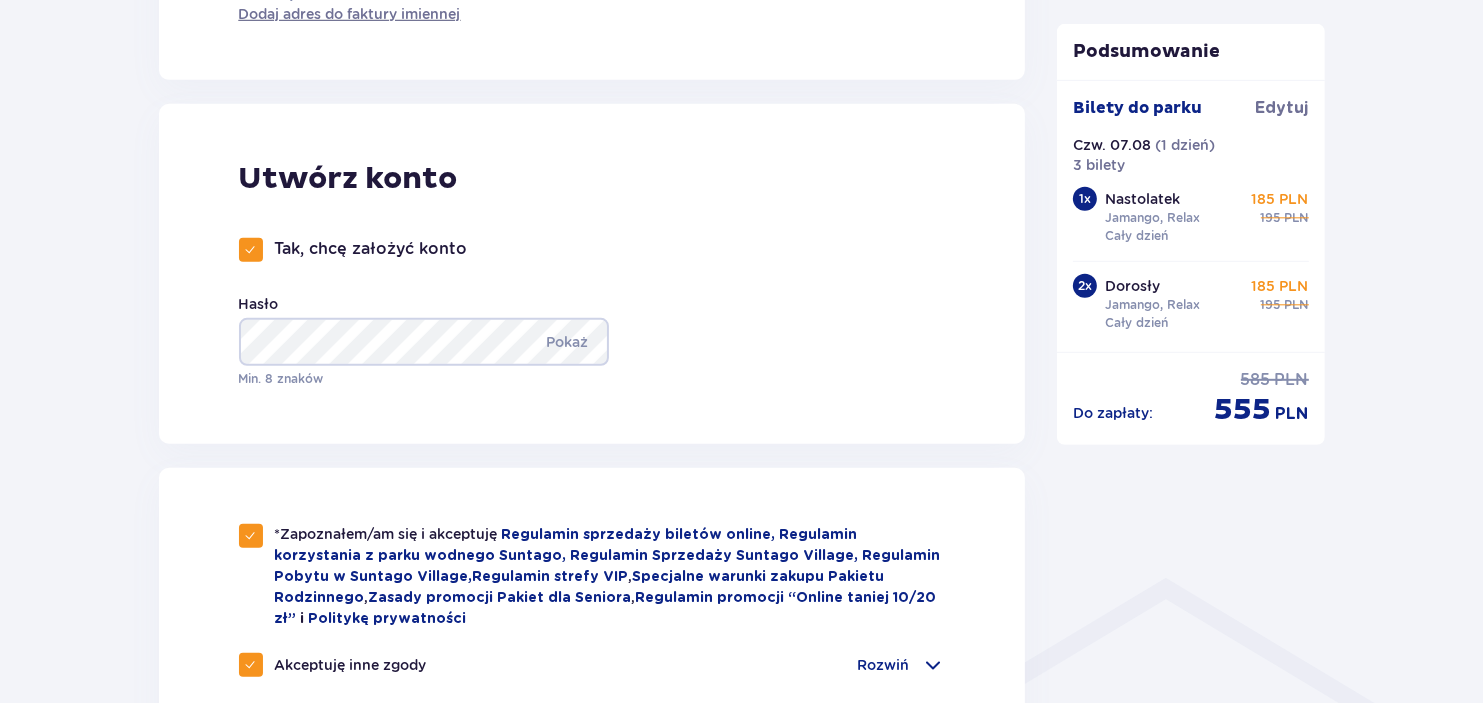 click at bounding box center (251, 250) 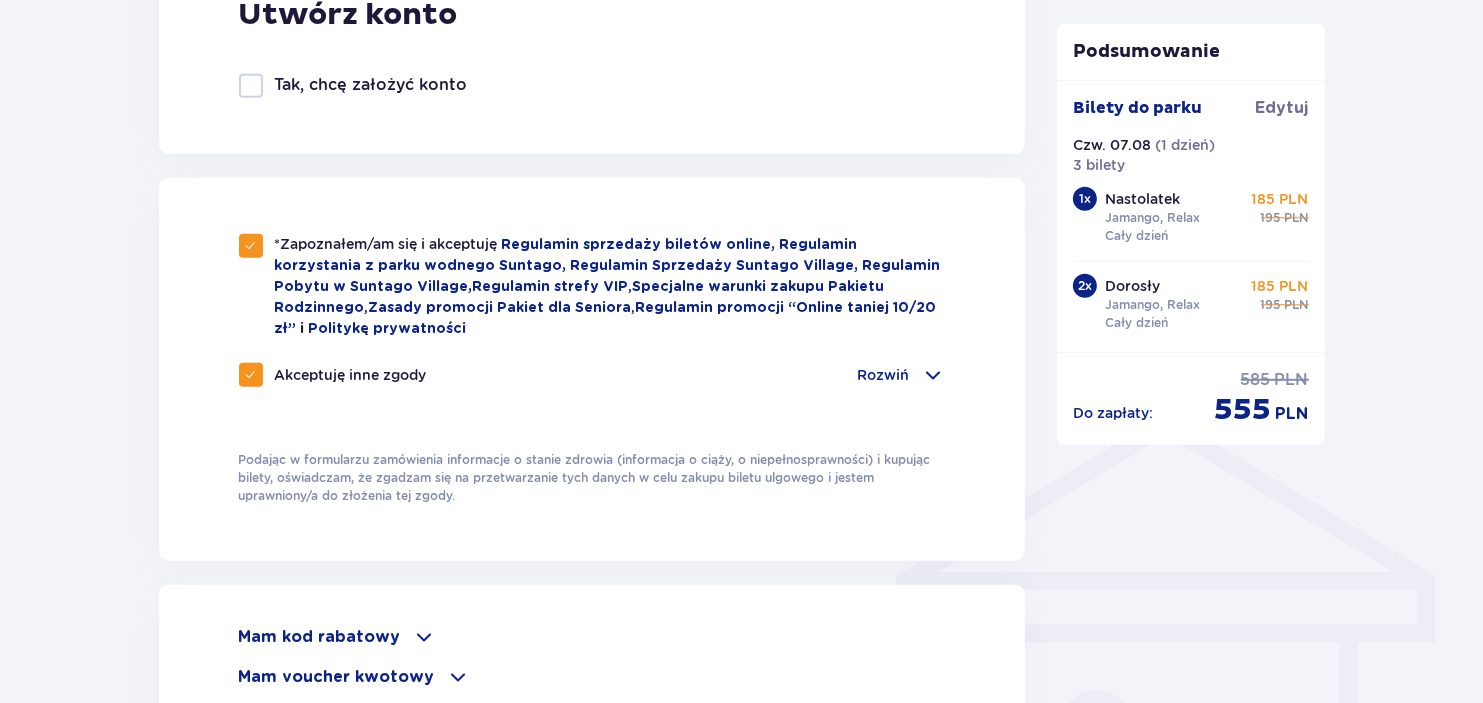 scroll, scrollTop: 1246, scrollLeft: 0, axis: vertical 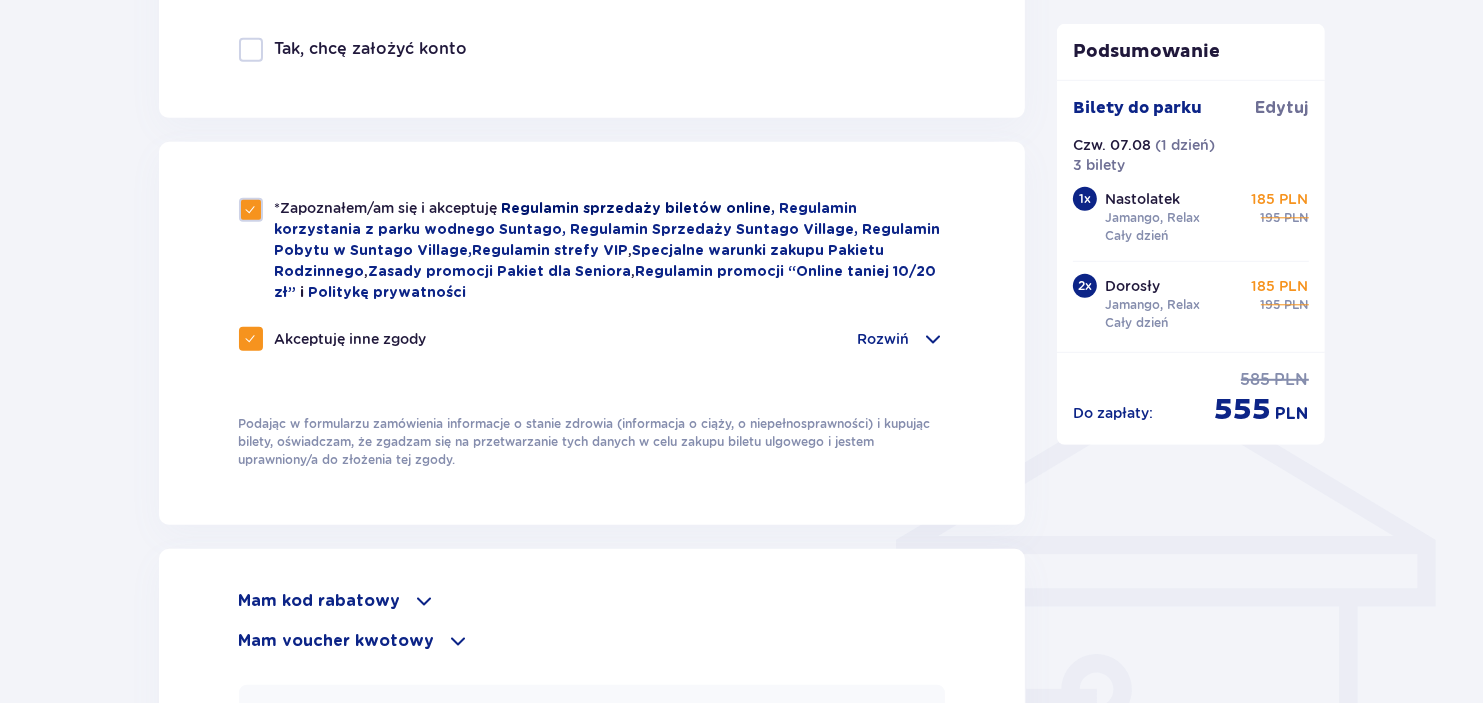 click on "Regulamin sprzedaży biletów online," at bounding box center (641, 209) 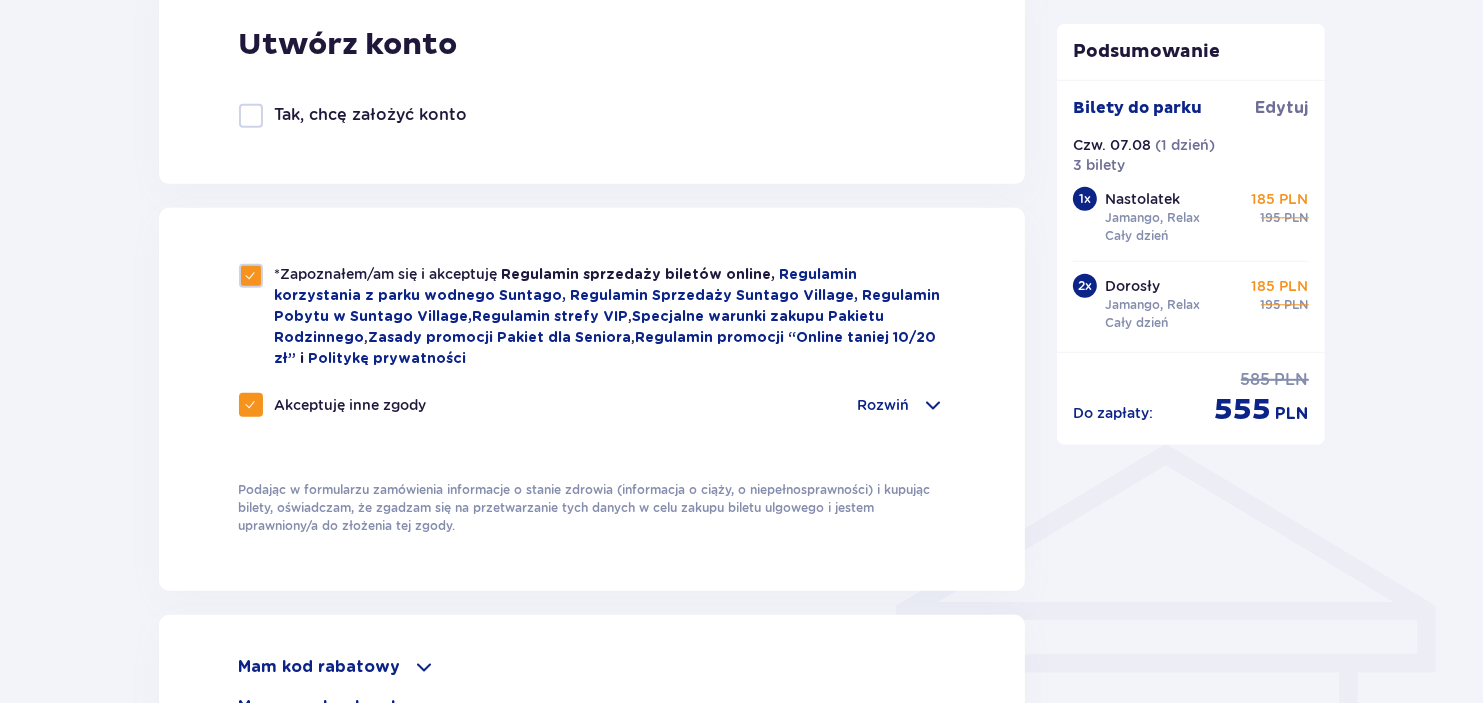scroll, scrollTop: 1146, scrollLeft: 0, axis: vertical 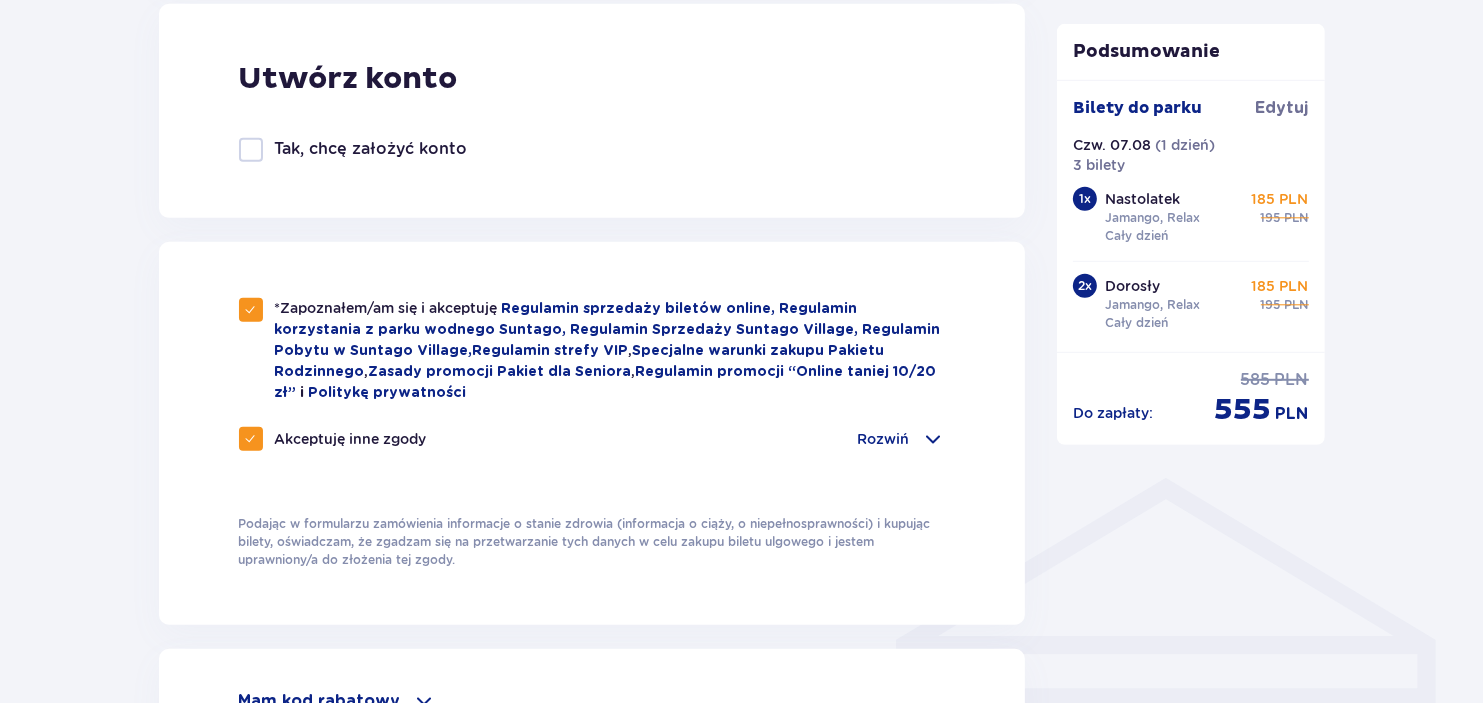 click at bounding box center [933, 439] 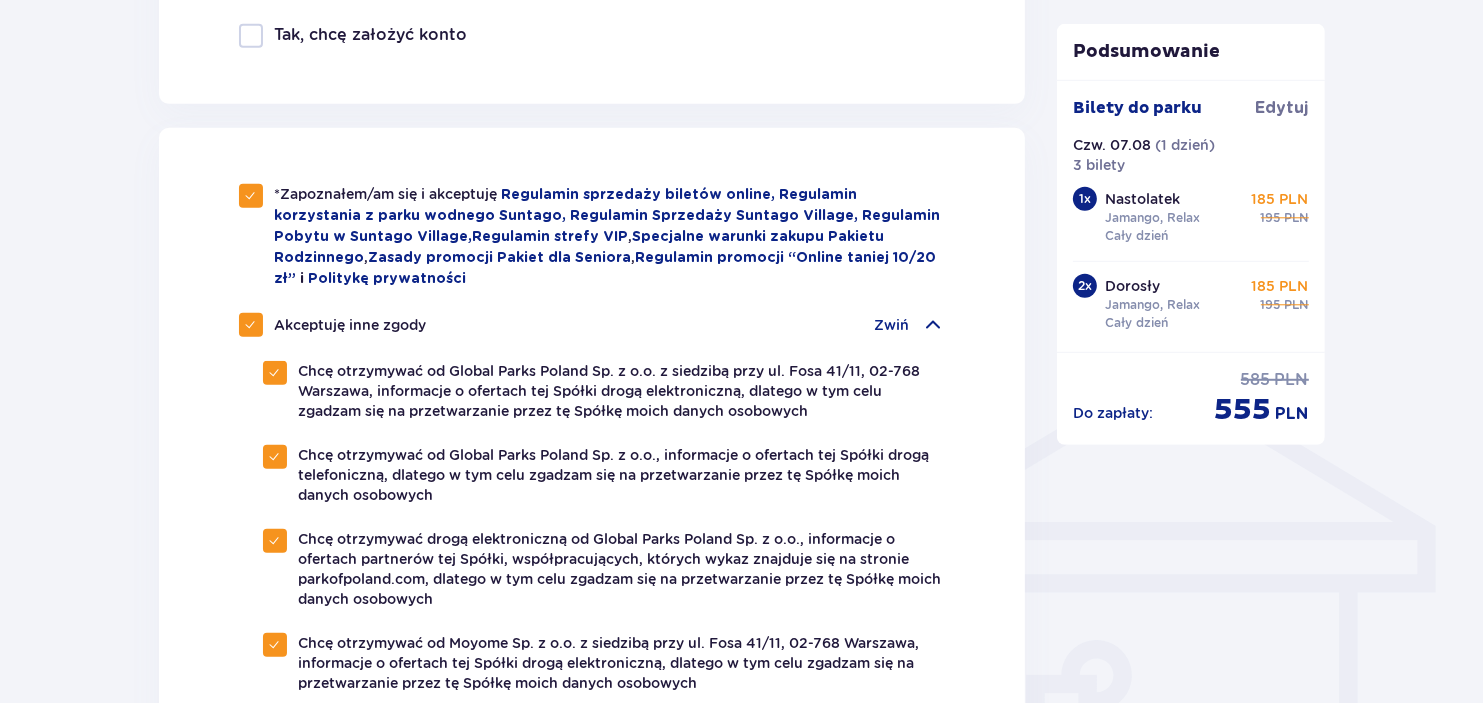 scroll, scrollTop: 1346, scrollLeft: 0, axis: vertical 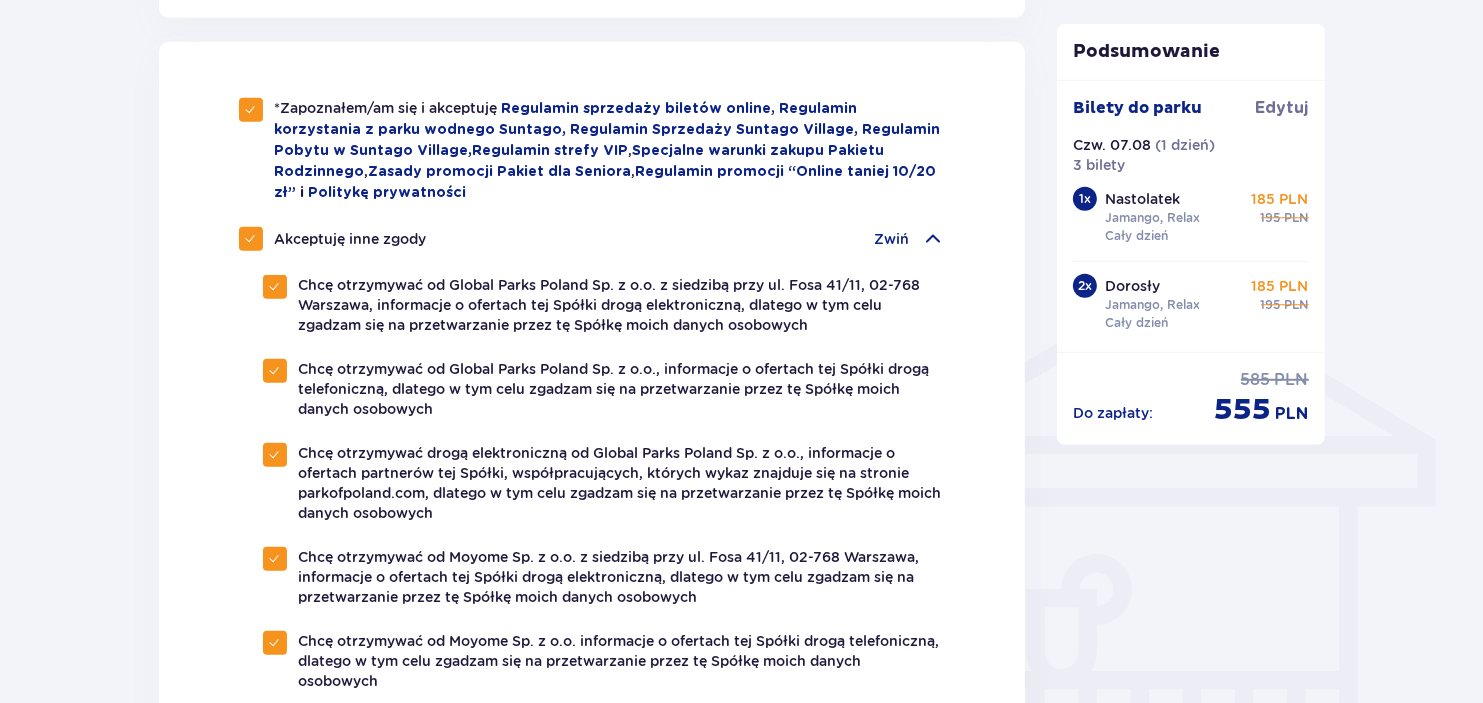 click at bounding box center (933, 239) 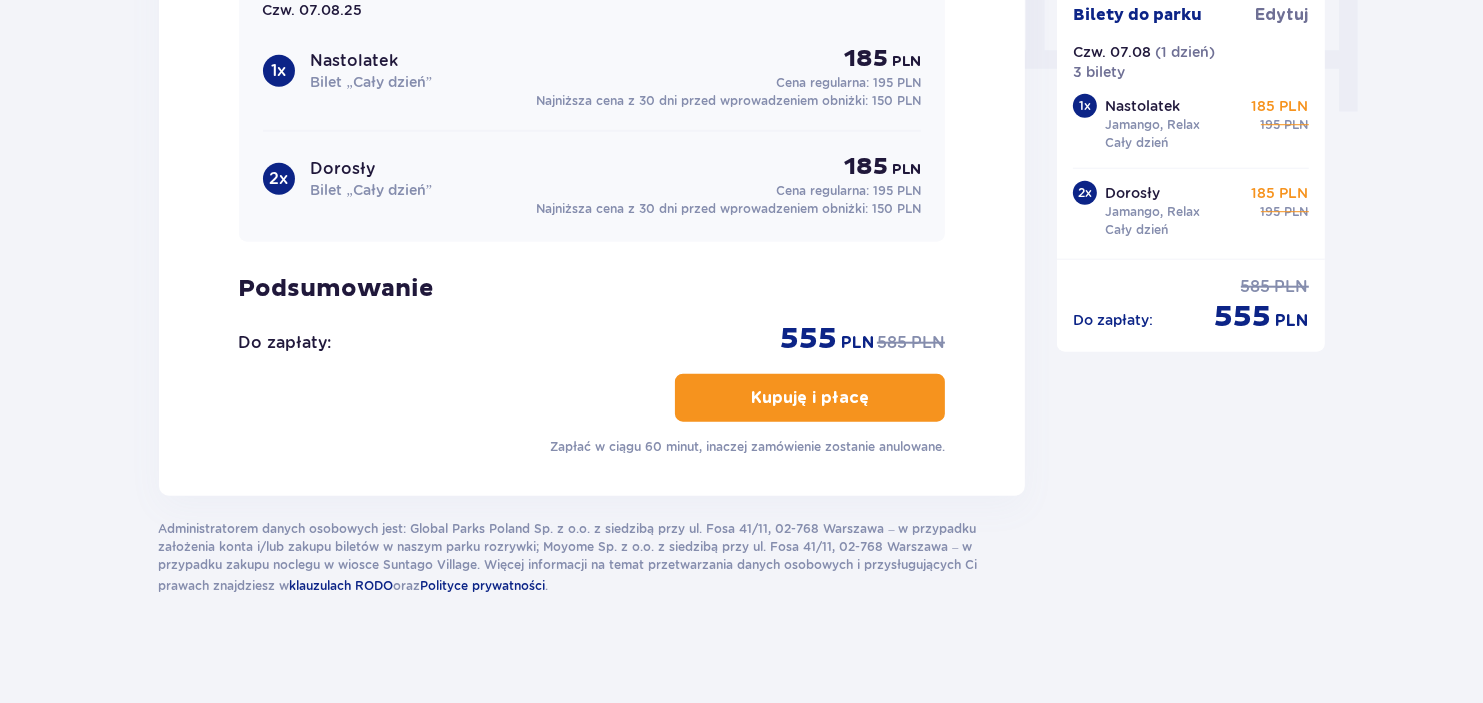 scroll, scrollTop: 2046, scrollLeft: 0, axis: vertical 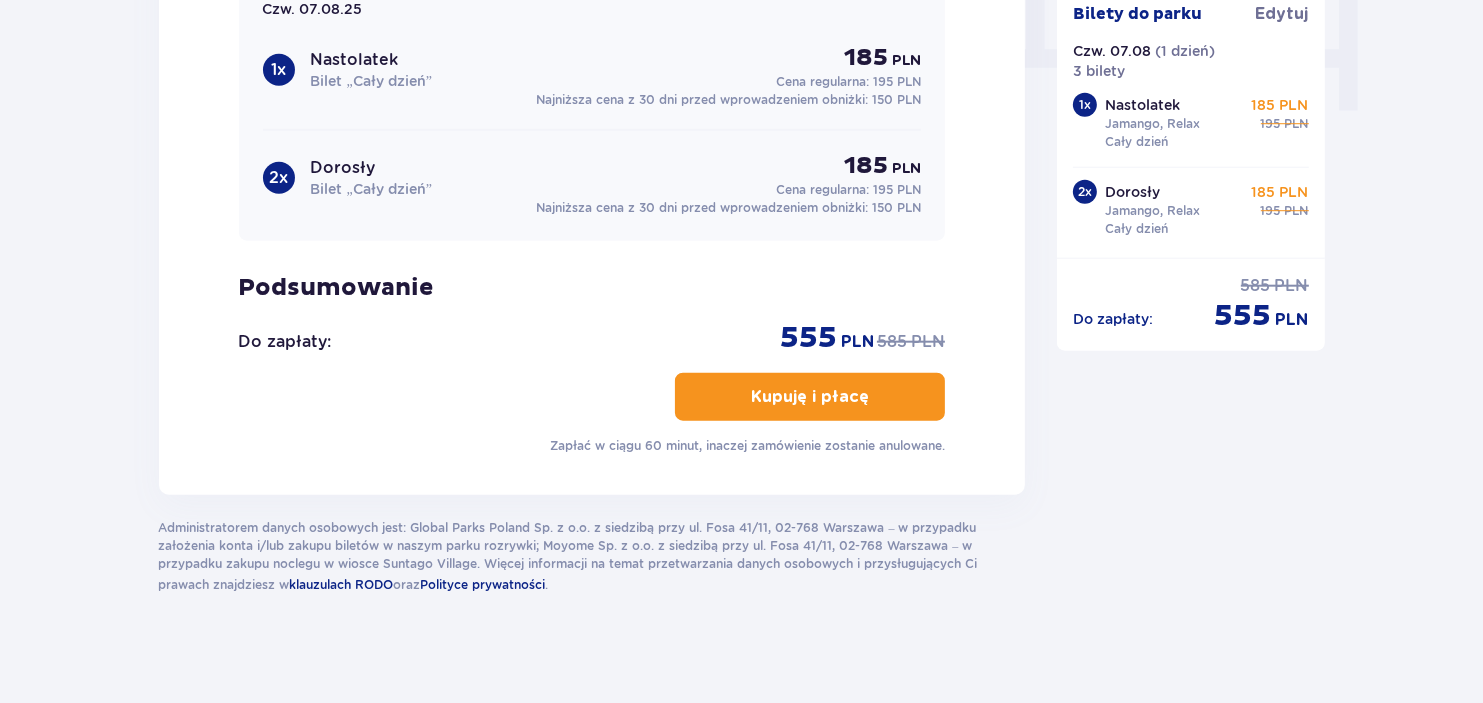 click on "Kupuję i płacę" at bounding box center (810, 397) 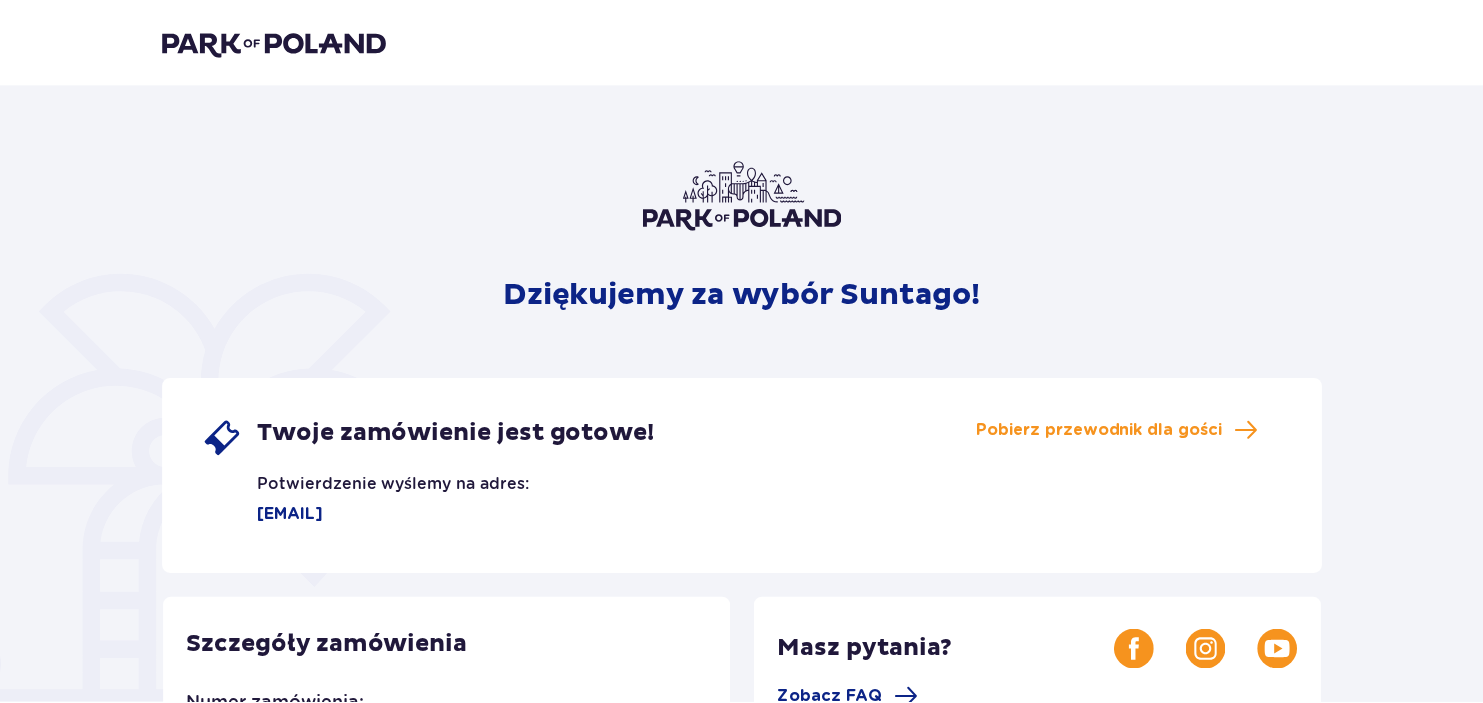 scroll, scrollTop: 0, scrollLeft: 0, axis: both 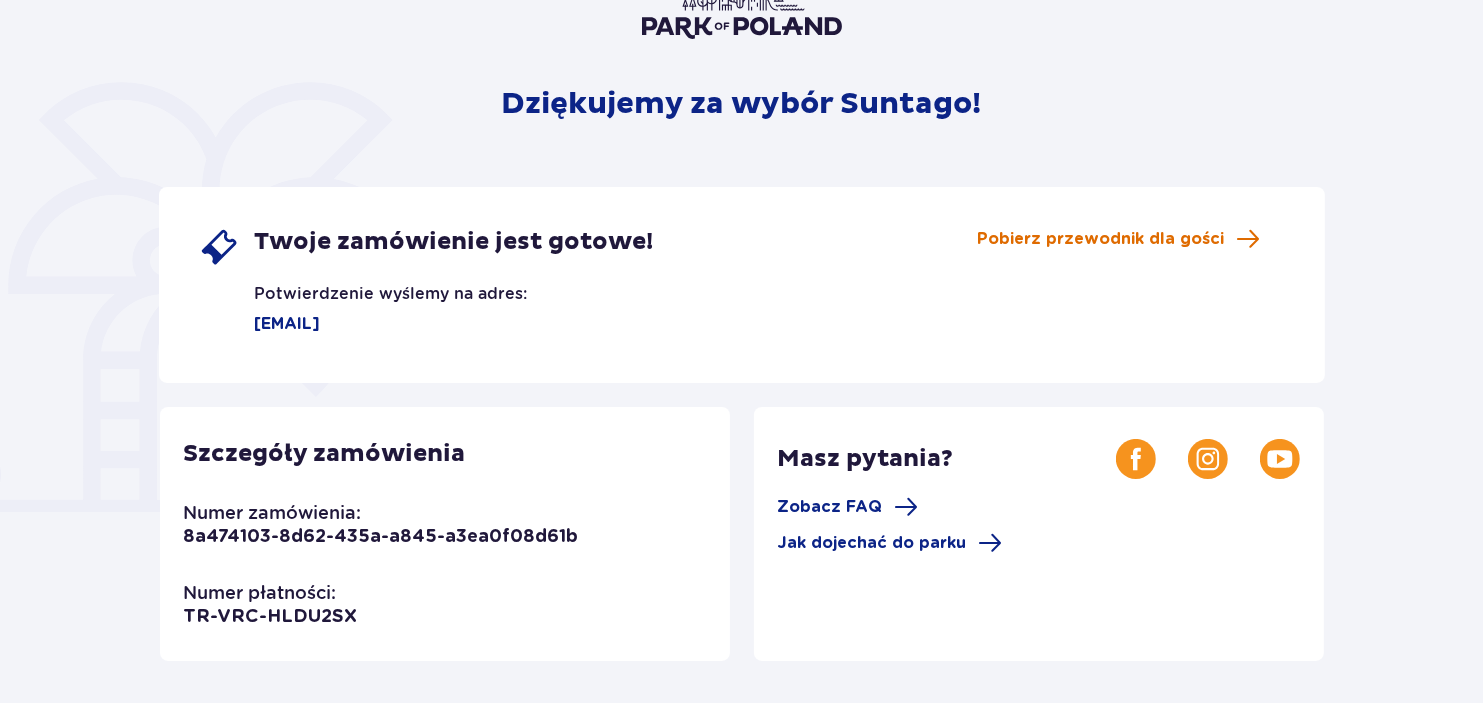 click on "Pobierz przewodnik dla gości" at bounding box center [1101, 239] 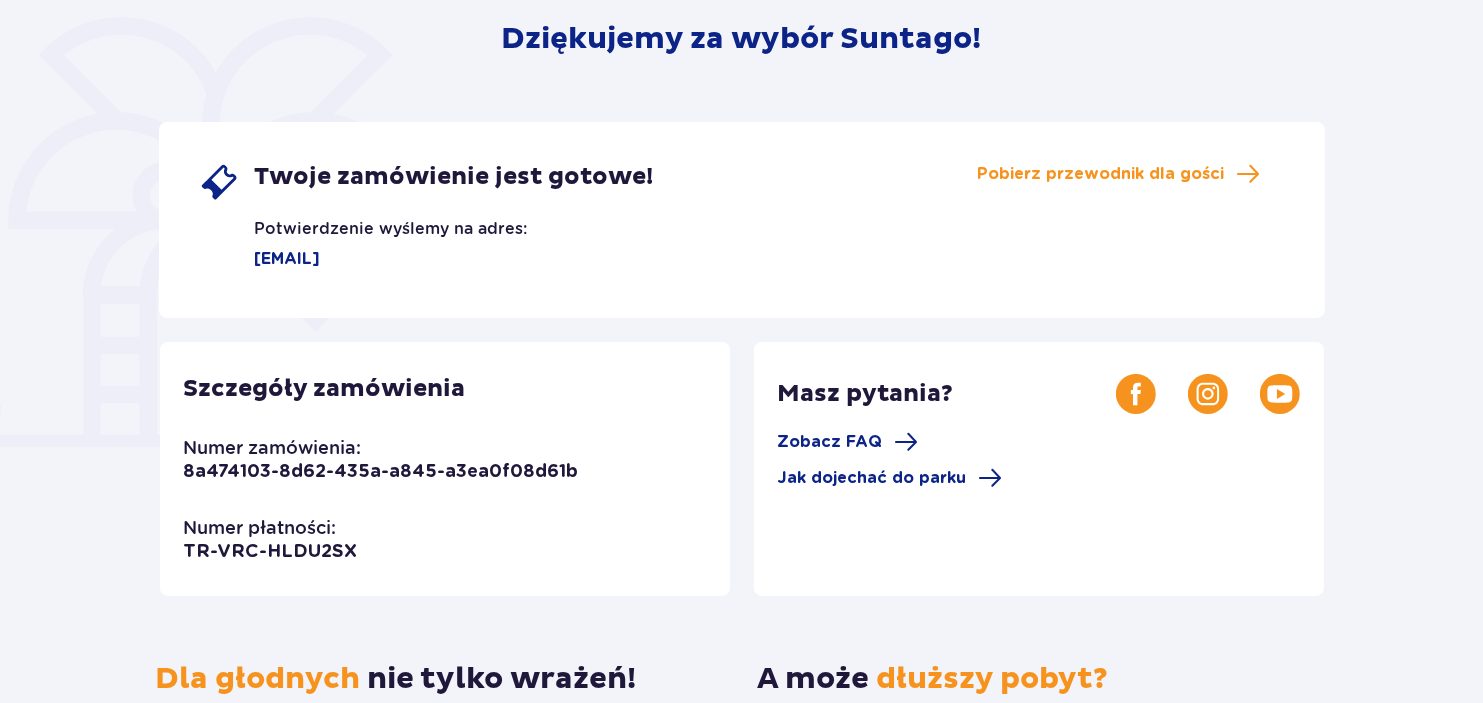 scroll, scrollTop: 291, scrollLeft: 0, axis: vertical 